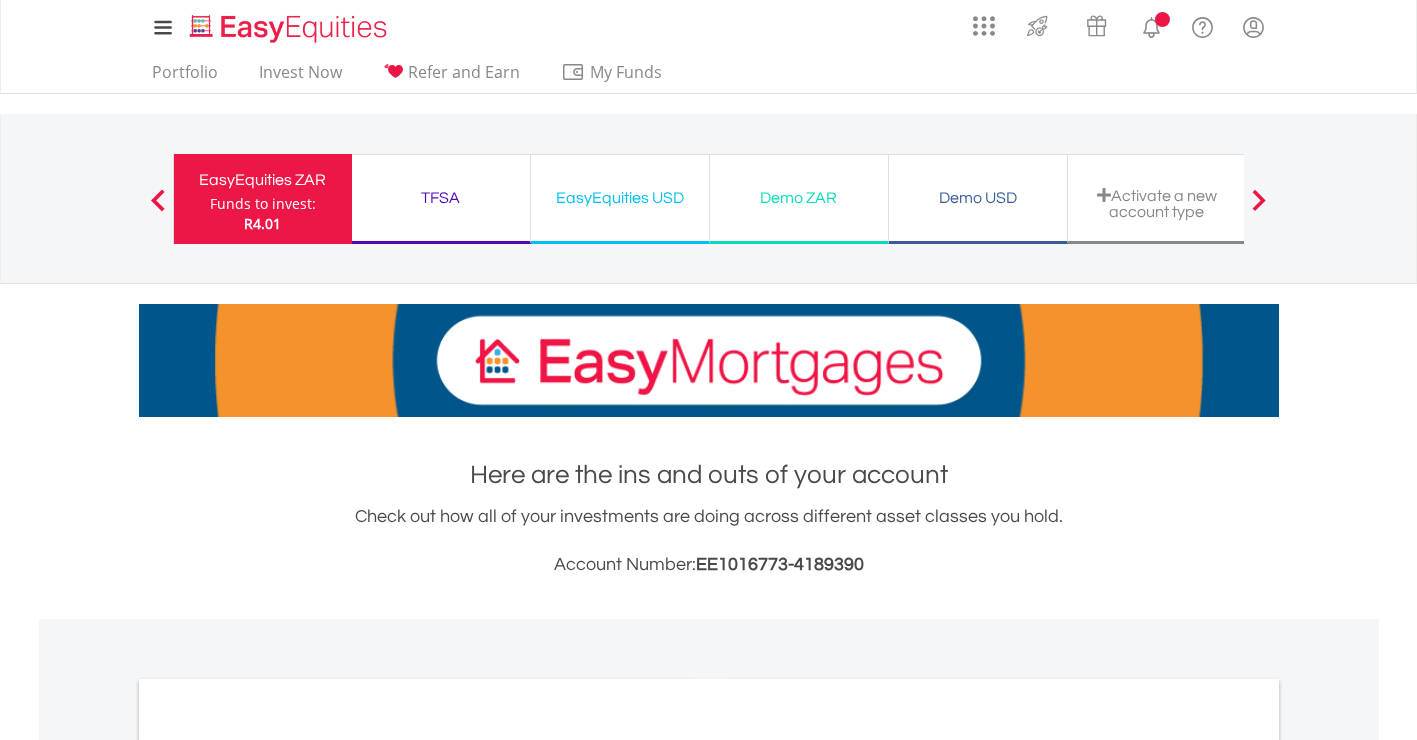 scroll, scrollTop: 0, scrollLeft: 0, axis: both 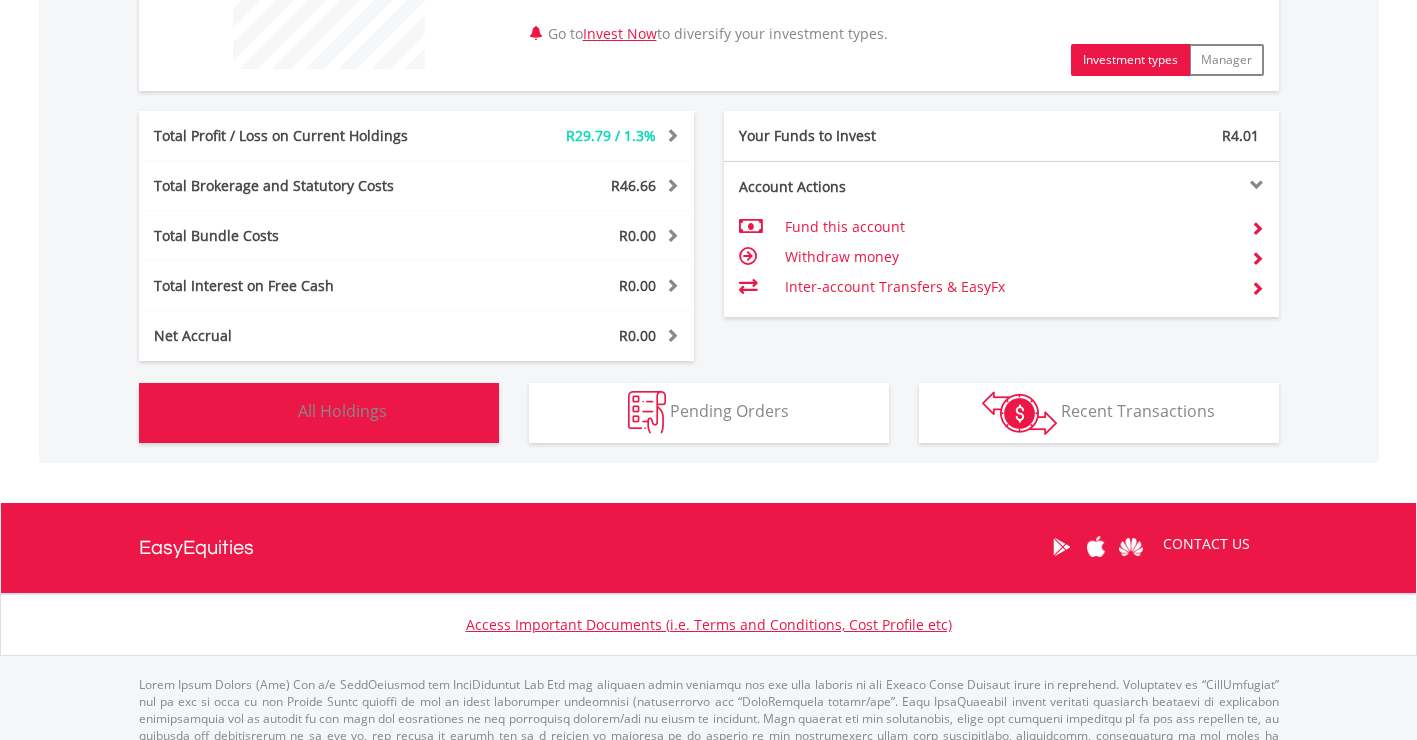click on "Holdings
All Holdings" at bounding box center (319, 413) 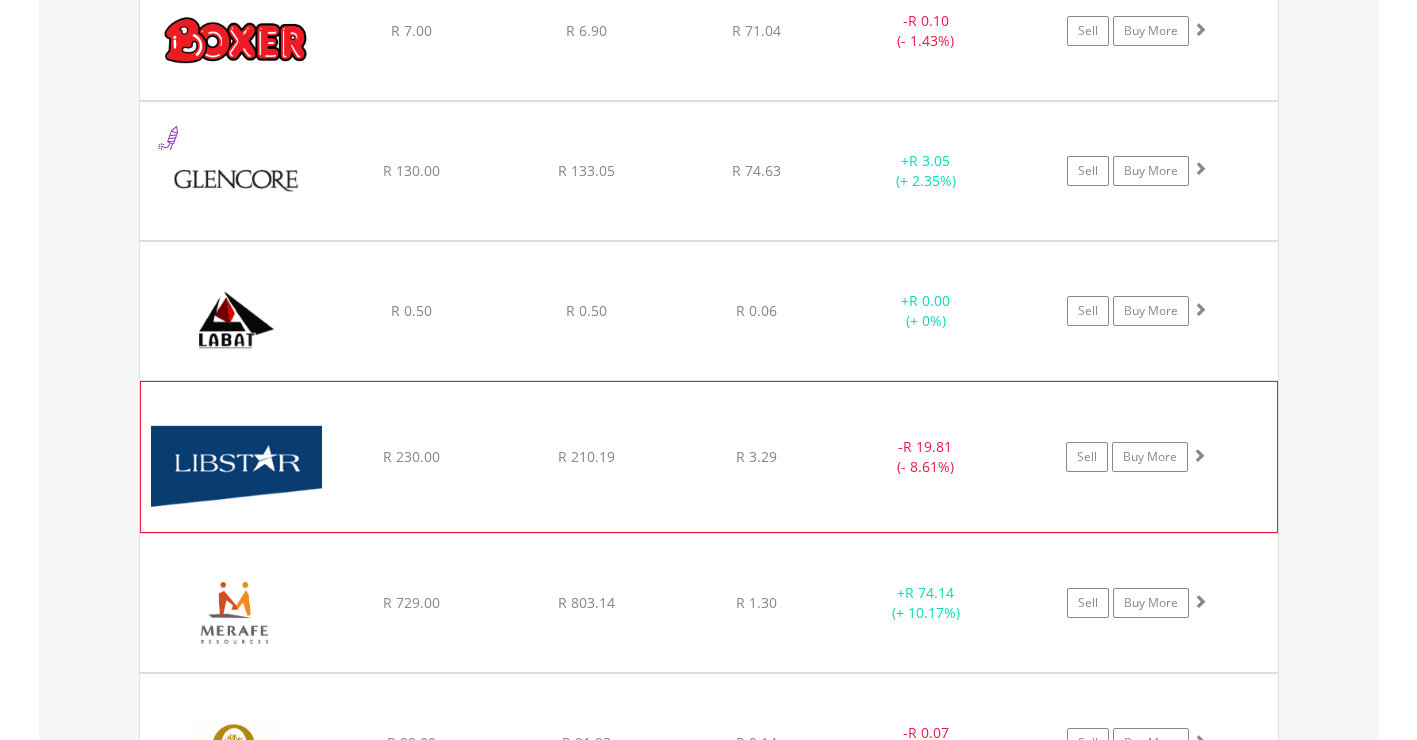 scroll, scrollTop: 1503, scrollLeft: 0, axis: vertical 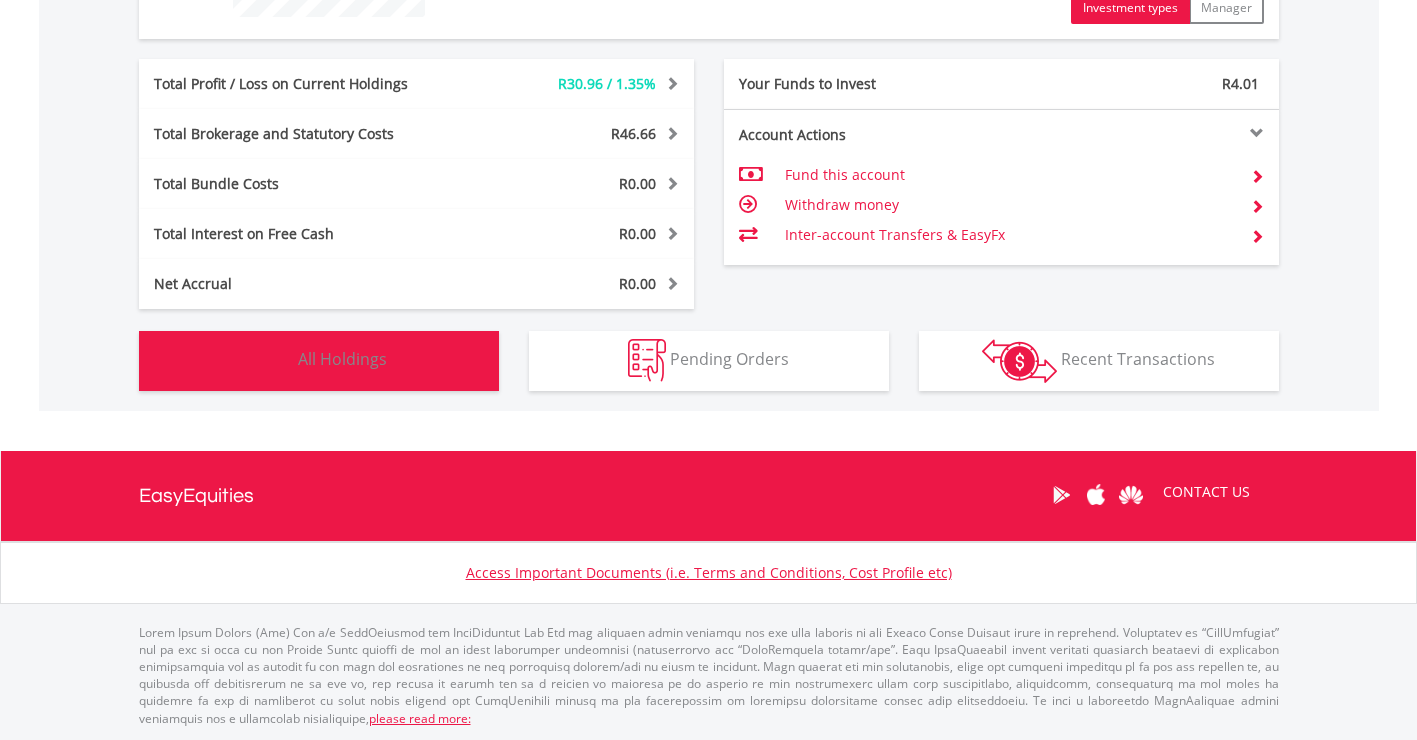 click on "Holdings
All Holdings" at bounding box center [319, 361] 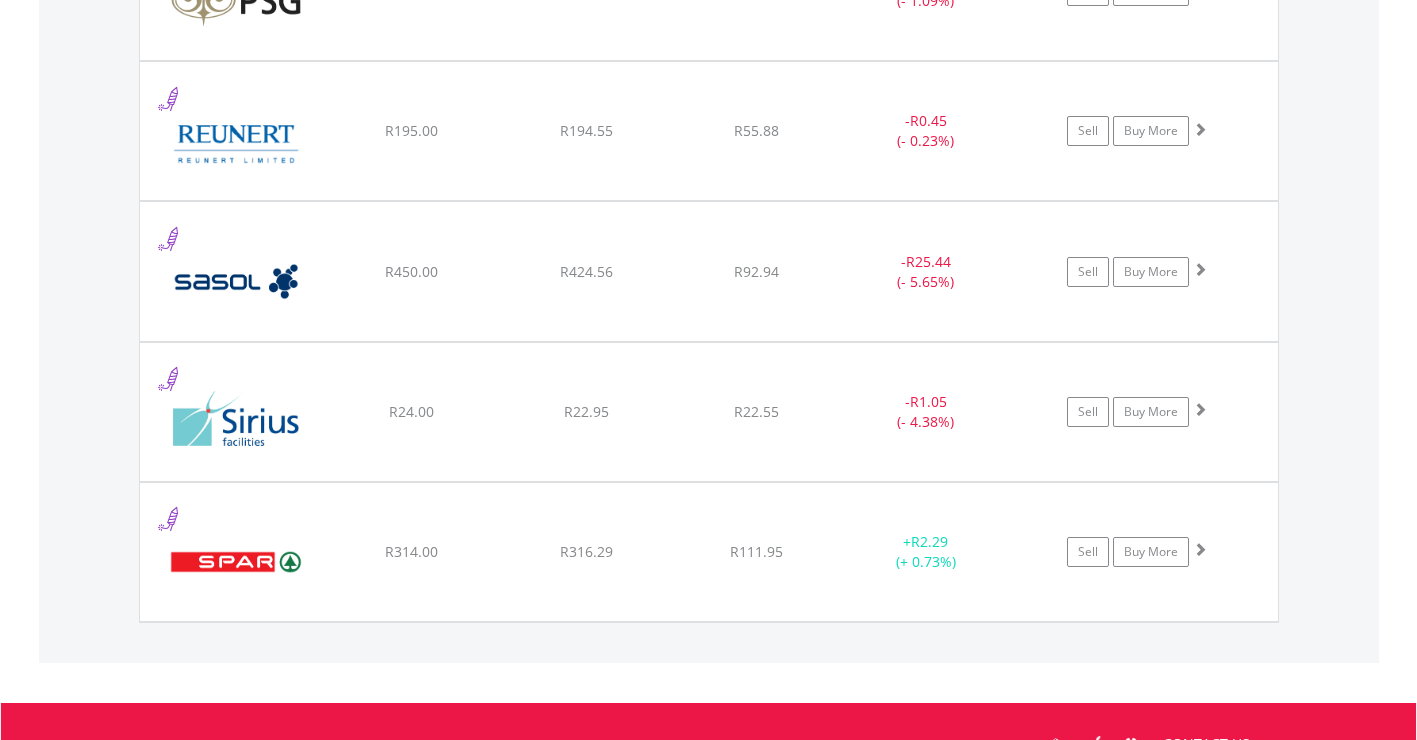scroll, scrollTop: 2682, scrollLeft: 0, axis: vertical 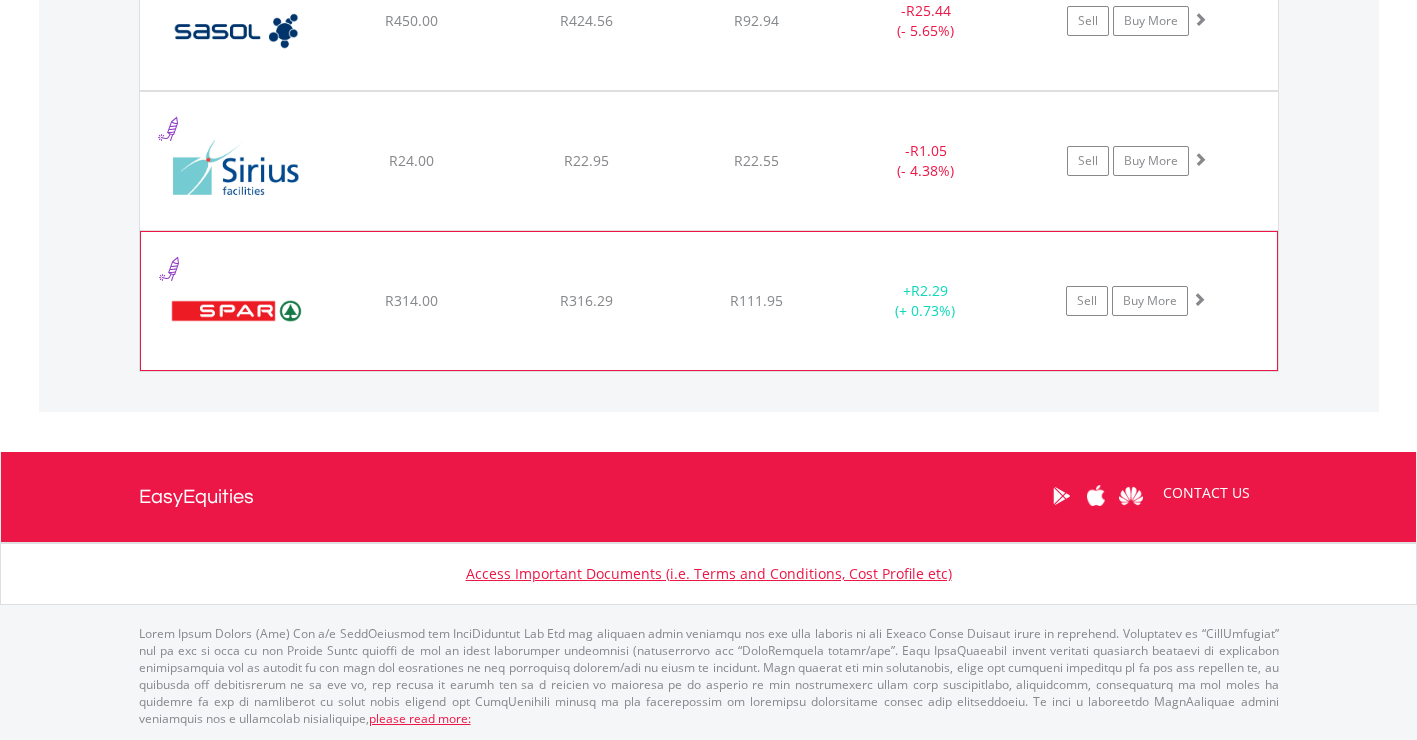 click on "﻿
The Spar Group Limited
R314.00
R316.29
R111.95
+  R2.29 (+ 0.73%)
Sell
Buy More" at bounding box center (709, -1112) 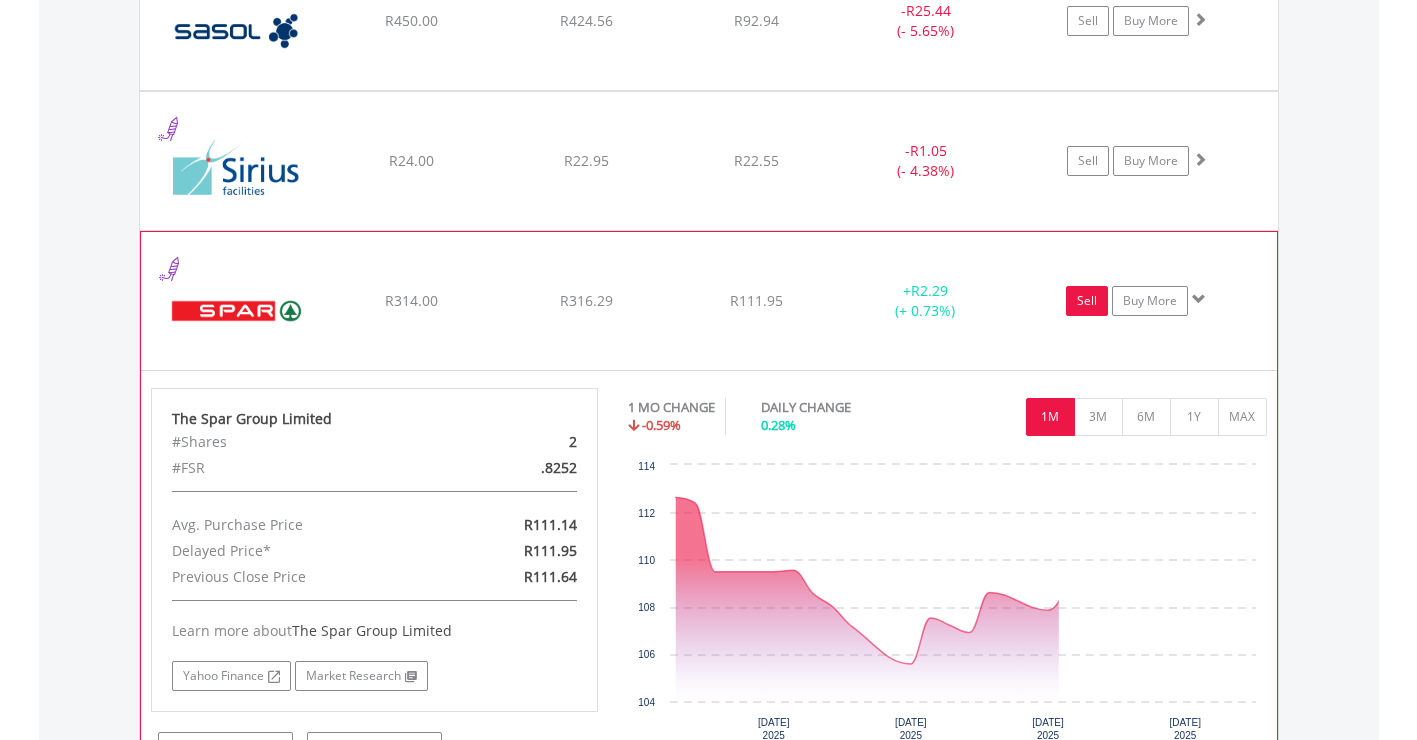click on "Sell" at bounding box center (1087, 301) 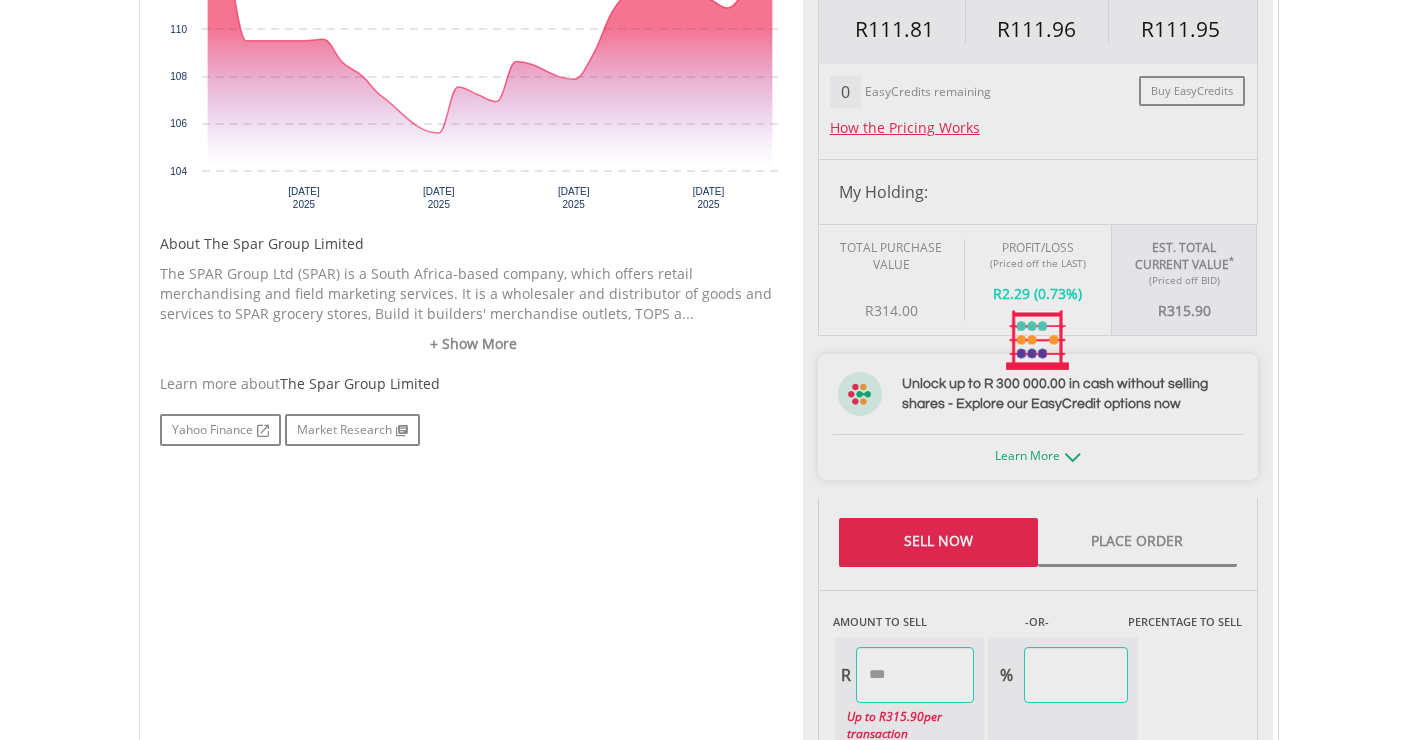 scroll, scrollTop: 900, scrollLeft: 0, axis: vertical 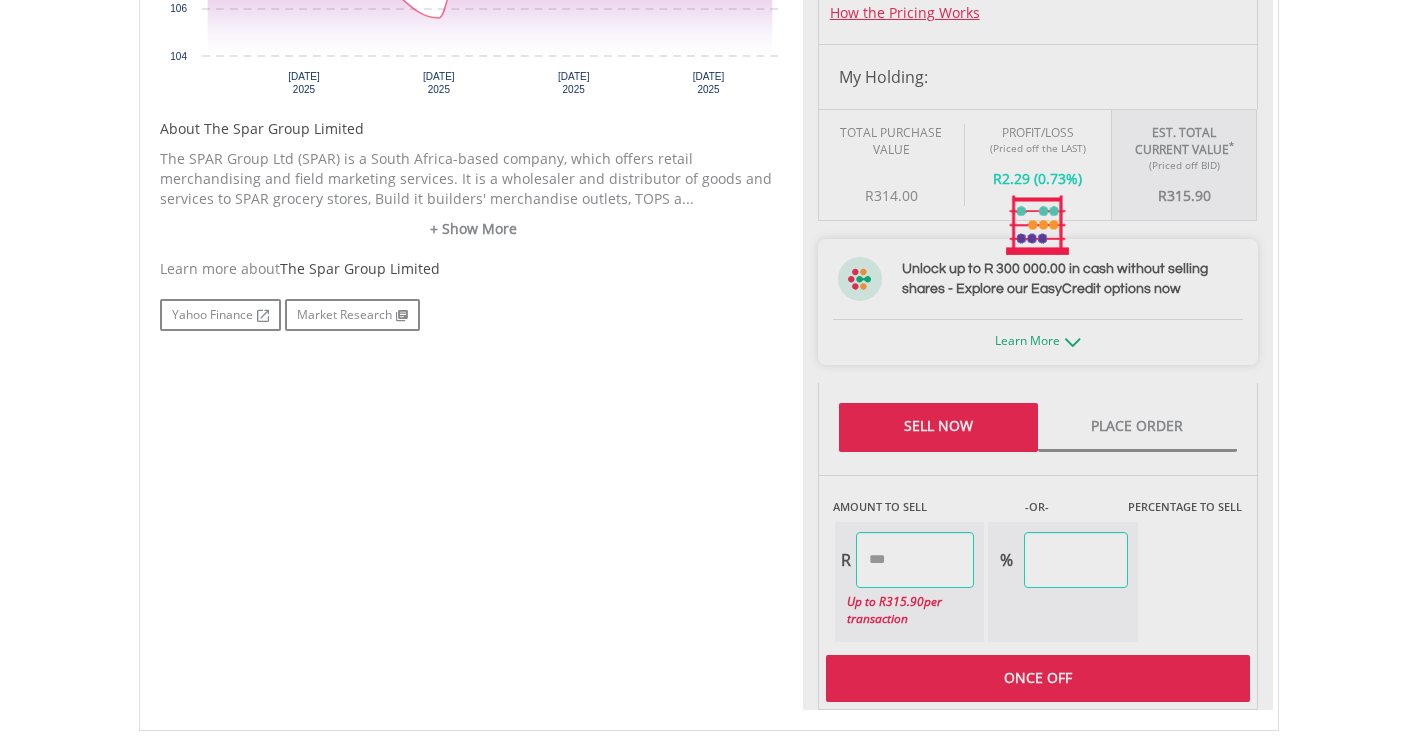 type on "******" 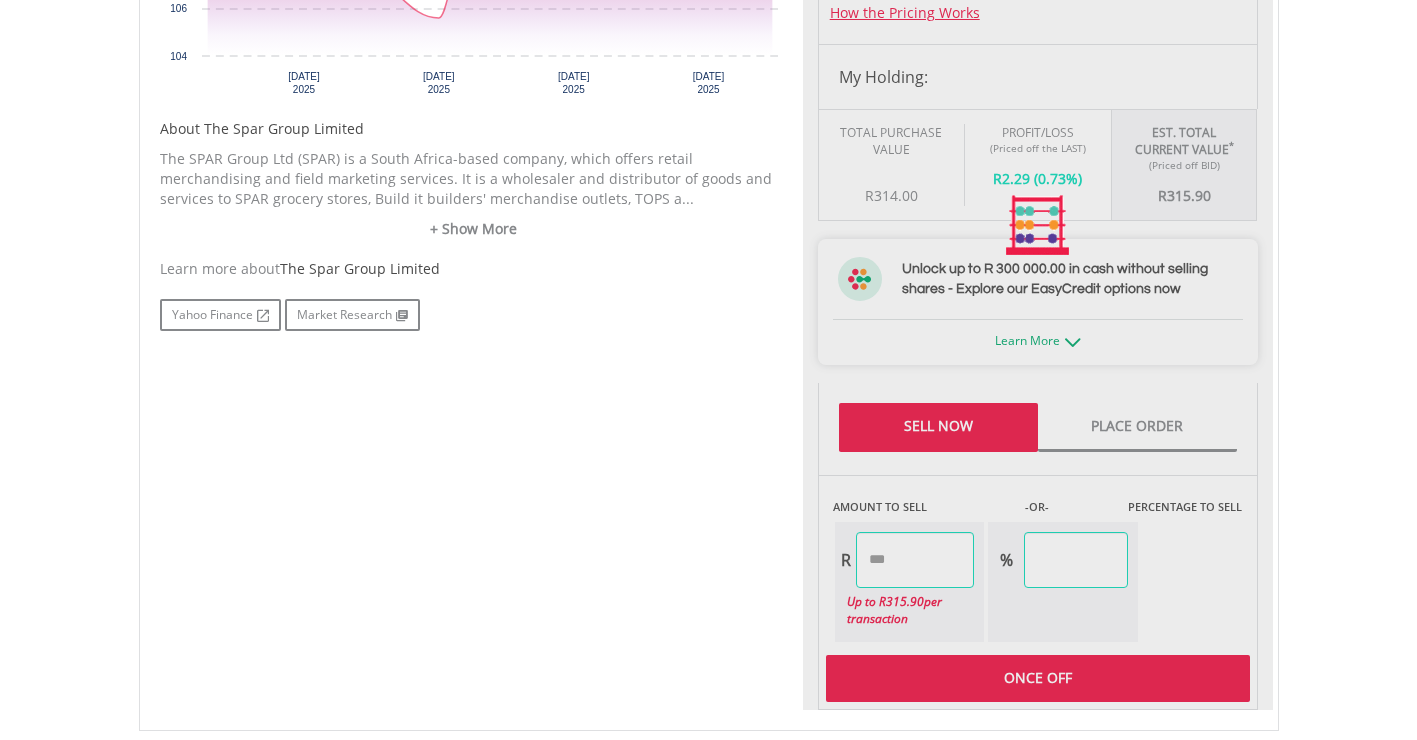 type on "******" 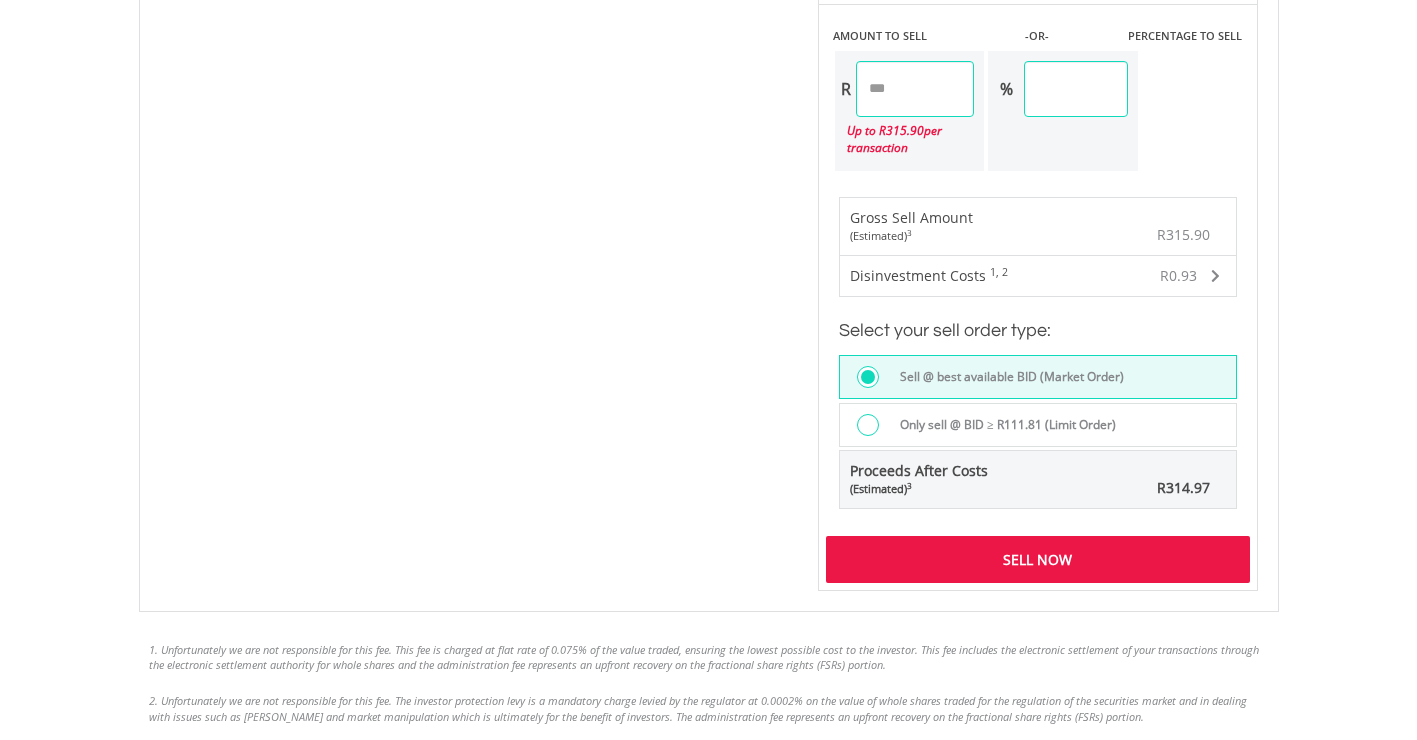 scroll, scrollTop: 1400, scrollLeft: 0, axis: vertical 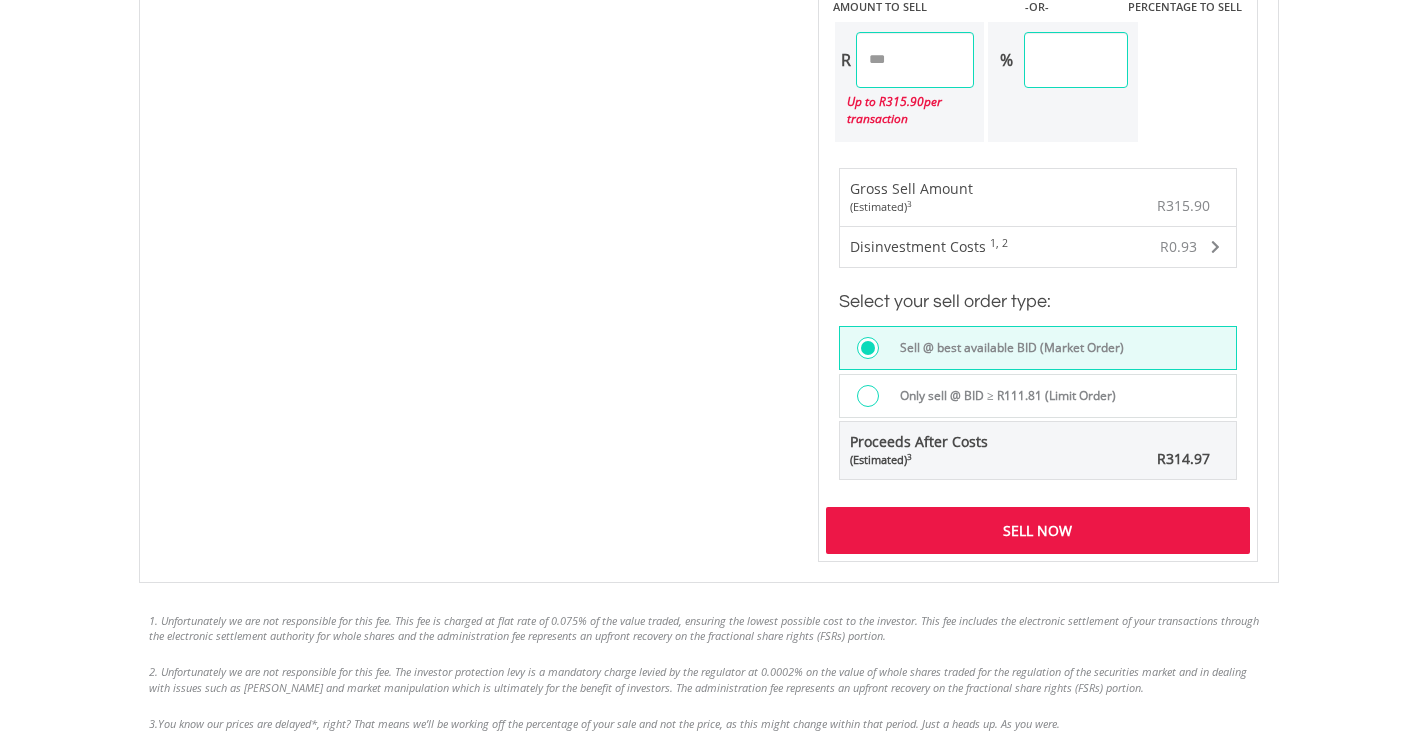 click on "Sell Now" at bounding box center [1038, 530] 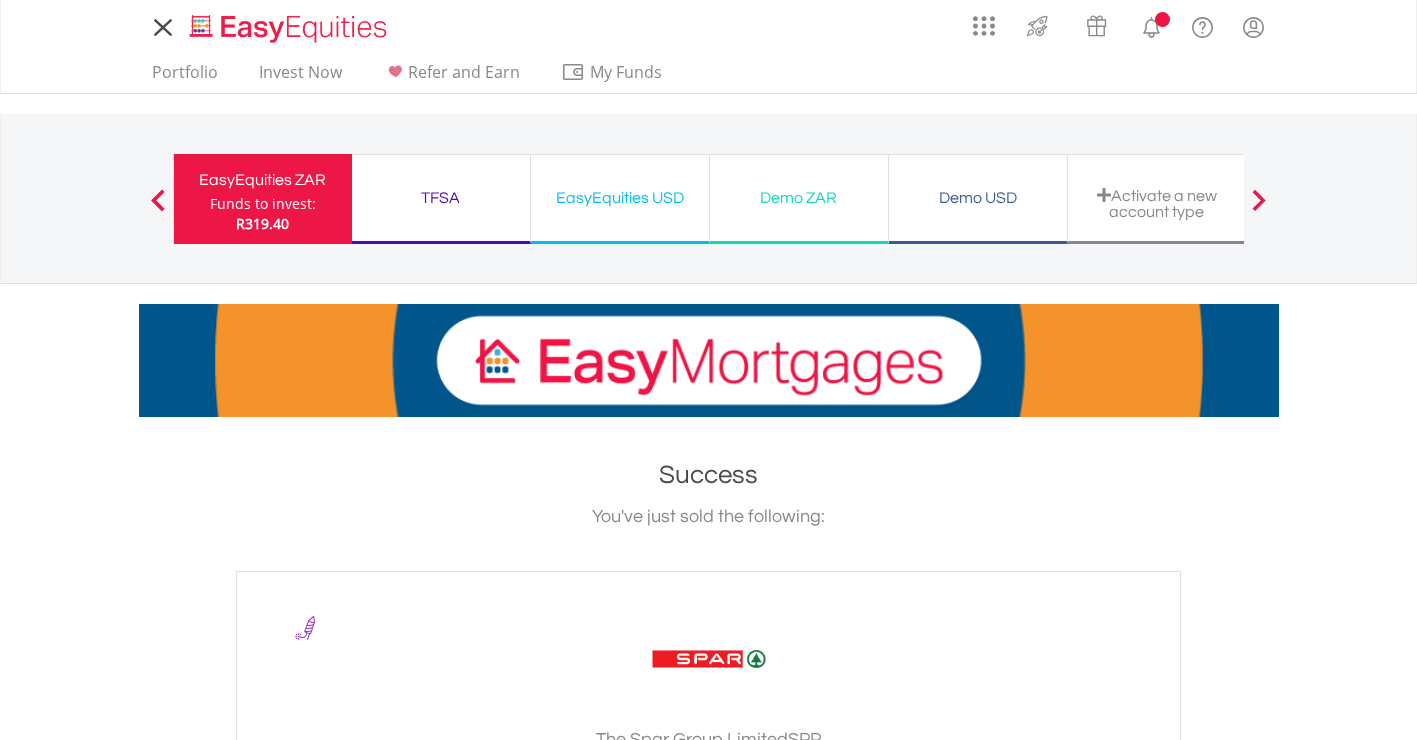 scroll, scrollTop: 0, scrollLeft: 0, axis: both 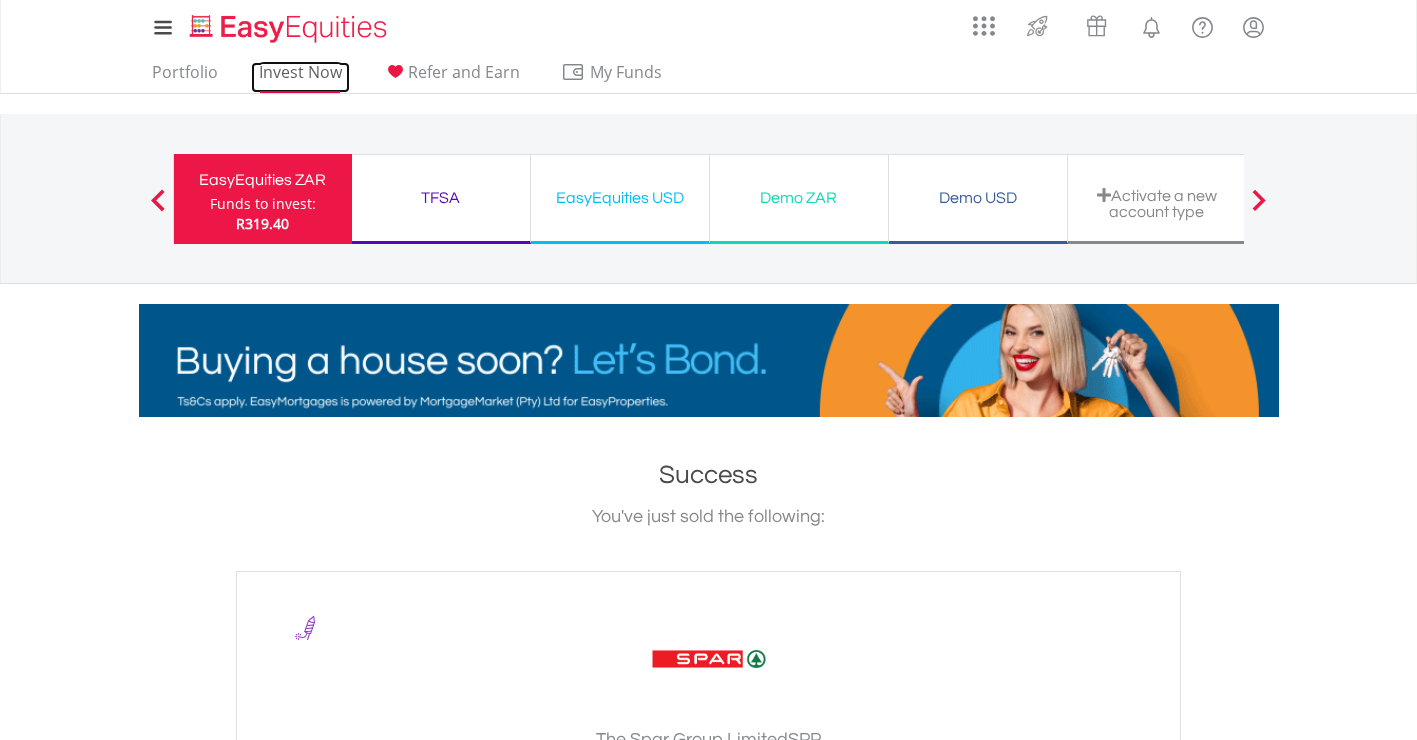 click on "Invest Now" at bounding box center (300, 77) 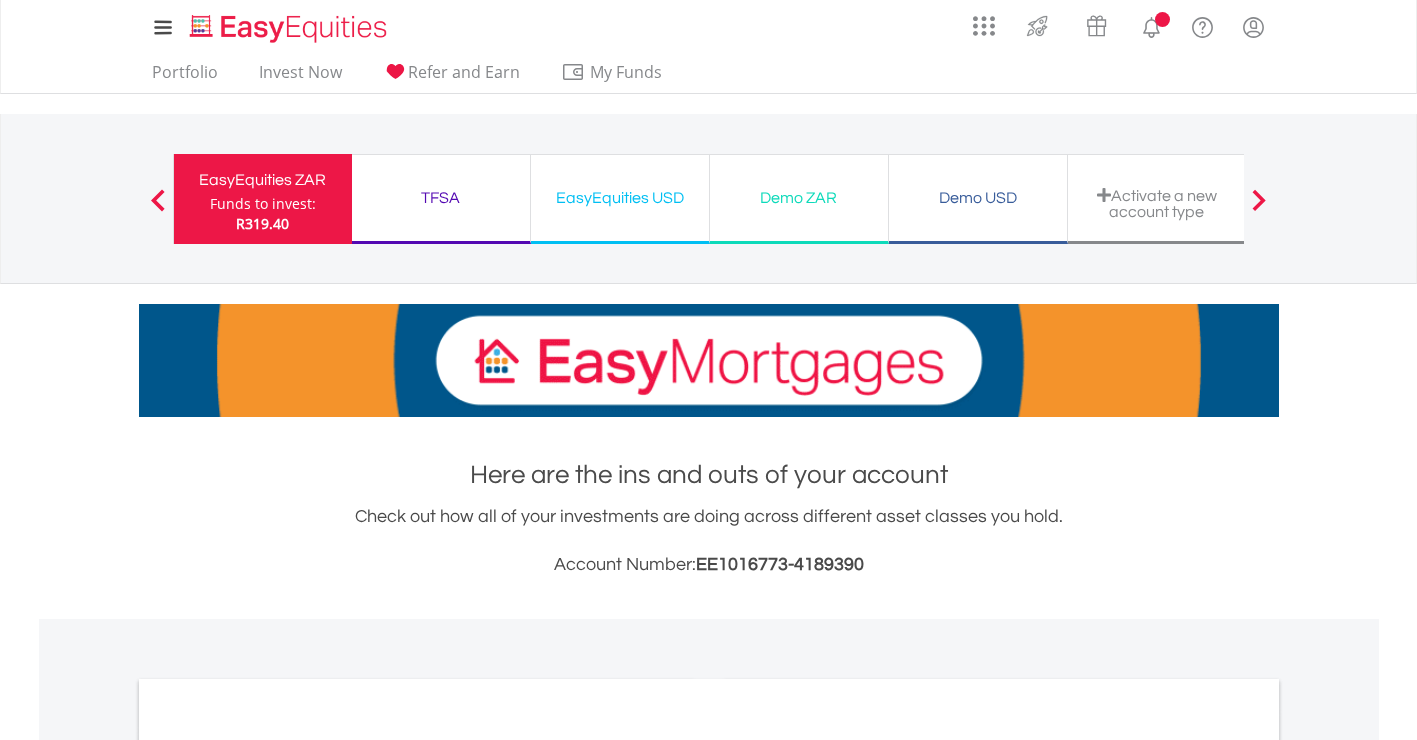 scroll, scrollTop: 0, scrollLeft: 0, axis: both 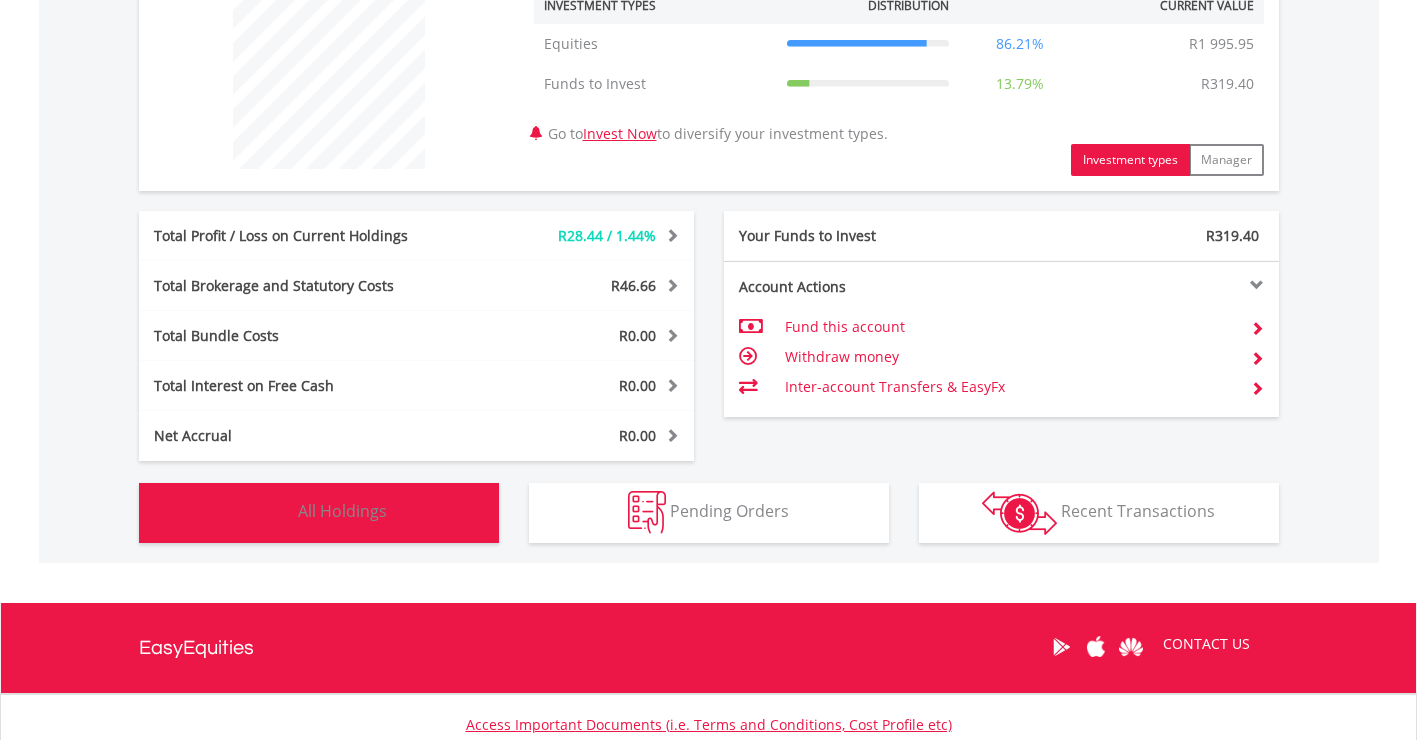 click on "All Holdings" at bounding box center [342, 511] 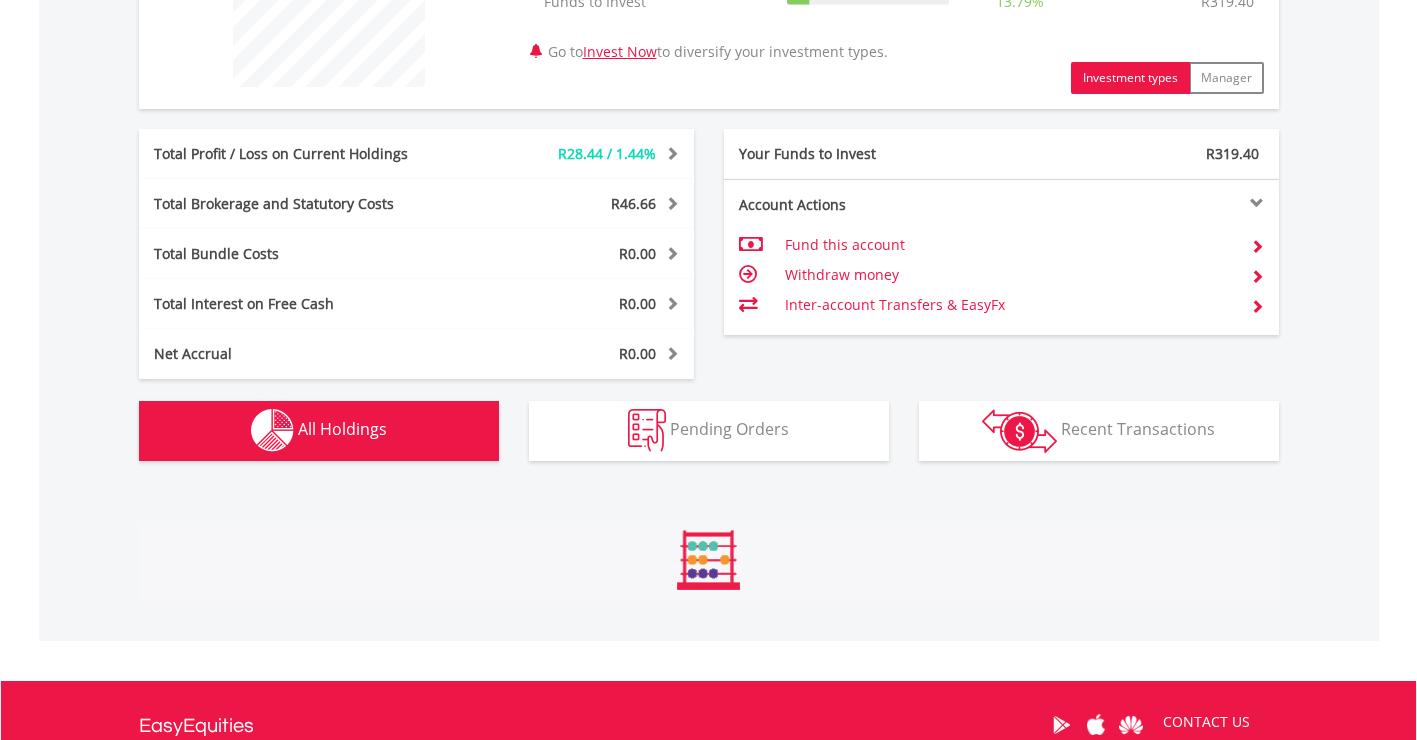 scroll, scrollTop: 1403, scrollLeft: 0, axis: vertical 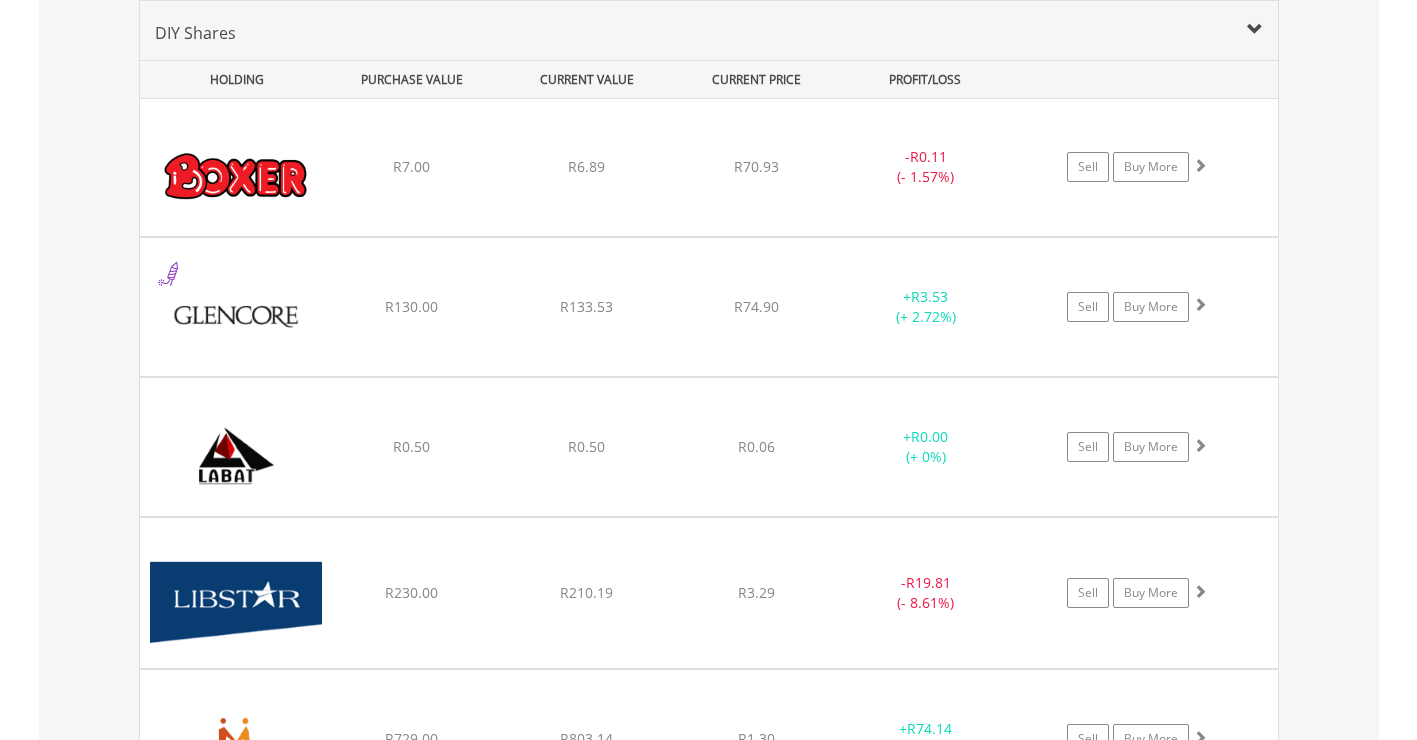 click on "﻿
Glencore PLC
R130.00
R133.53
R74.90
+  R3.53 (+ 2.72%)
Sell
Buy More" at bounding box center (709, 167) 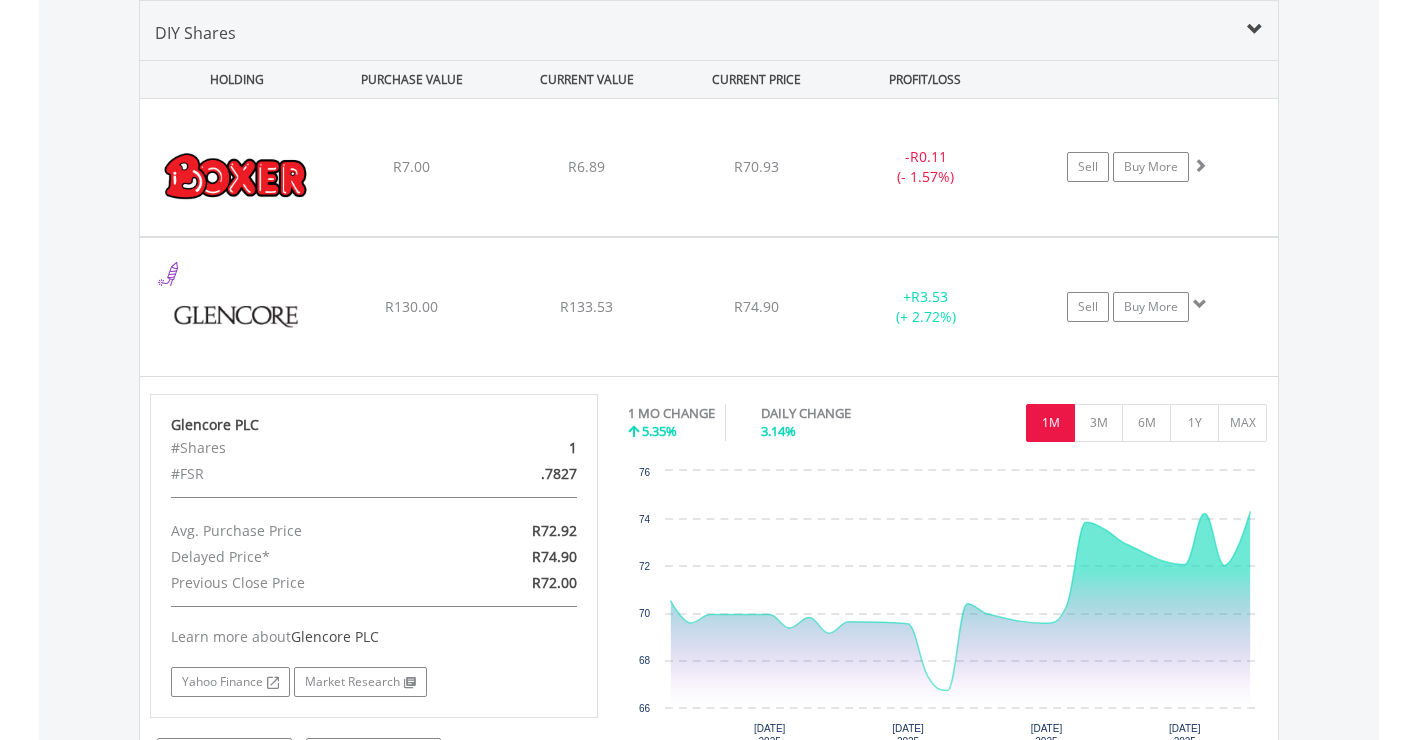 click on "﻿
Glencore PLC
R130.00
R133.53
R74.90
+  R3.53 (+ 2.72%)
Sell
Buy More" at bounding box center [709, 167] 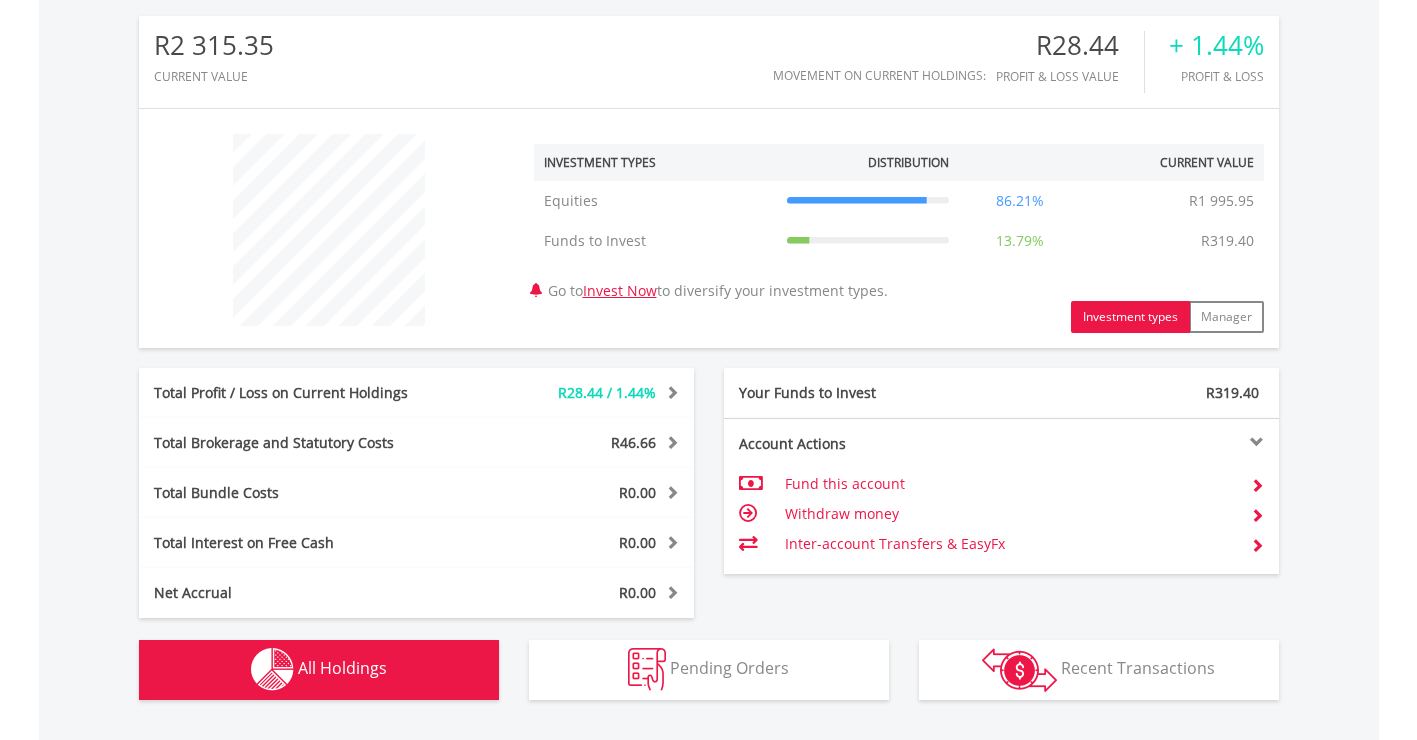 scroll, scrollTop: 642, scrollLeft: 0, axis: vertical 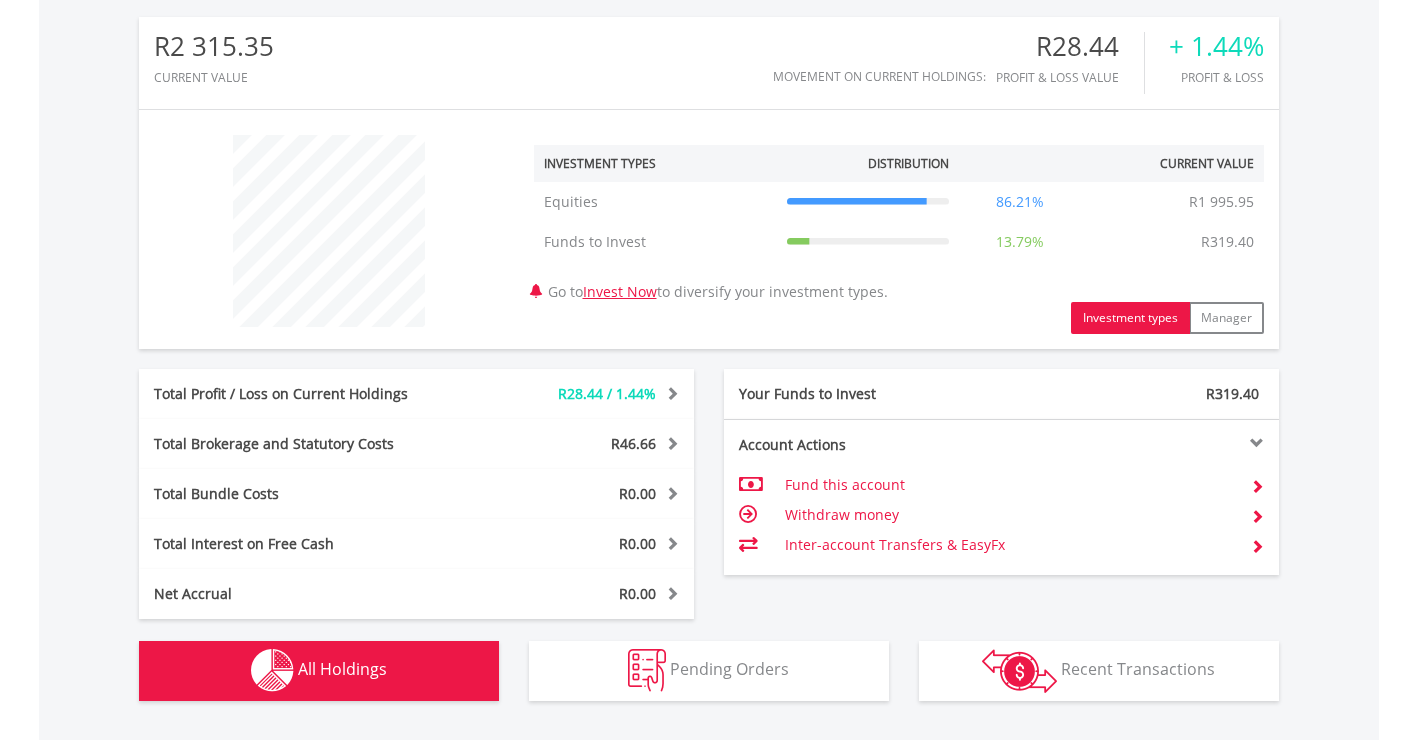 click on "All Holdings" at bounding box center [342, 669] 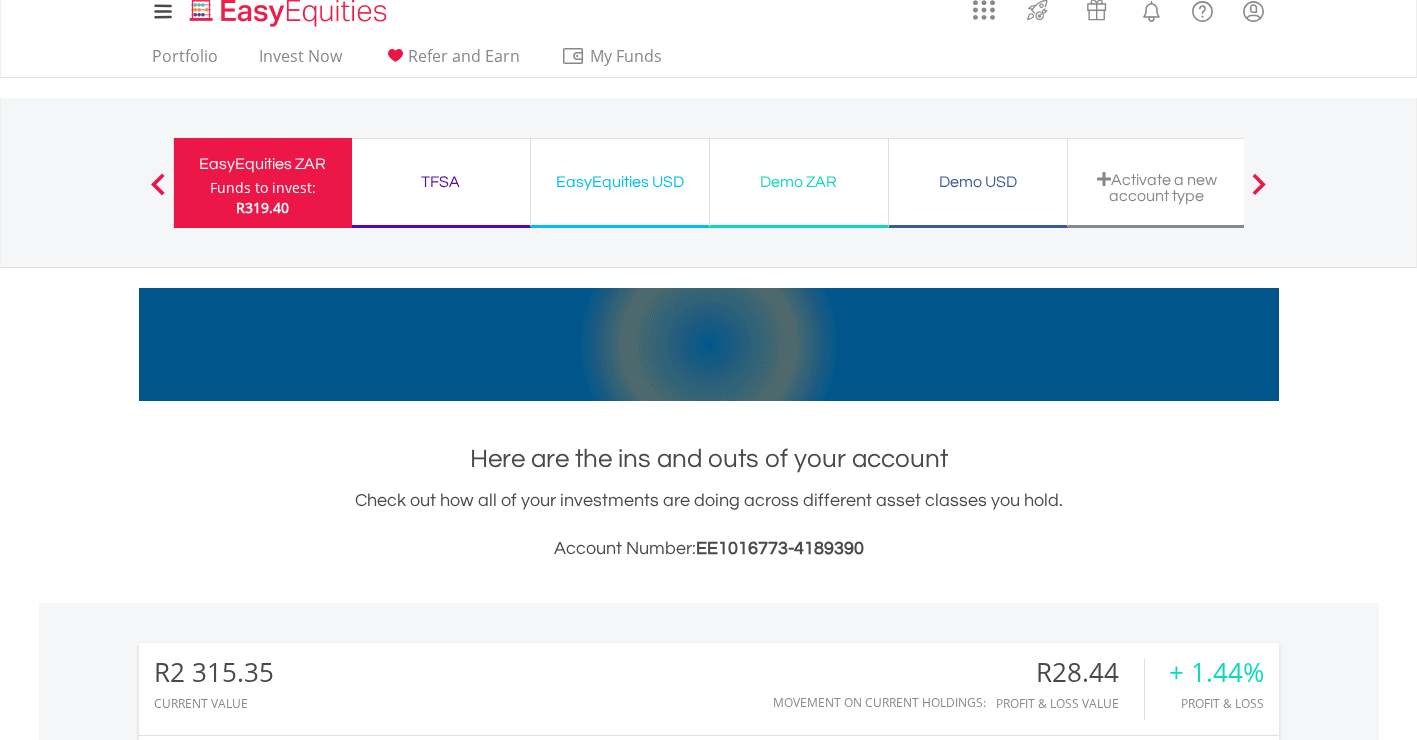 scroll, scrollTop: 0, scrollLeft: 0, axis: both 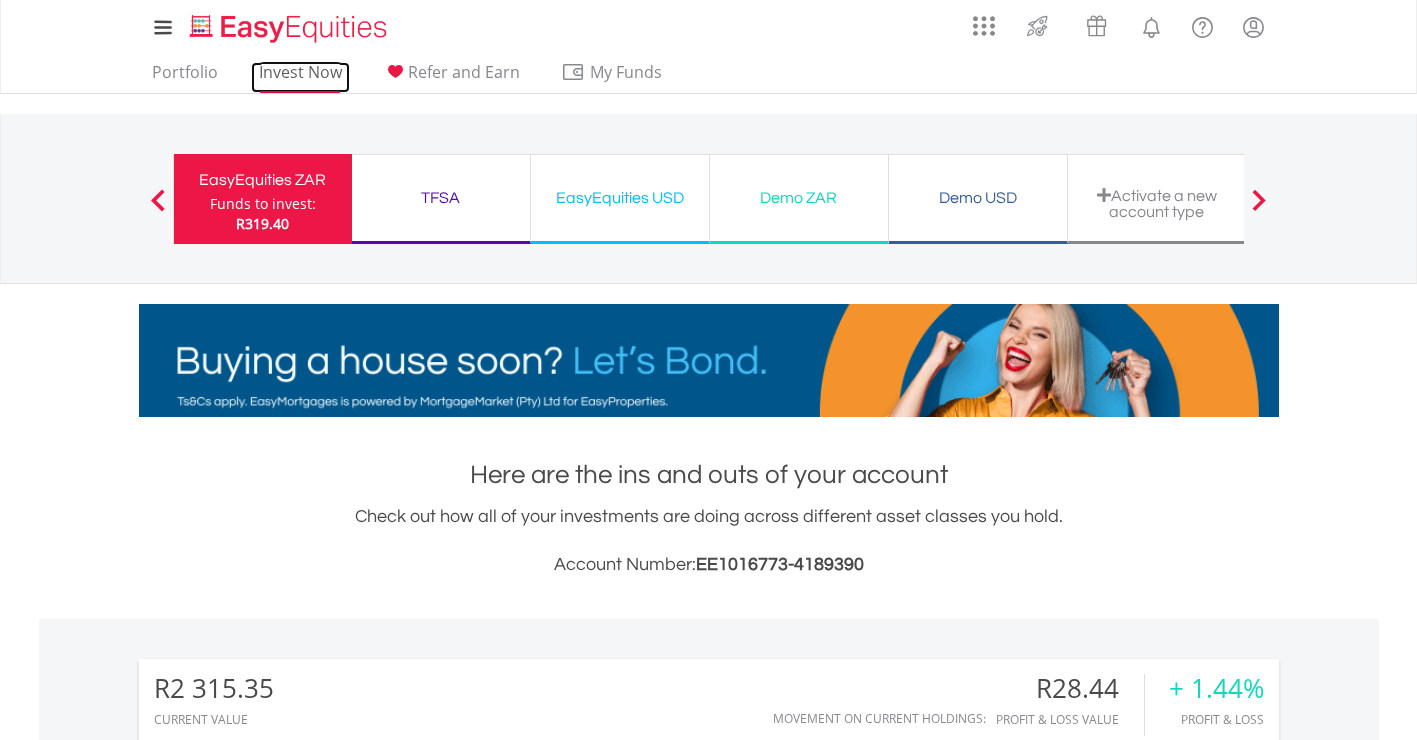 click on "Invest Now" at bounding box center (300, 77) 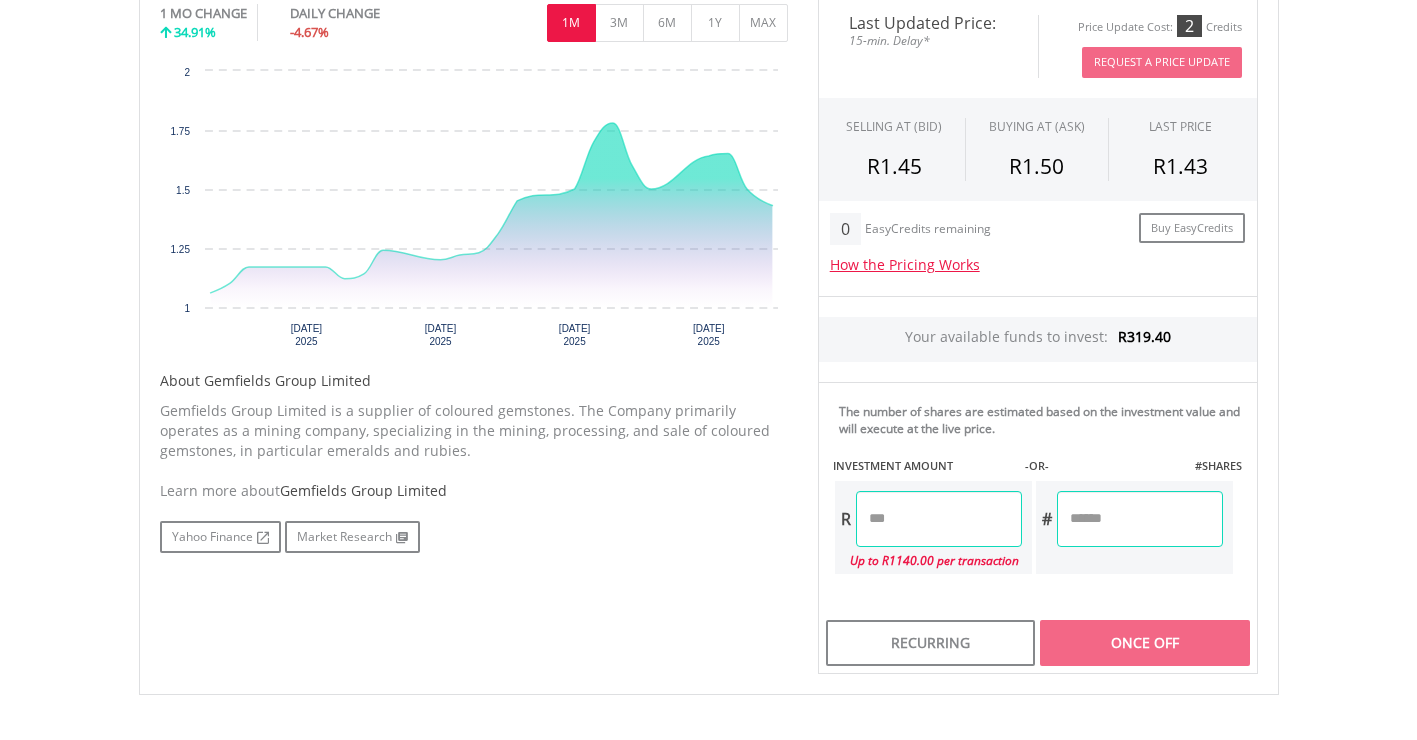 scroll, scrollTop: 700, scrollLeft: 0, axis: vertical 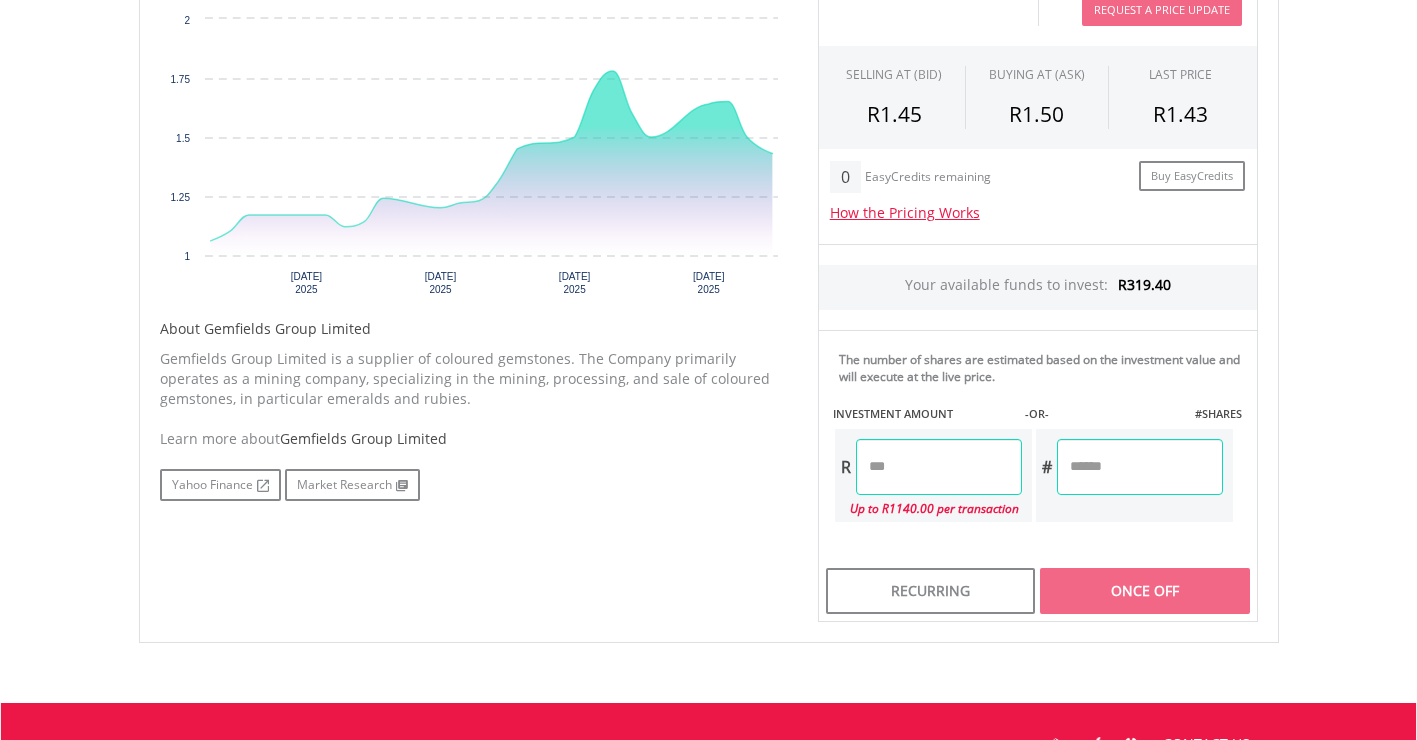 click at bounding box center (939, 467) 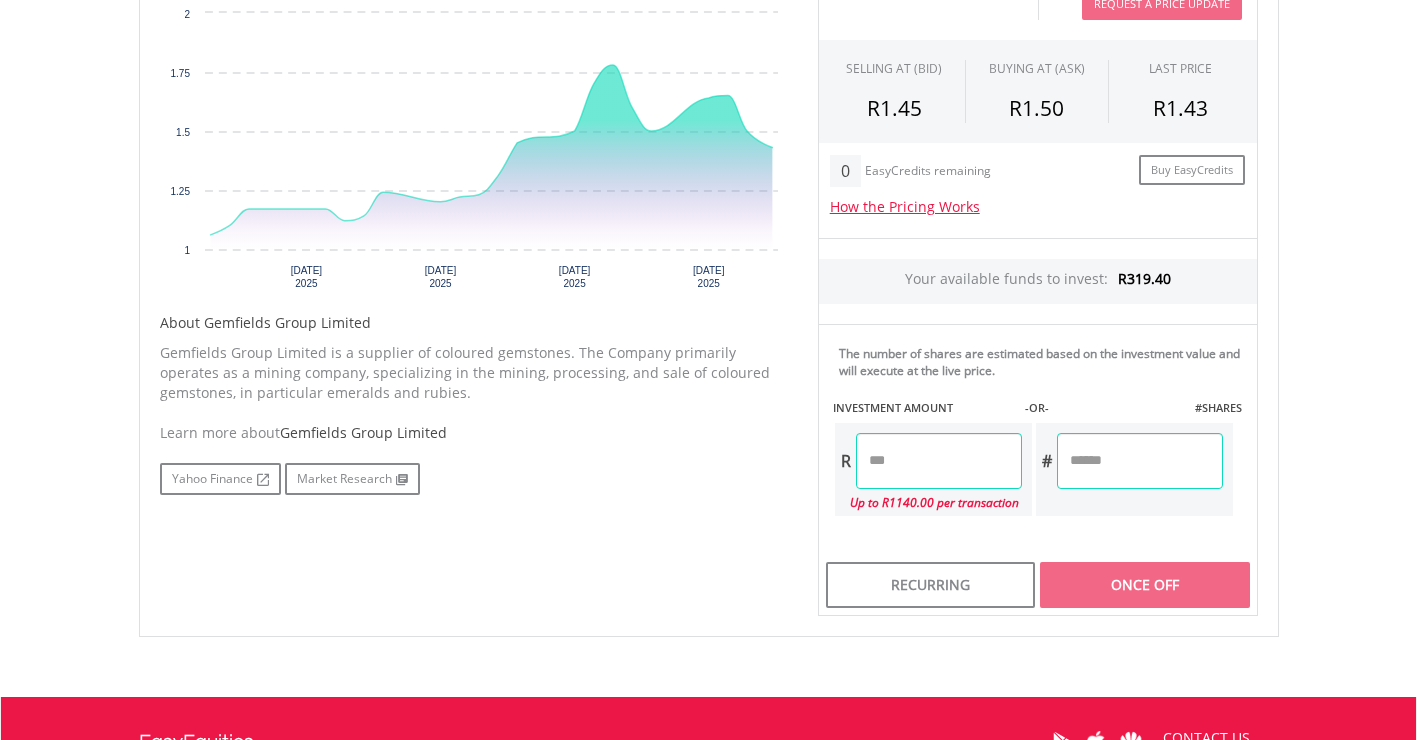 scroll, scrollTop: 800, scrollLeft: 0, axis: vertical 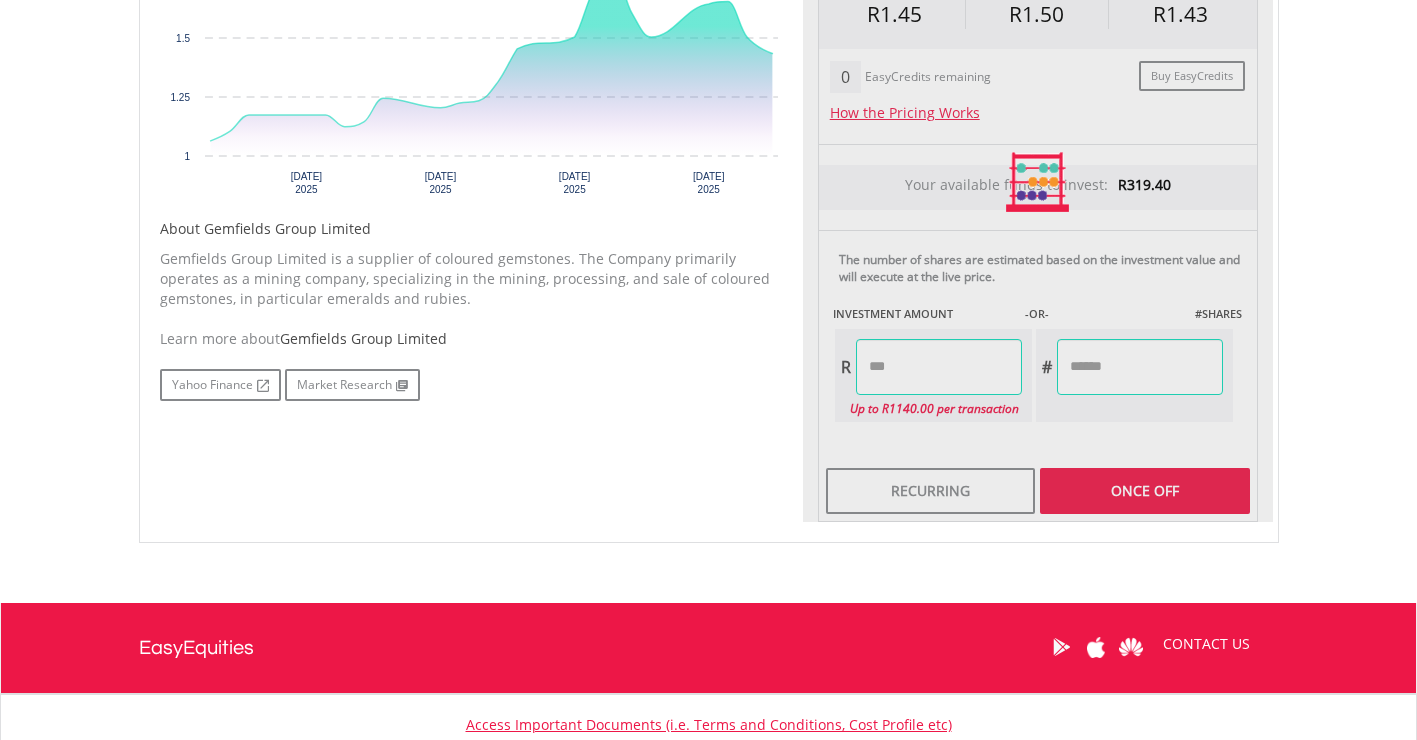 click on "Yahoo Finance
Market Research" at bounding box center [474, 385] 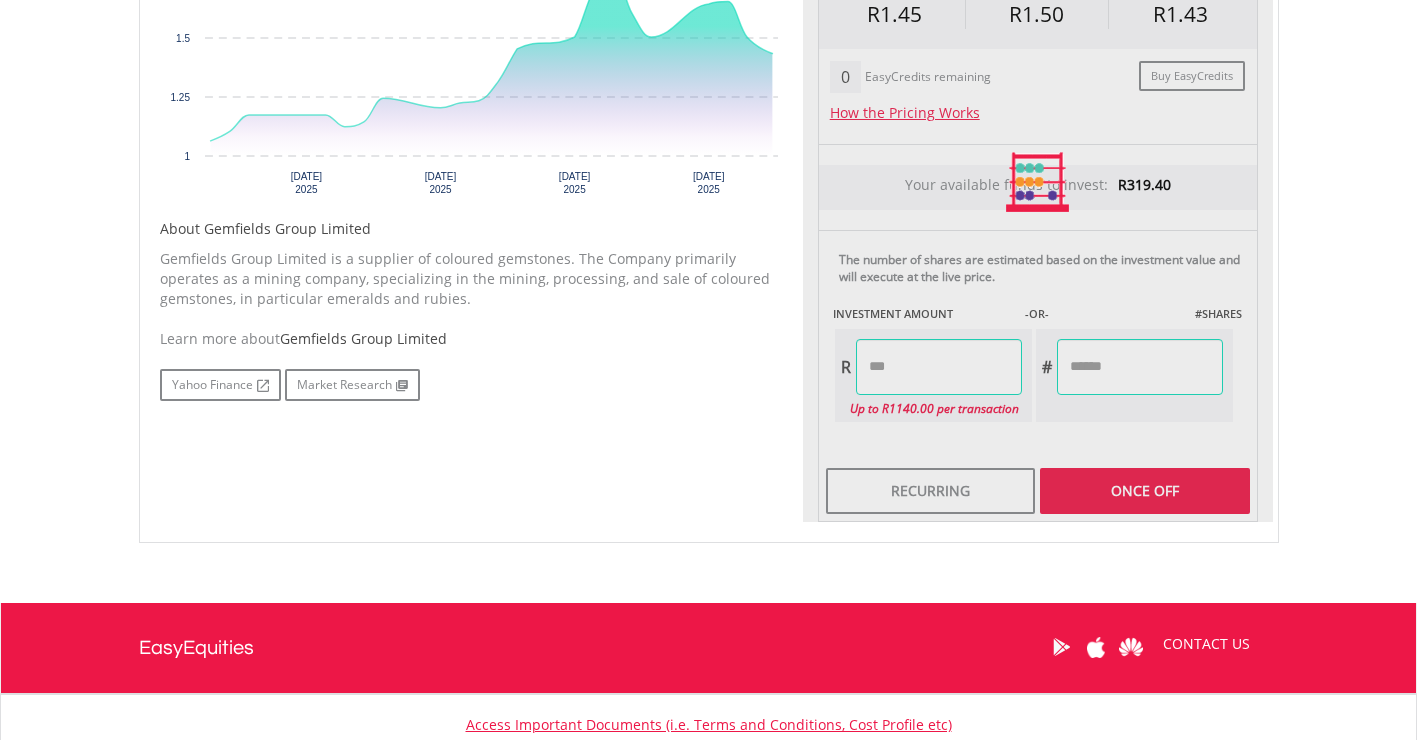 type on "******" 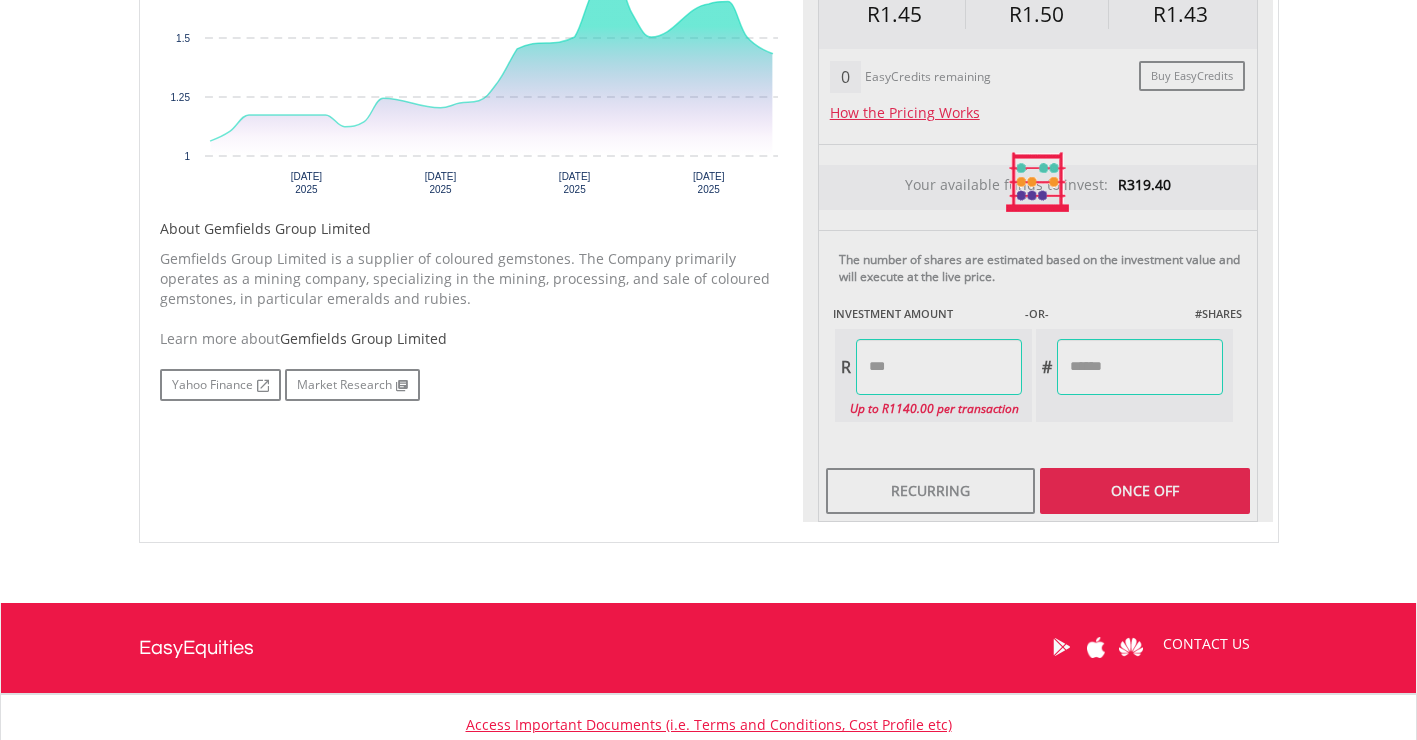 type on "********" 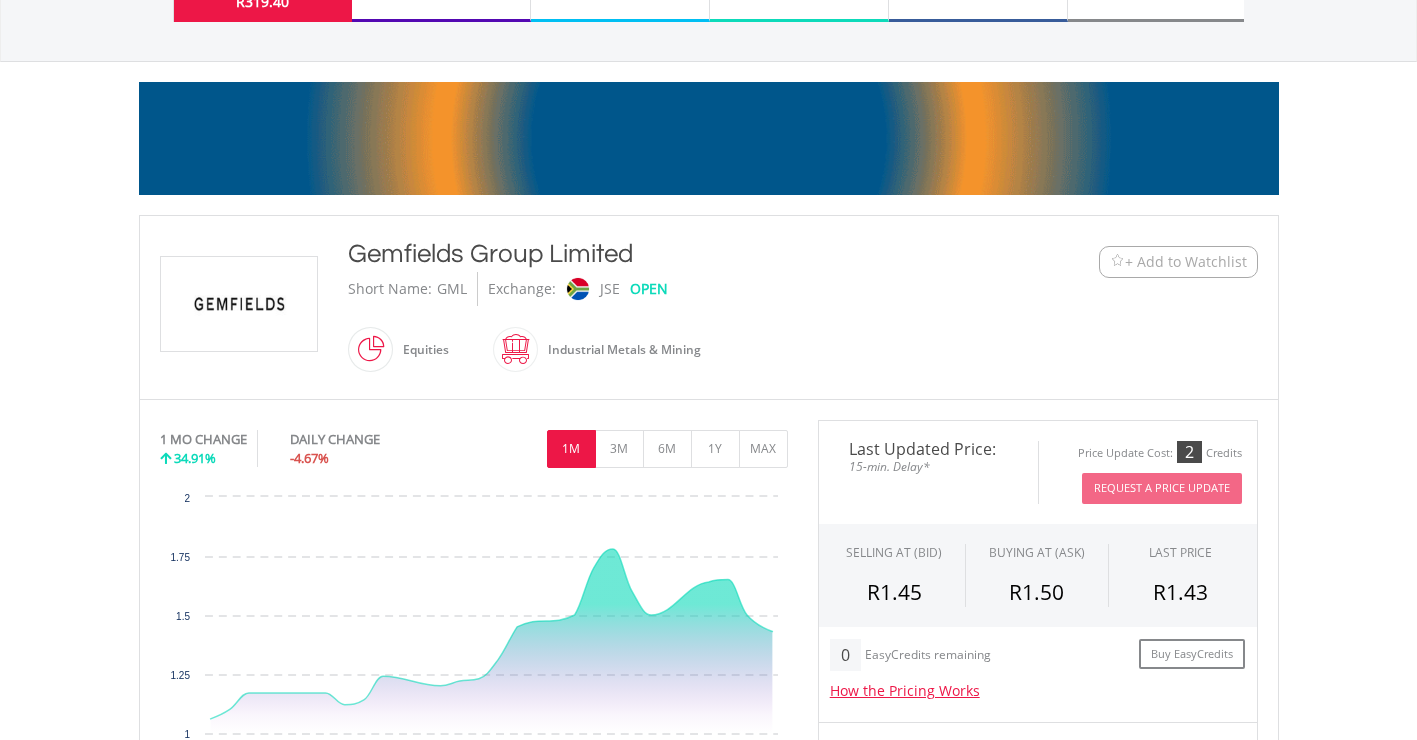 scroll, scrollTop: 0, scrollLeft: 0, axis: both 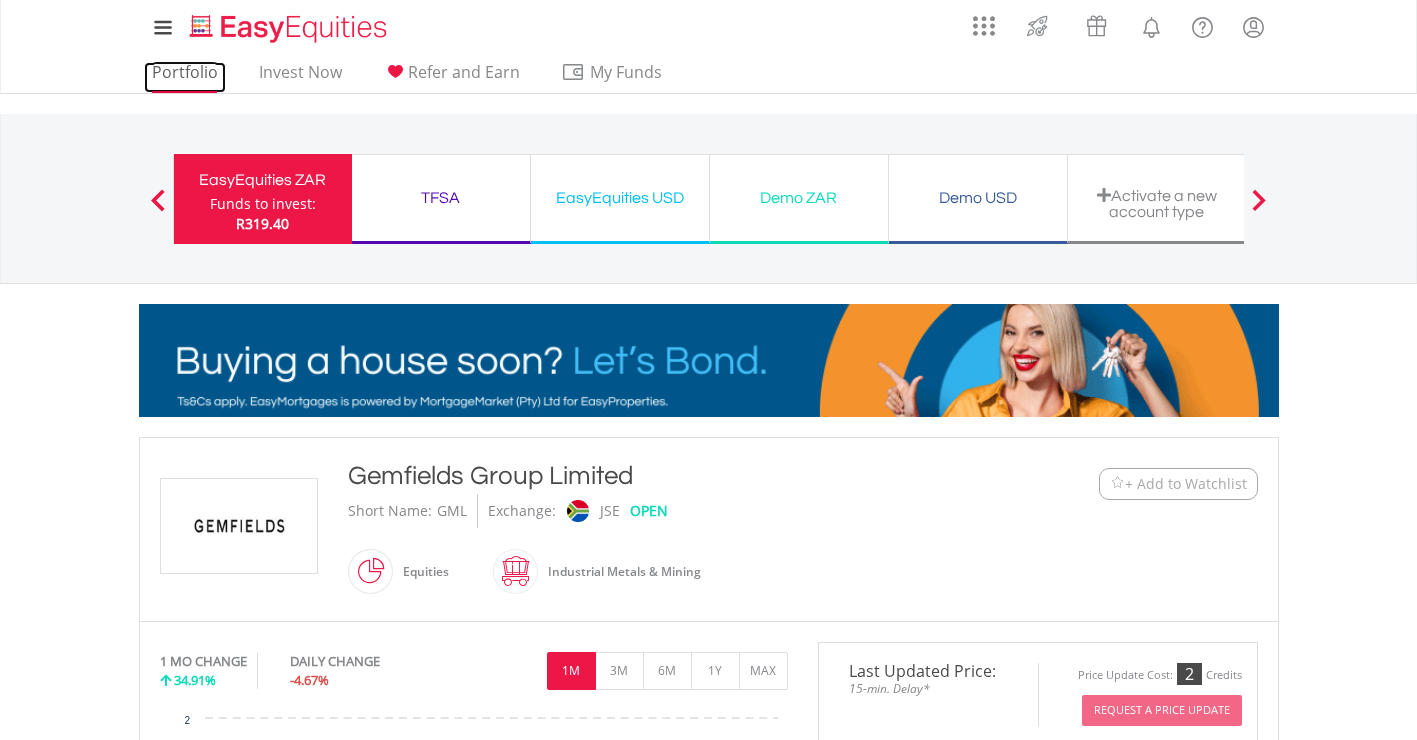 click on "Portfolio" at bounding box center [185, 77] 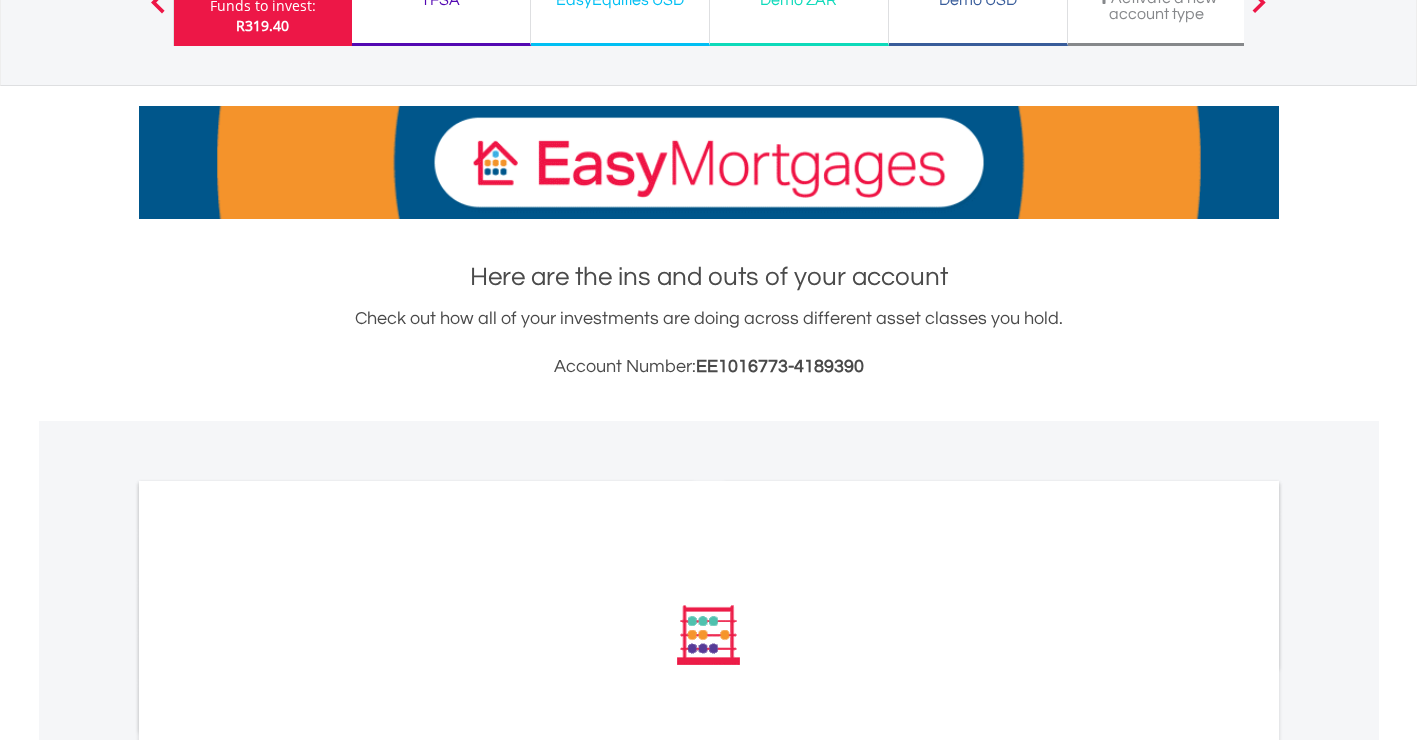 scroll, scrollTop: 300, scrollLeft: 0, axis: vertical 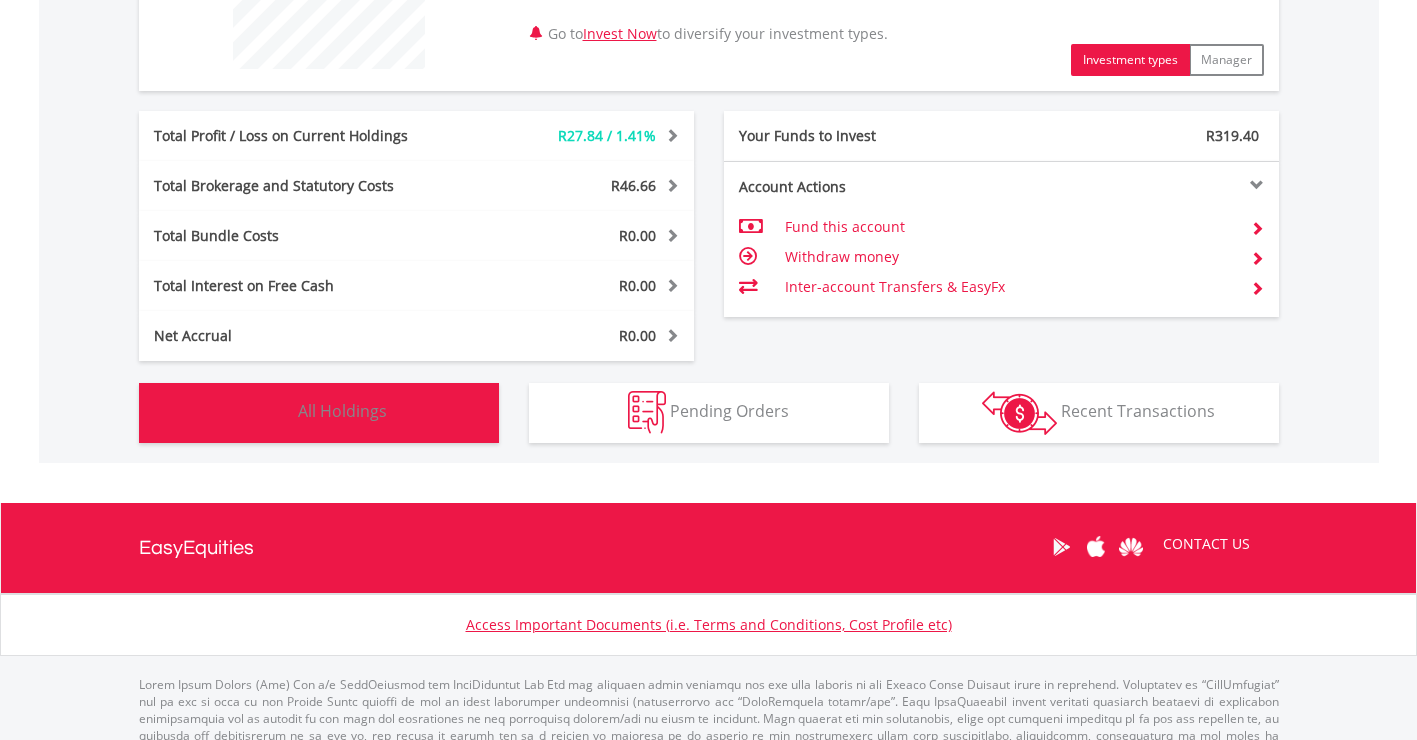 click on "Holdings
All Holdings" at bounding box center [319, 413] 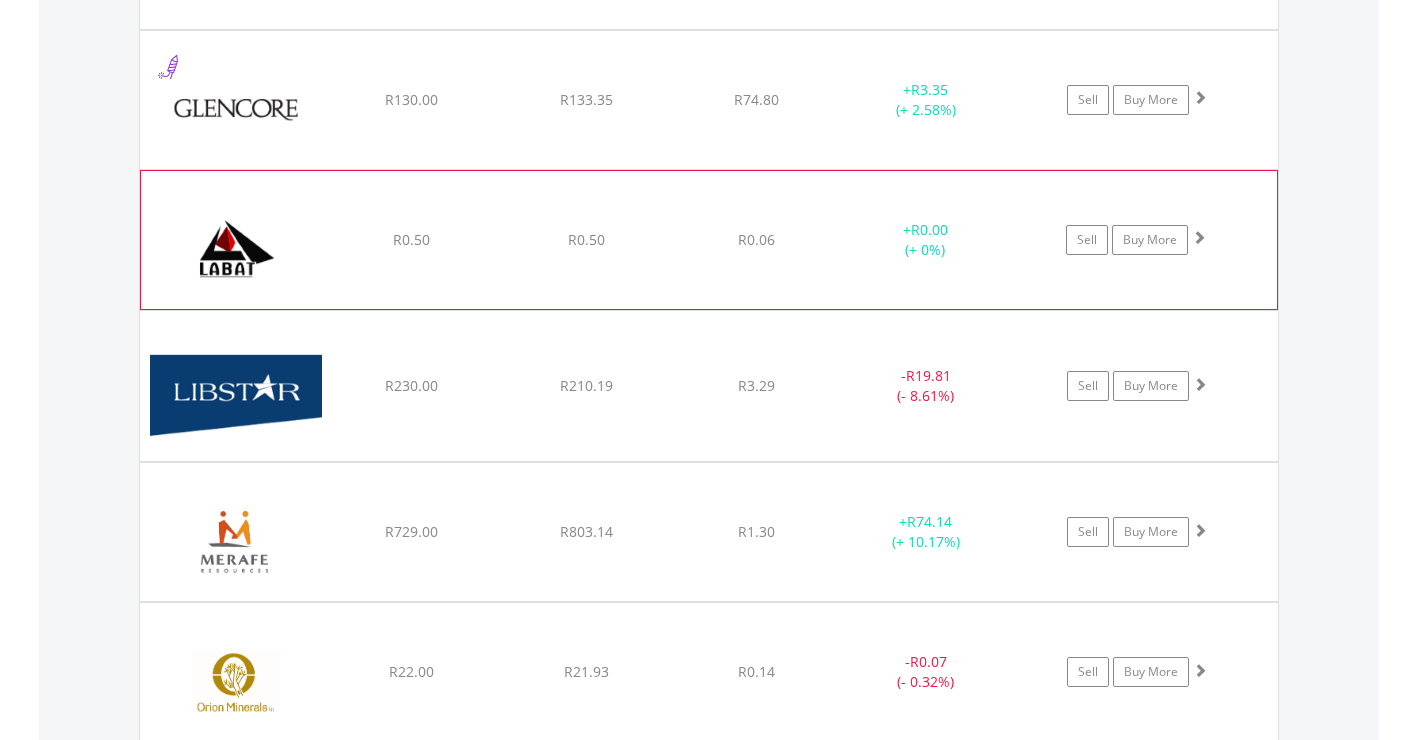 scroll, scrollTop: 1503, scrollLeft: 0, axis: vertical 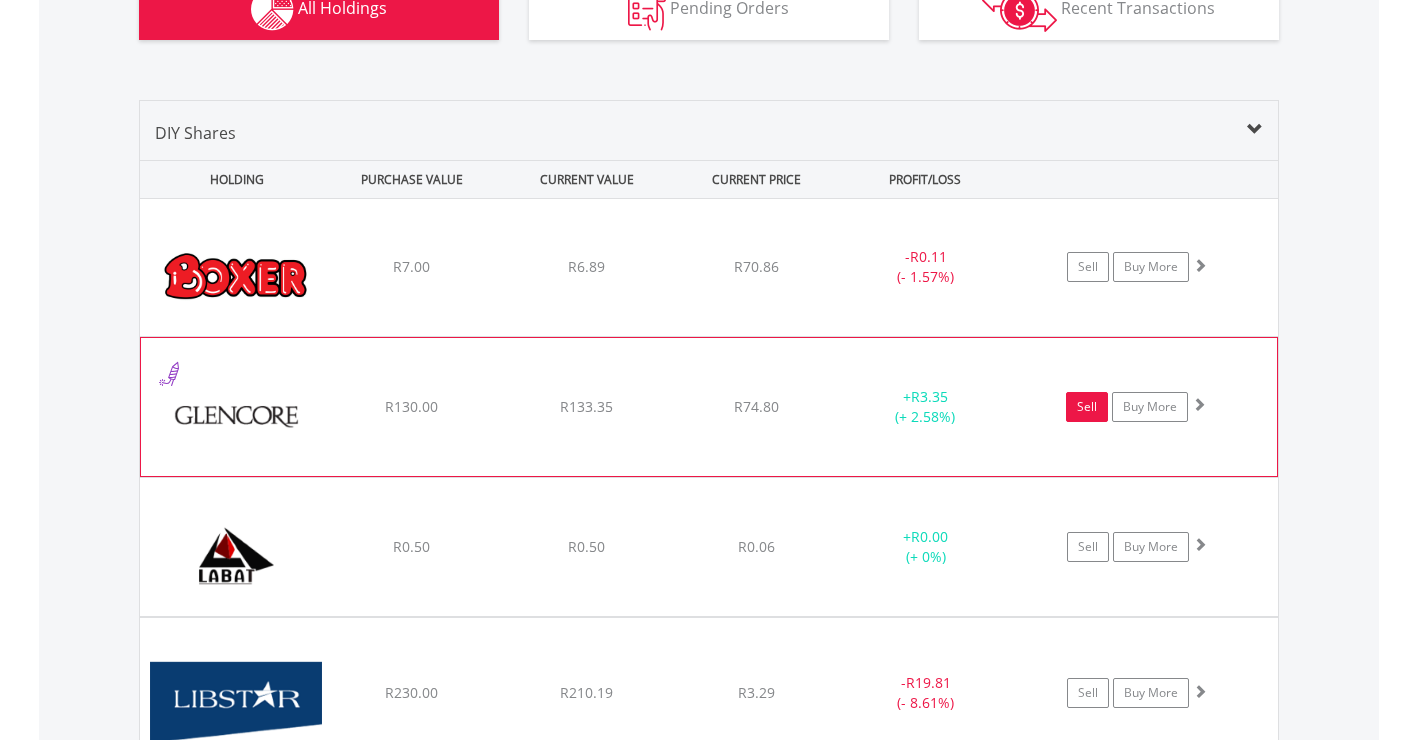 click on "Sell" at bounding box center [1087, 407] 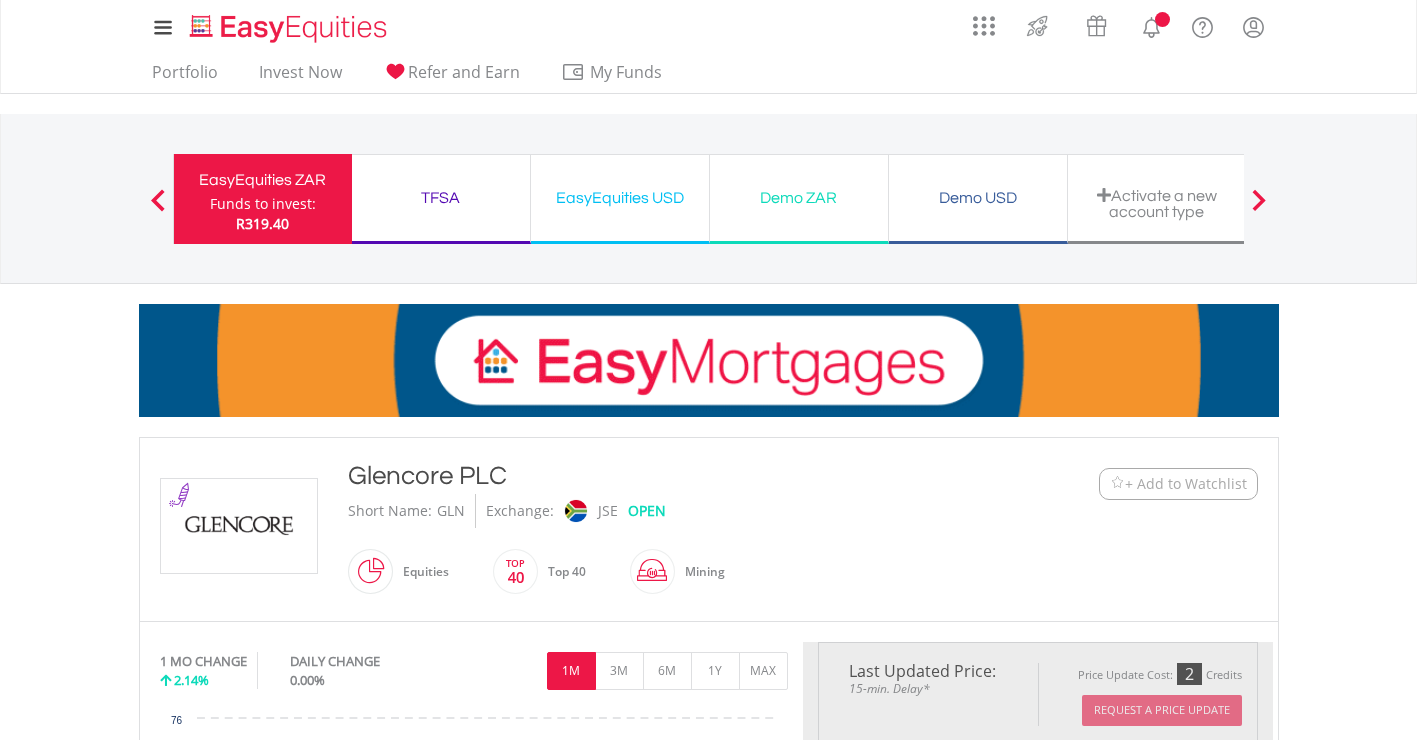 scroll, scrollTop: 500, scrollLeft: 0, axis: vertical 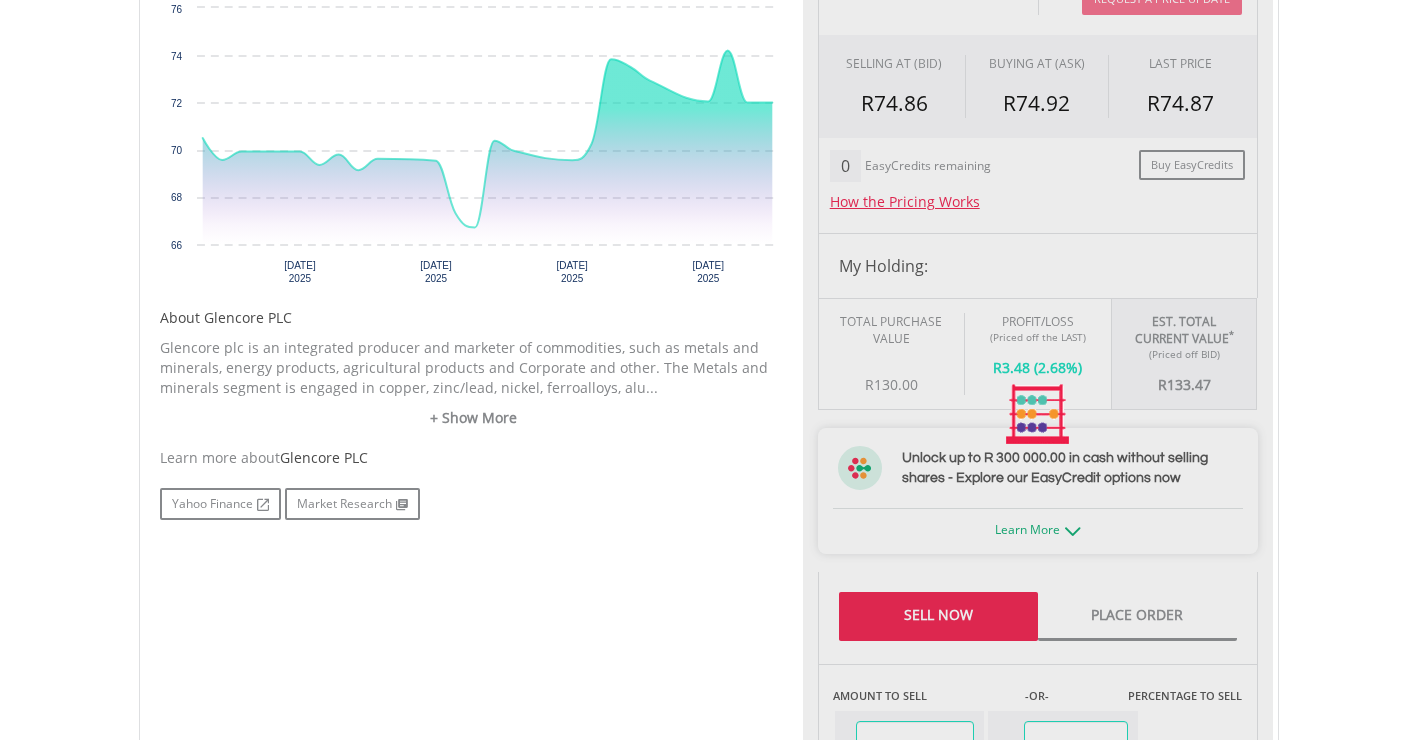 type on "******" 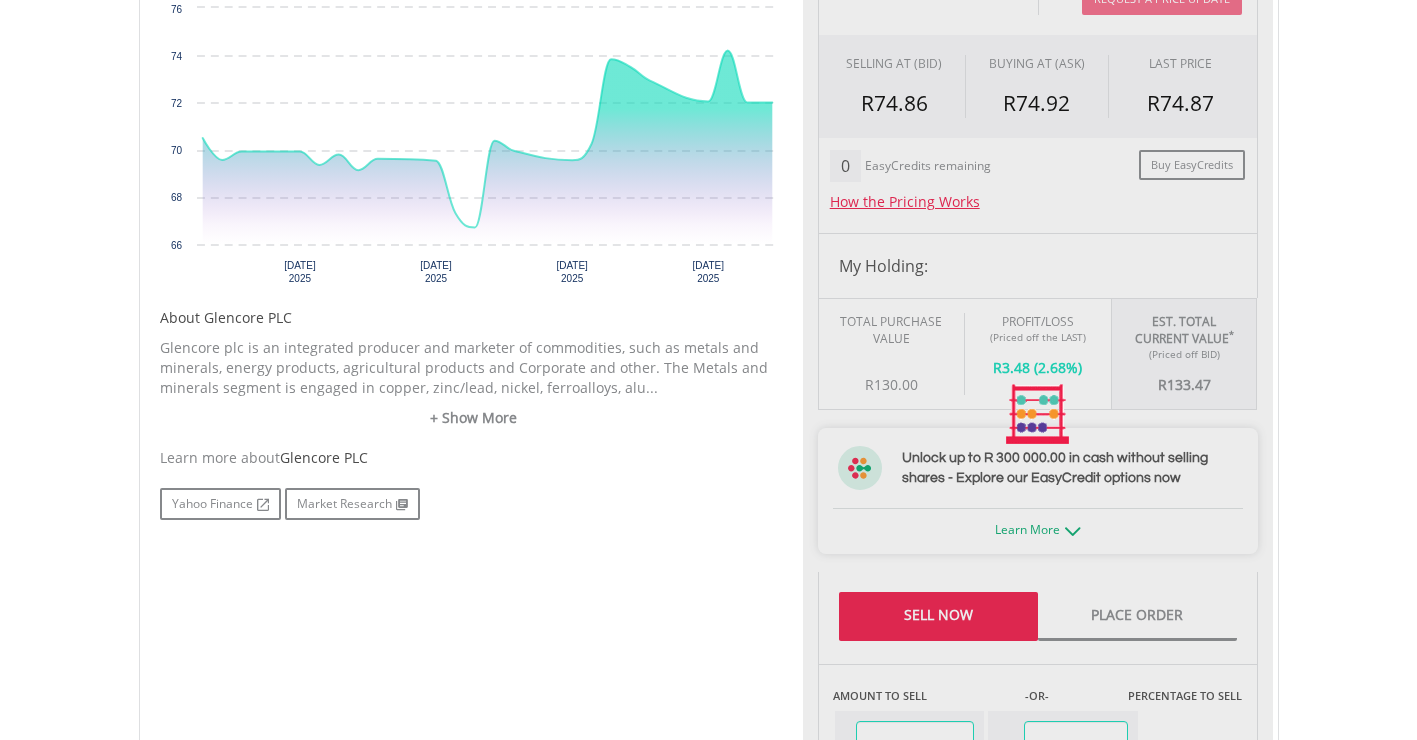 type on "******" 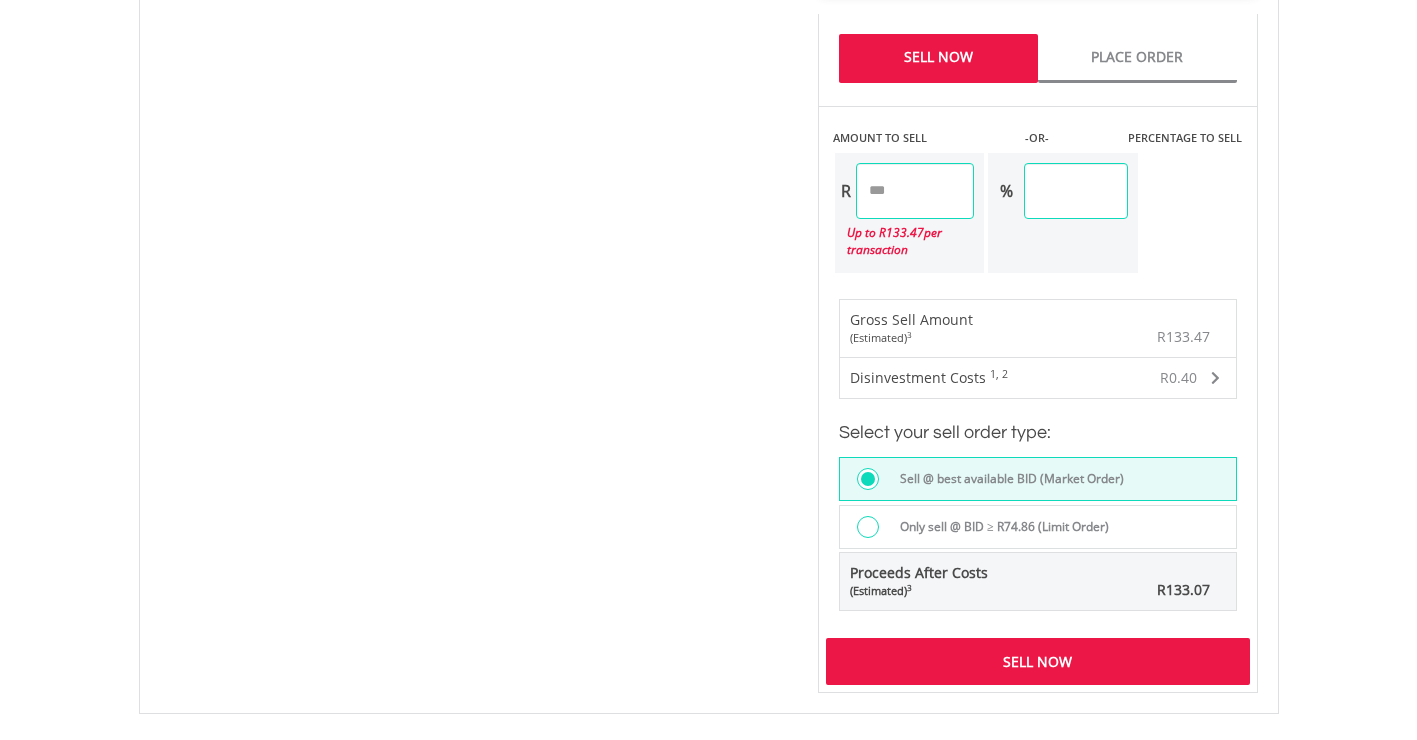 scroll, scrollTop: 1300, scrollLeft: 0, axis: vertical 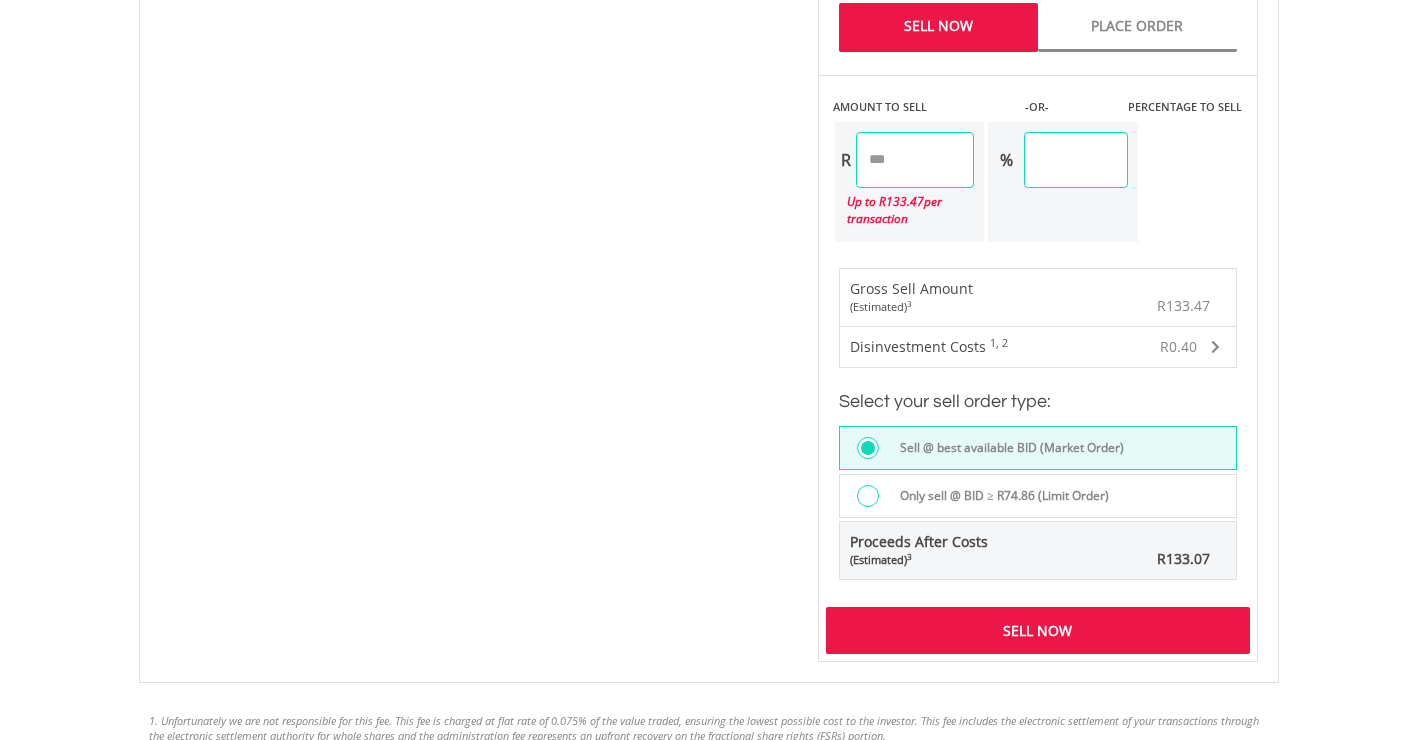 drag, startPoint x: 1075, startPoint y: 631, endPoint x: 1061, endPoint y: 635, distance: 14.56022 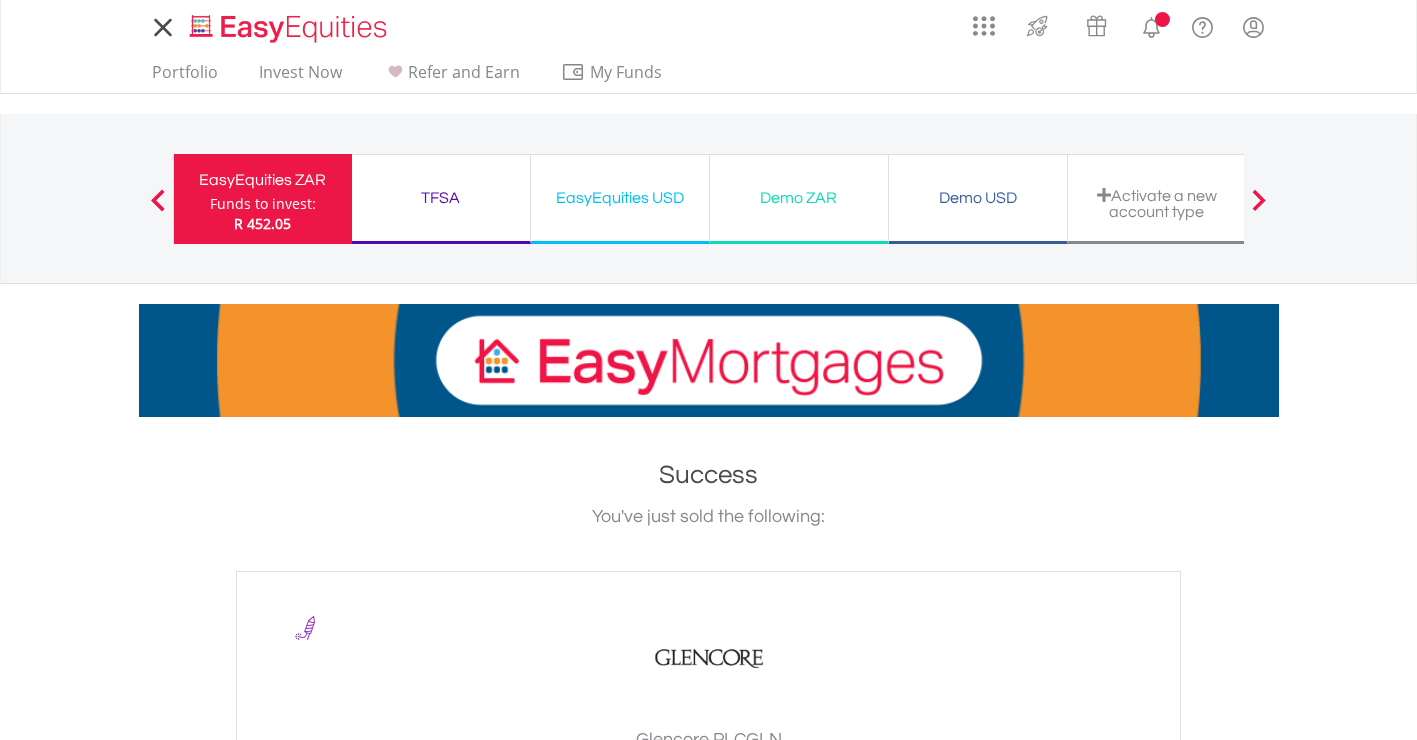 scroll, scrollTop: 0, scrollLeft: 0, axis: both 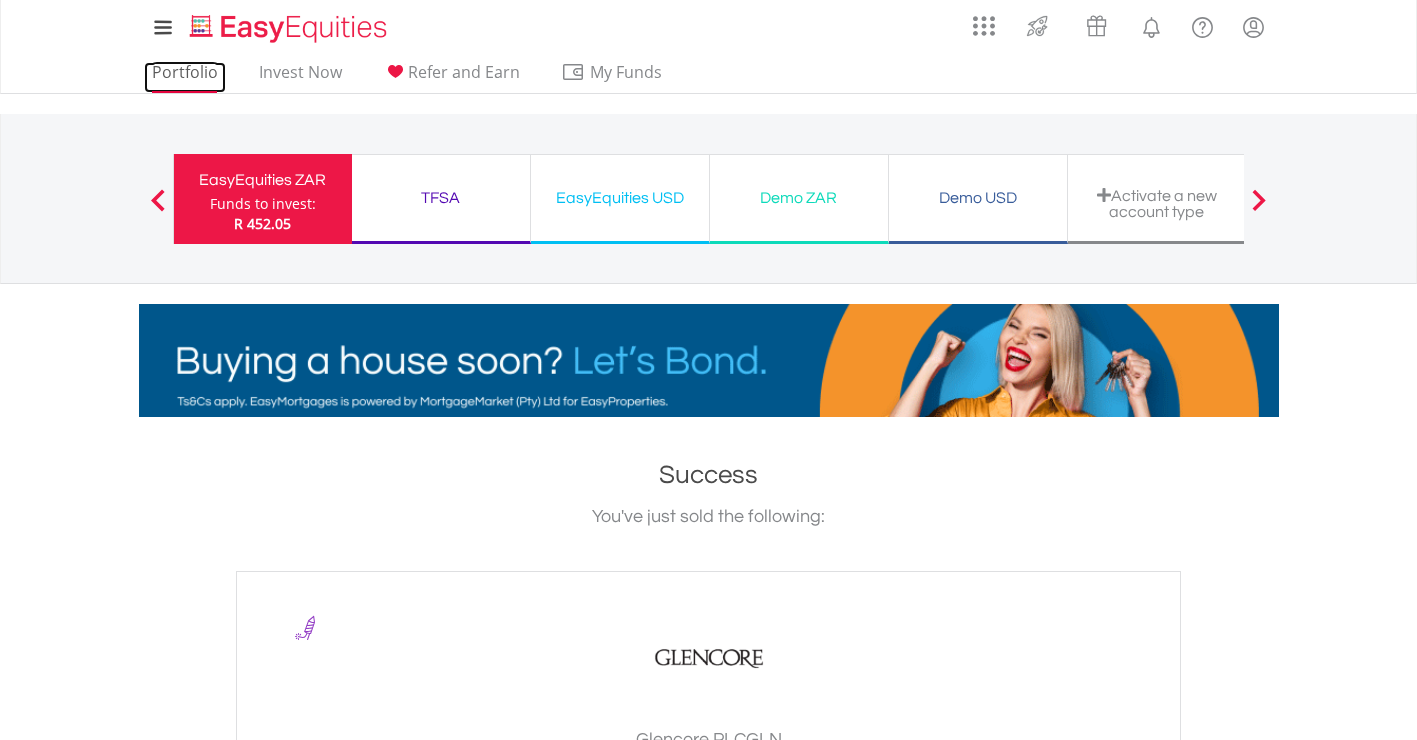 click on "Portfolio" at bounding box center [185, 77] 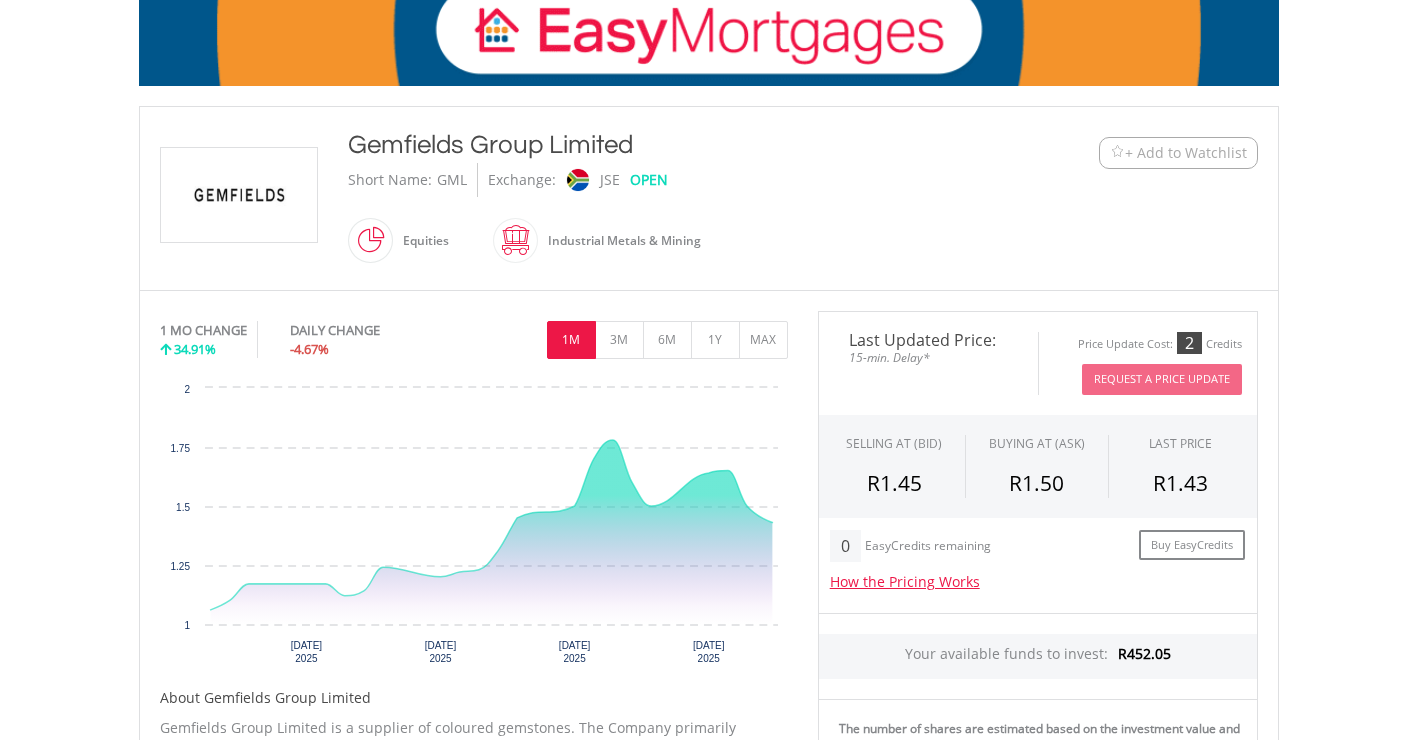 scroll, scrollTop: 500, scrollLeft: 0, axis: vertical 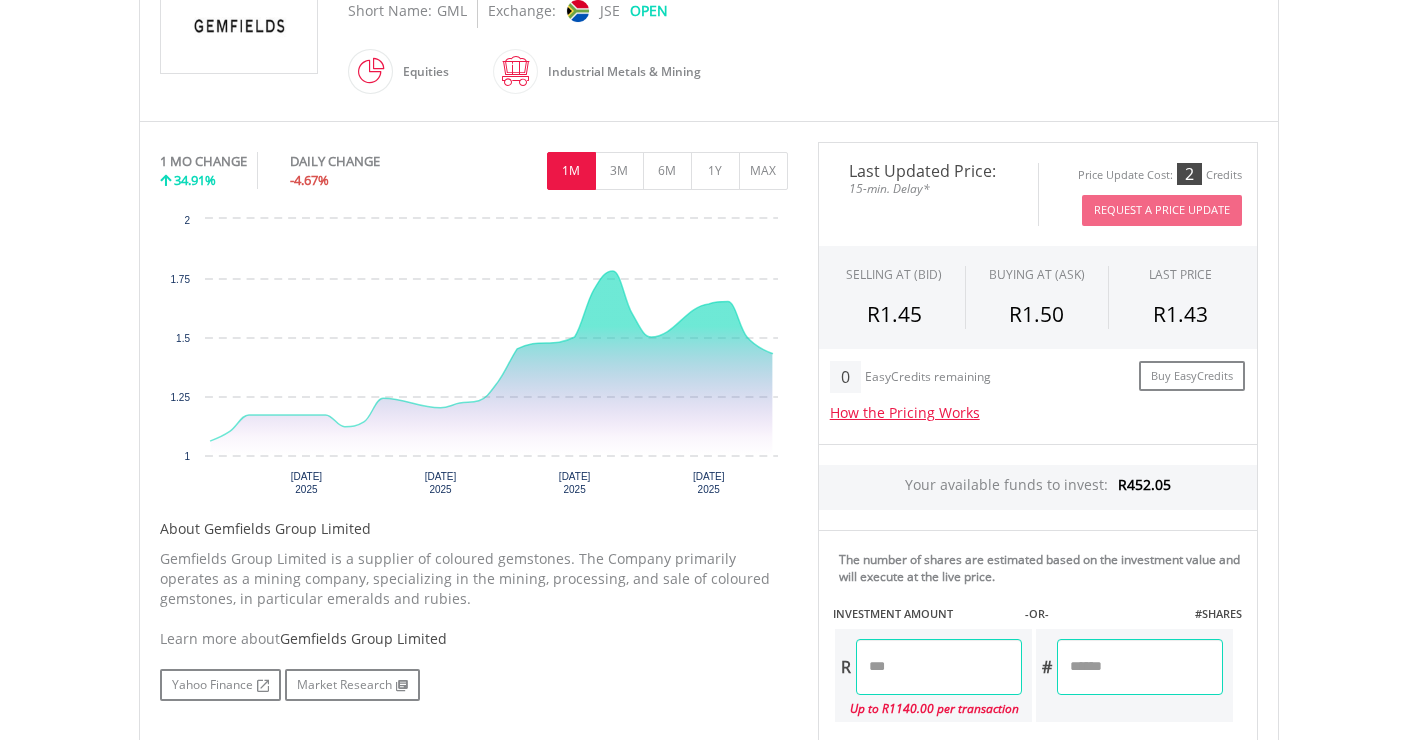 click at bounding box center (939, 667) 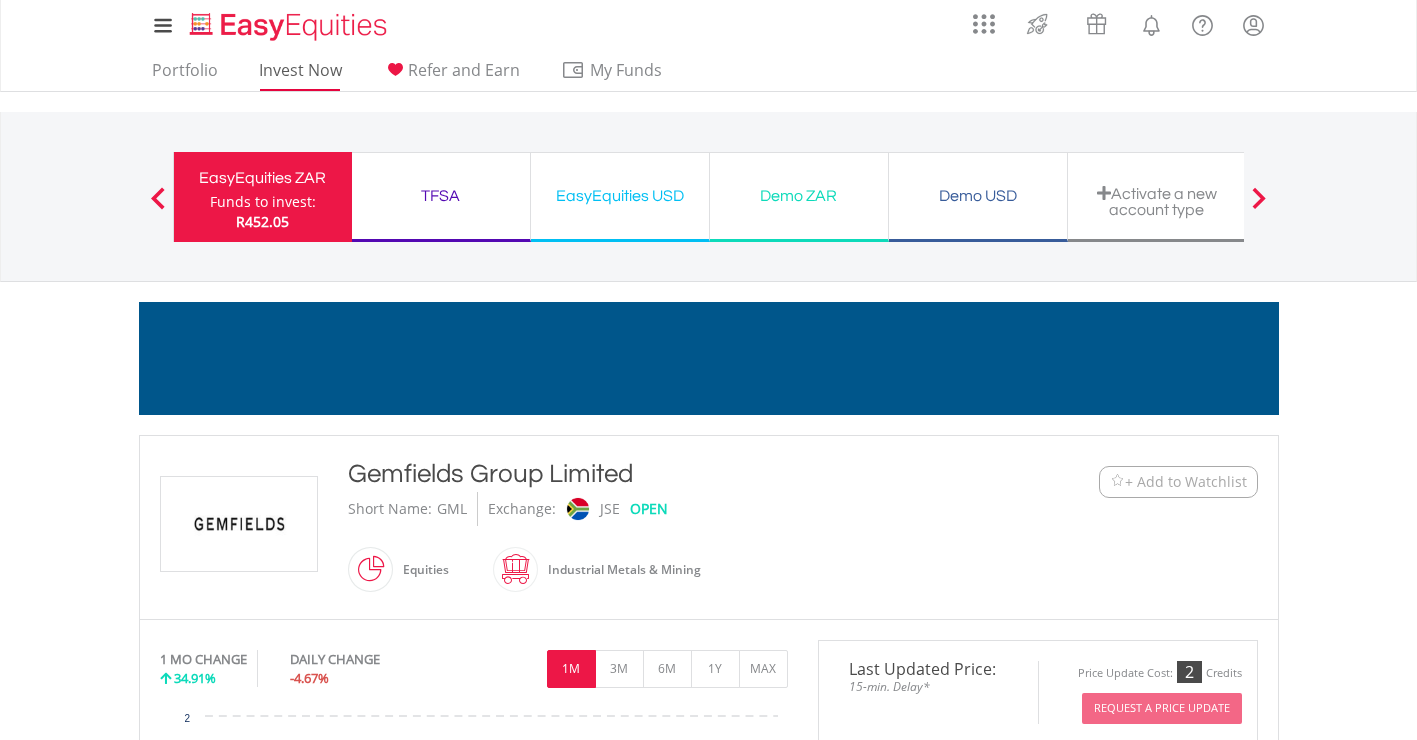 scroll, scrollTop: 0, scrollLeft: 0, axis: both 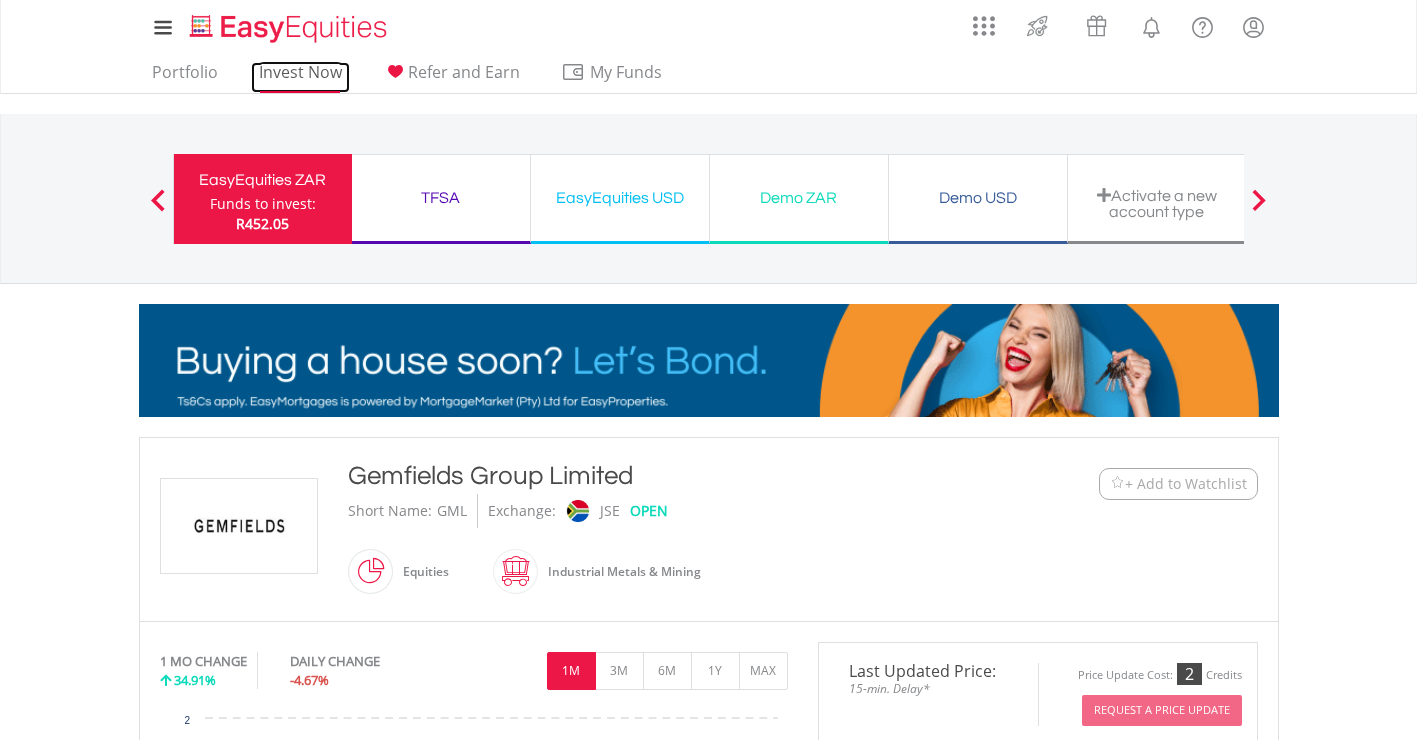 click on "Invest Now" at bounding box center [300, 77] 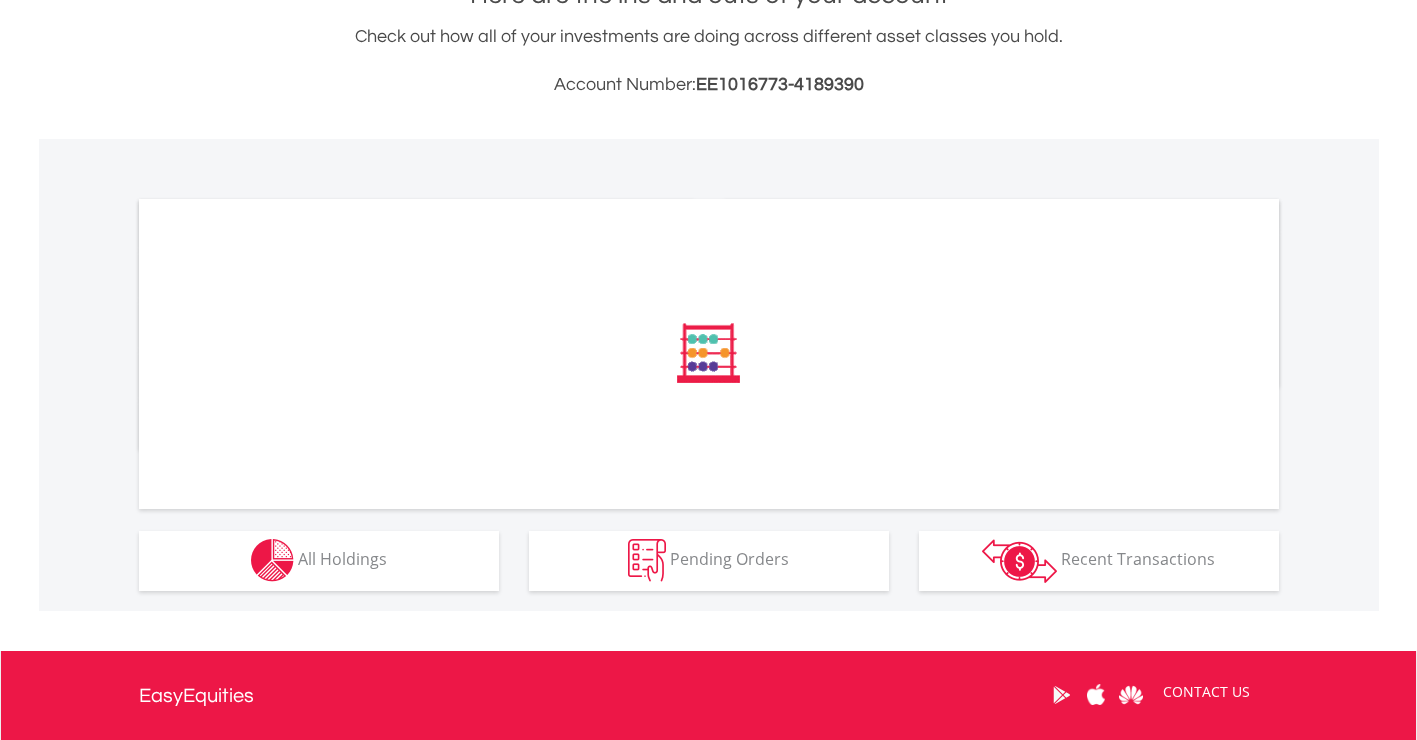 scroll, scrollTop: 500, scrollLeft: 0, axis: vertical 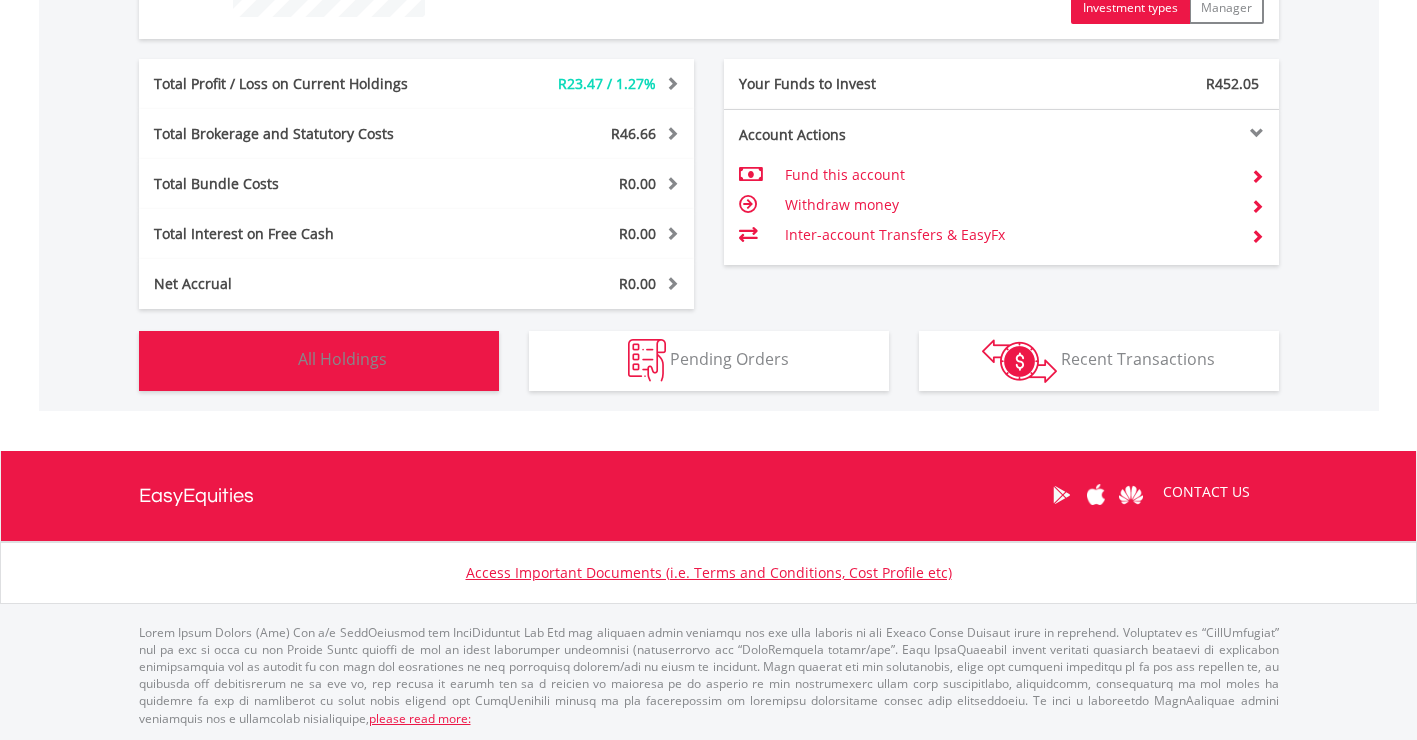 click on "Holdings
All Holdings" at bounding box center (319, 361) 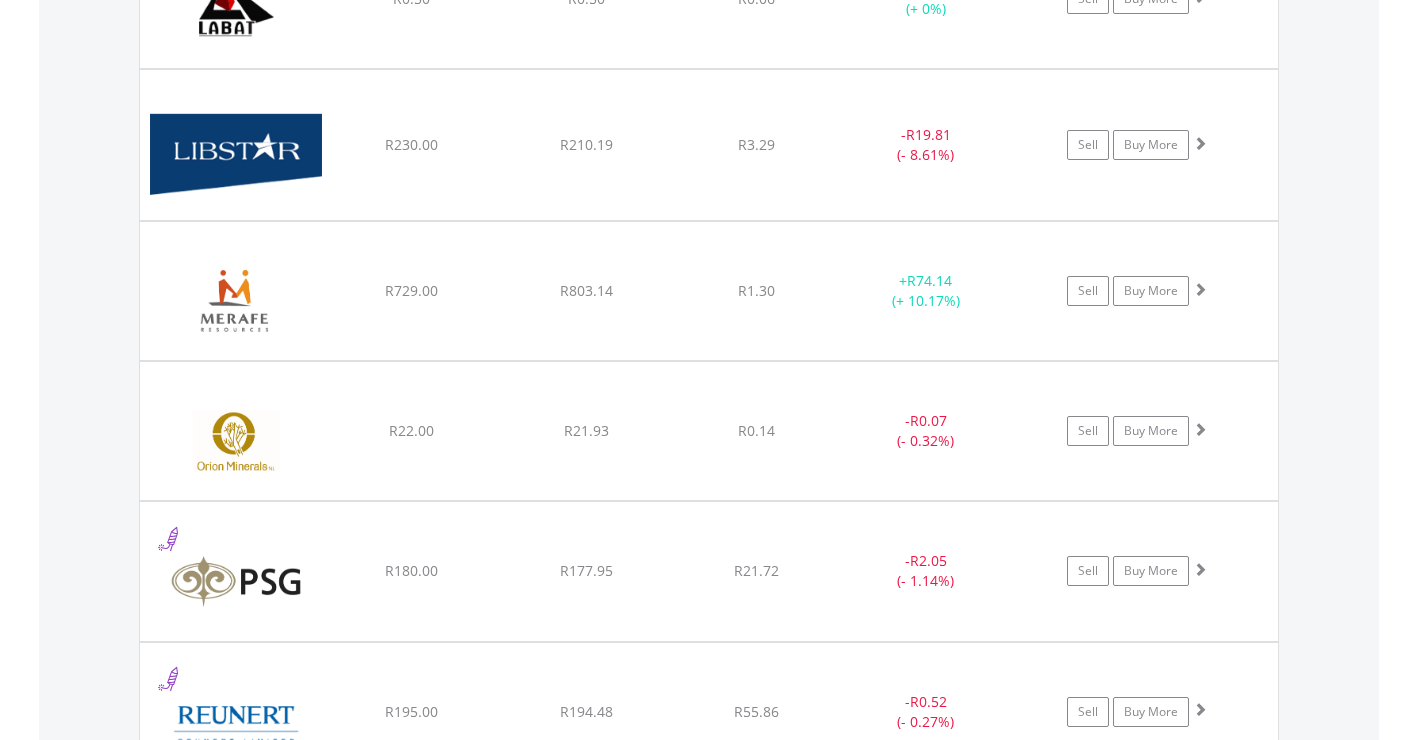 scroll, scrollTop: 1503, scrollLeft: 0, axis: vertical 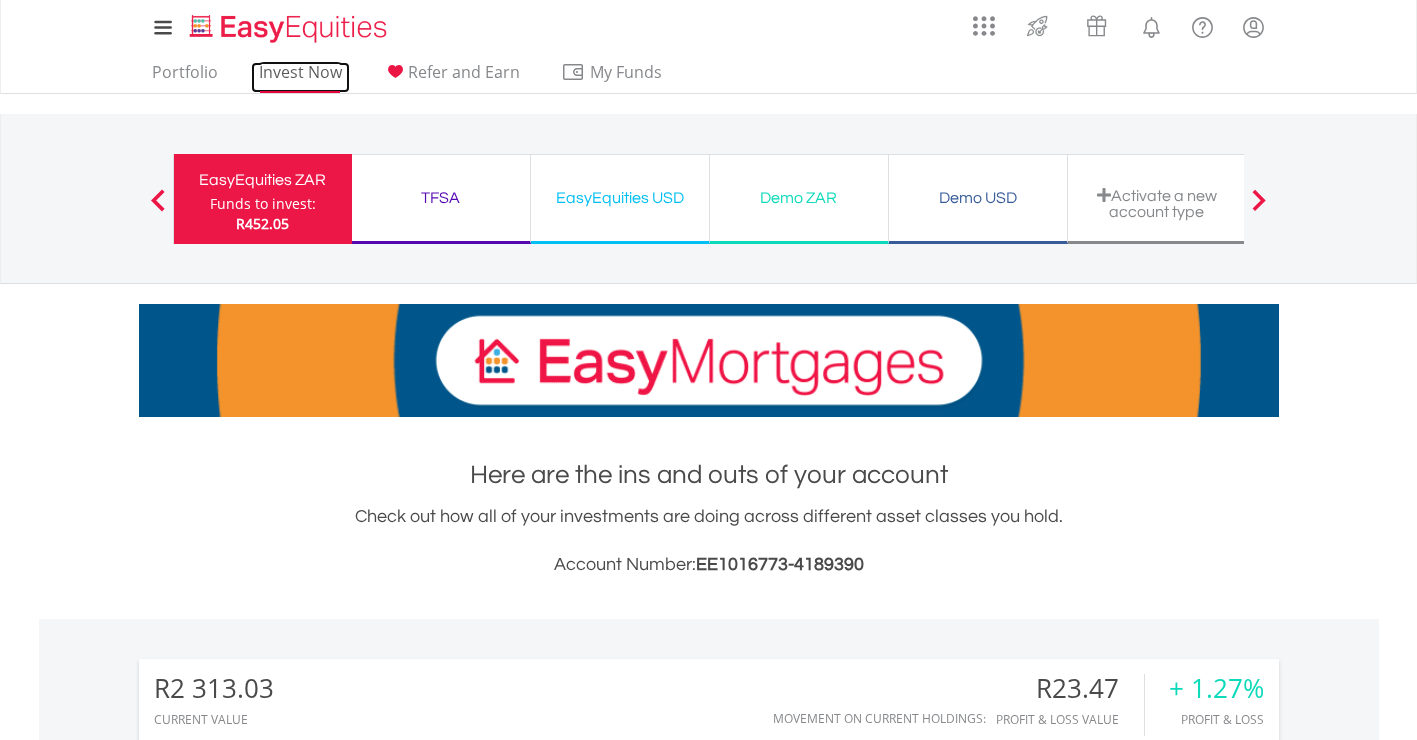click on "Invest Now" at bounding box center (300, 77) 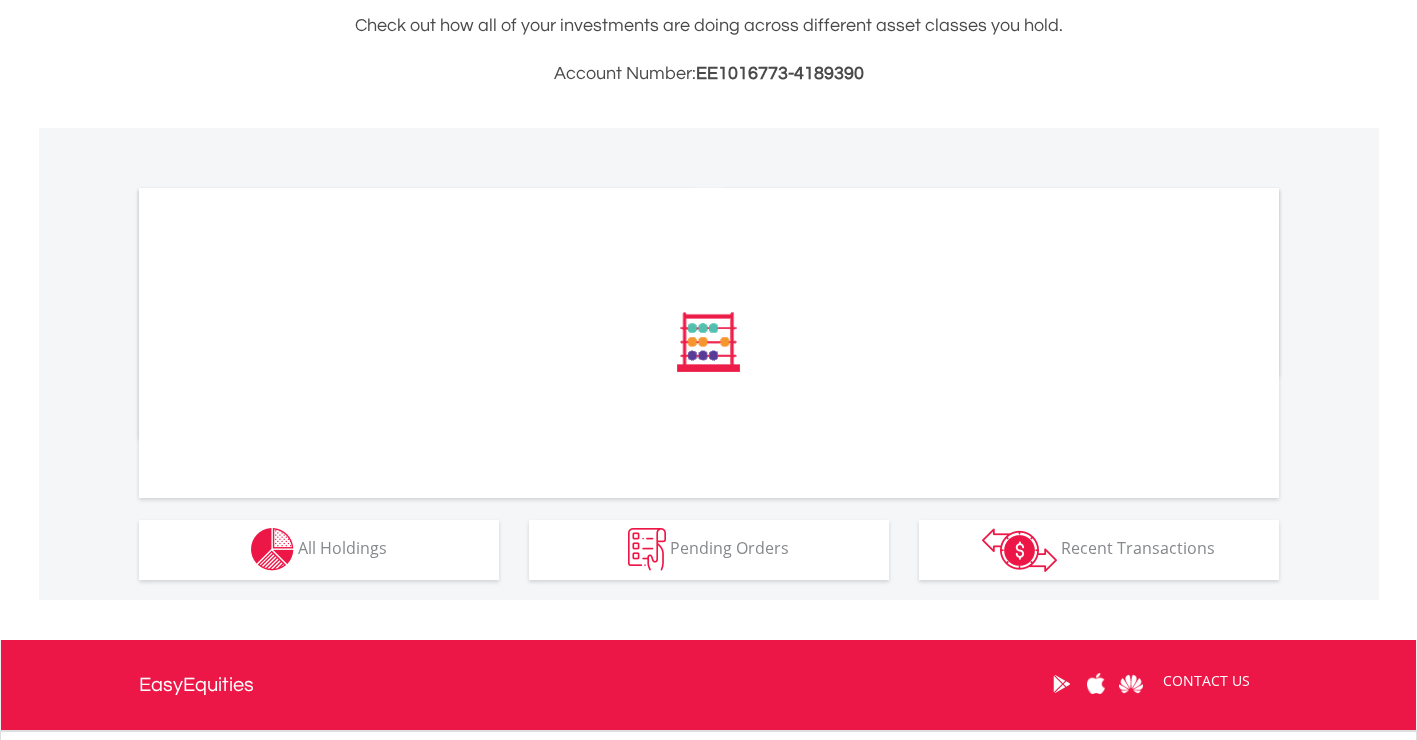 scroll, scrollTop: 500, scrollLeft: 0, axis: vertical 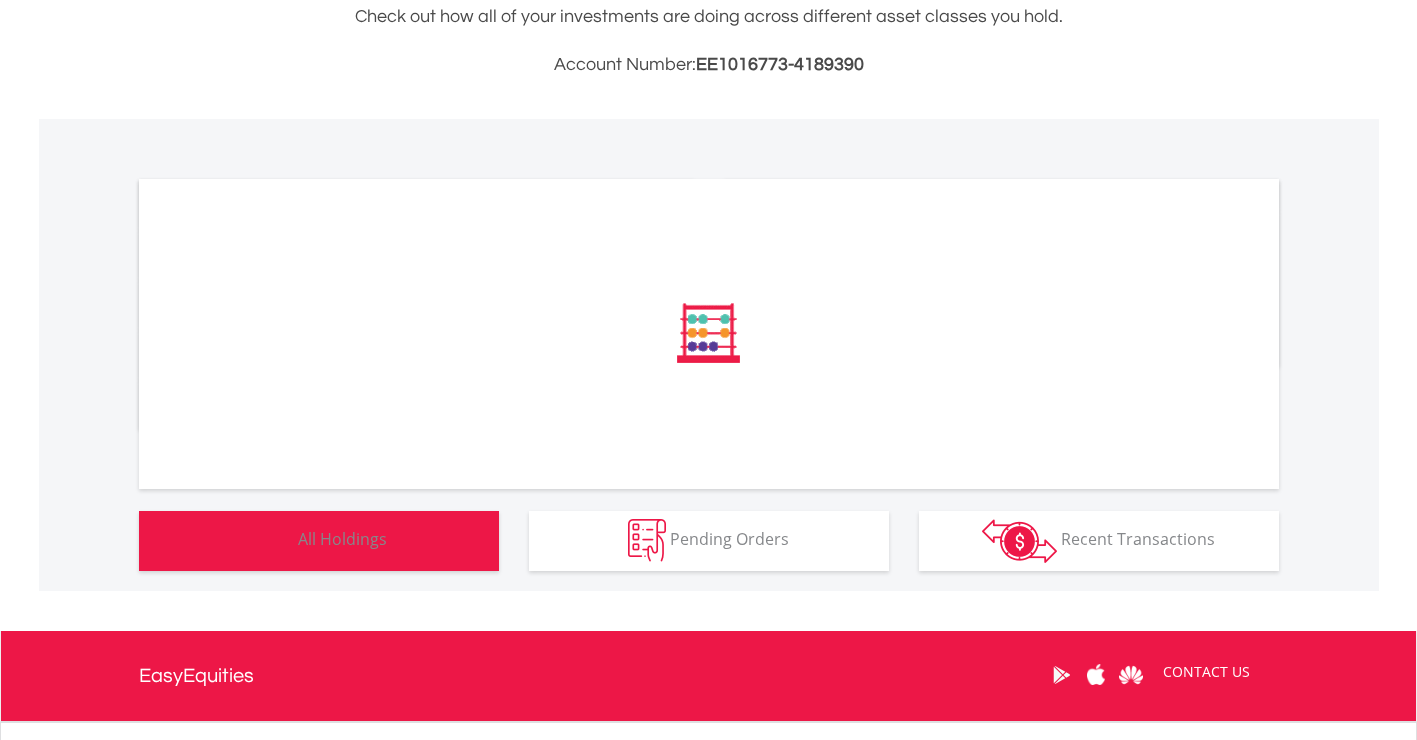 click on "Holdings
All Holdings" at bounding box center (319, 541) 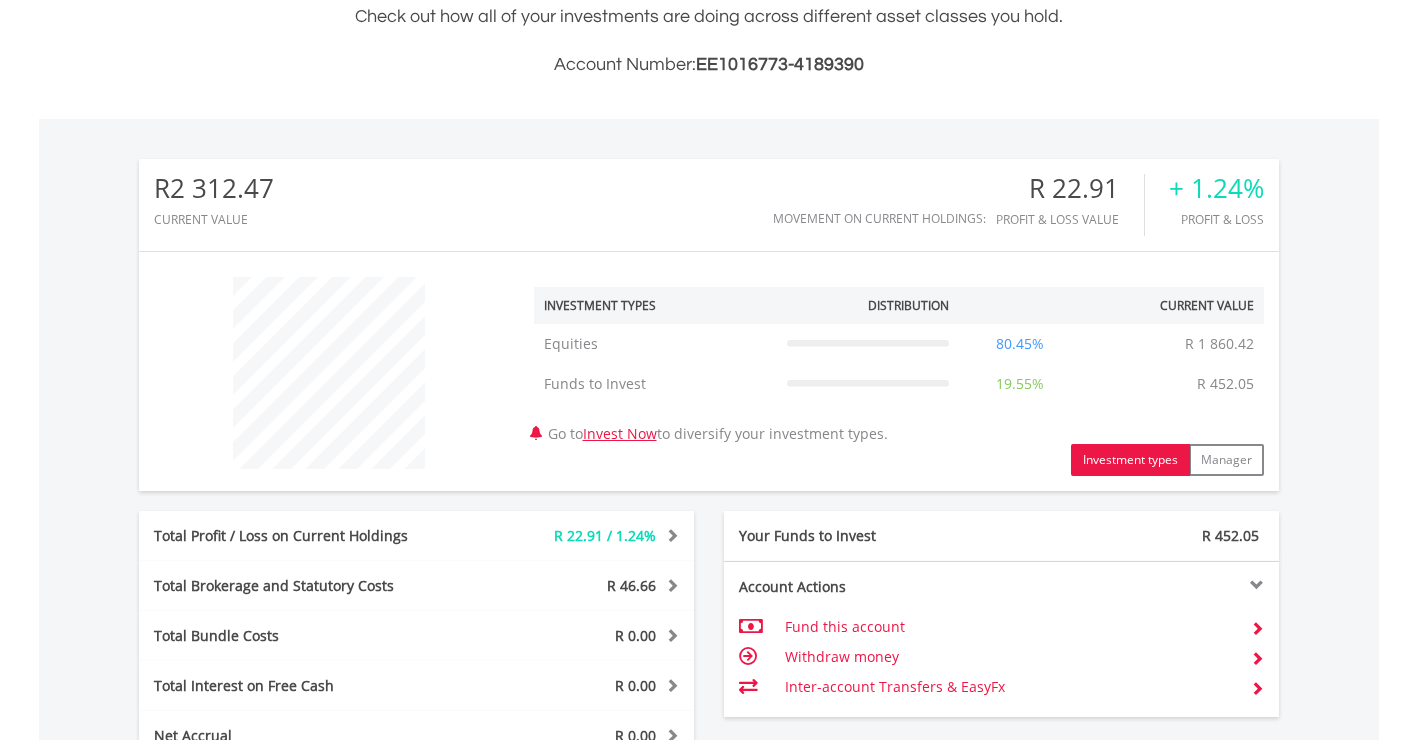 scroll, scrollTop: 1403, scrollLeft: 0, axis: vertical 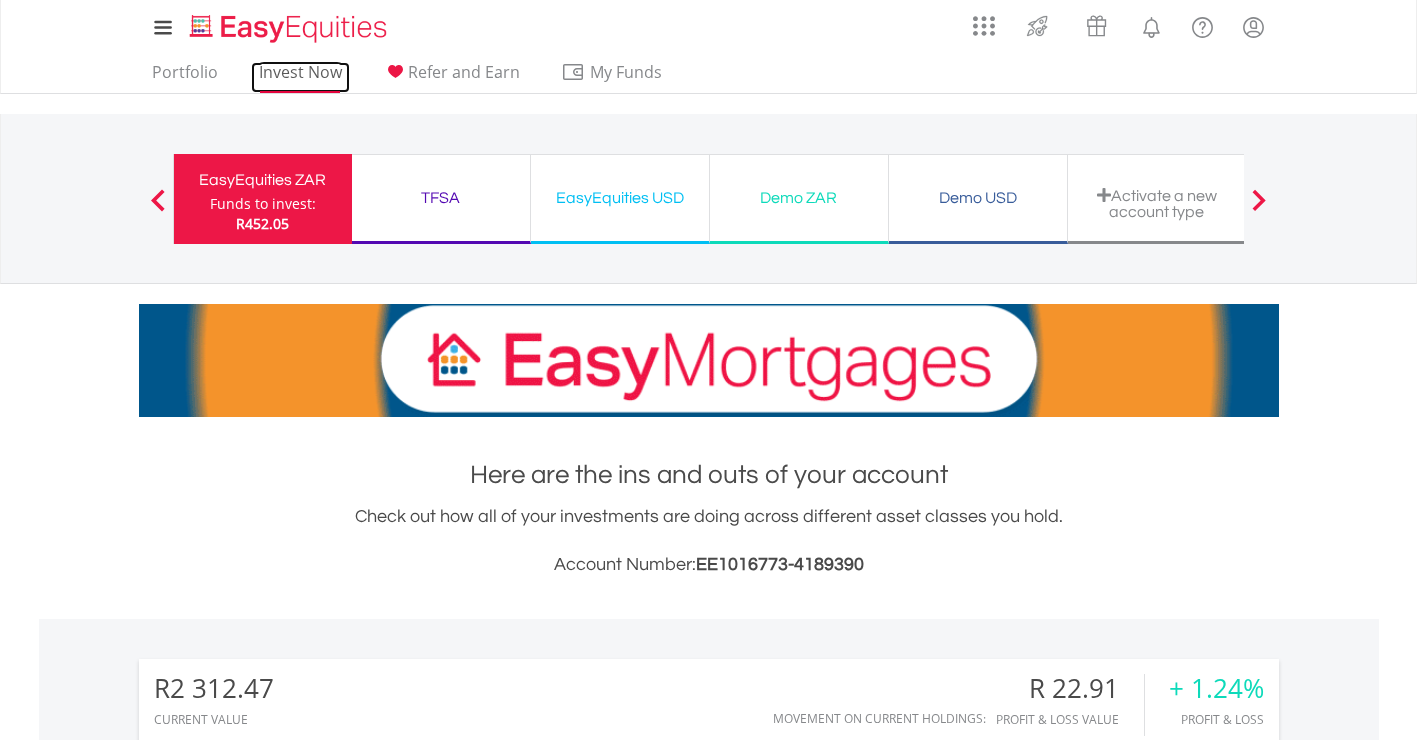 click on "Invest Now" at bounding box center (300, 77) 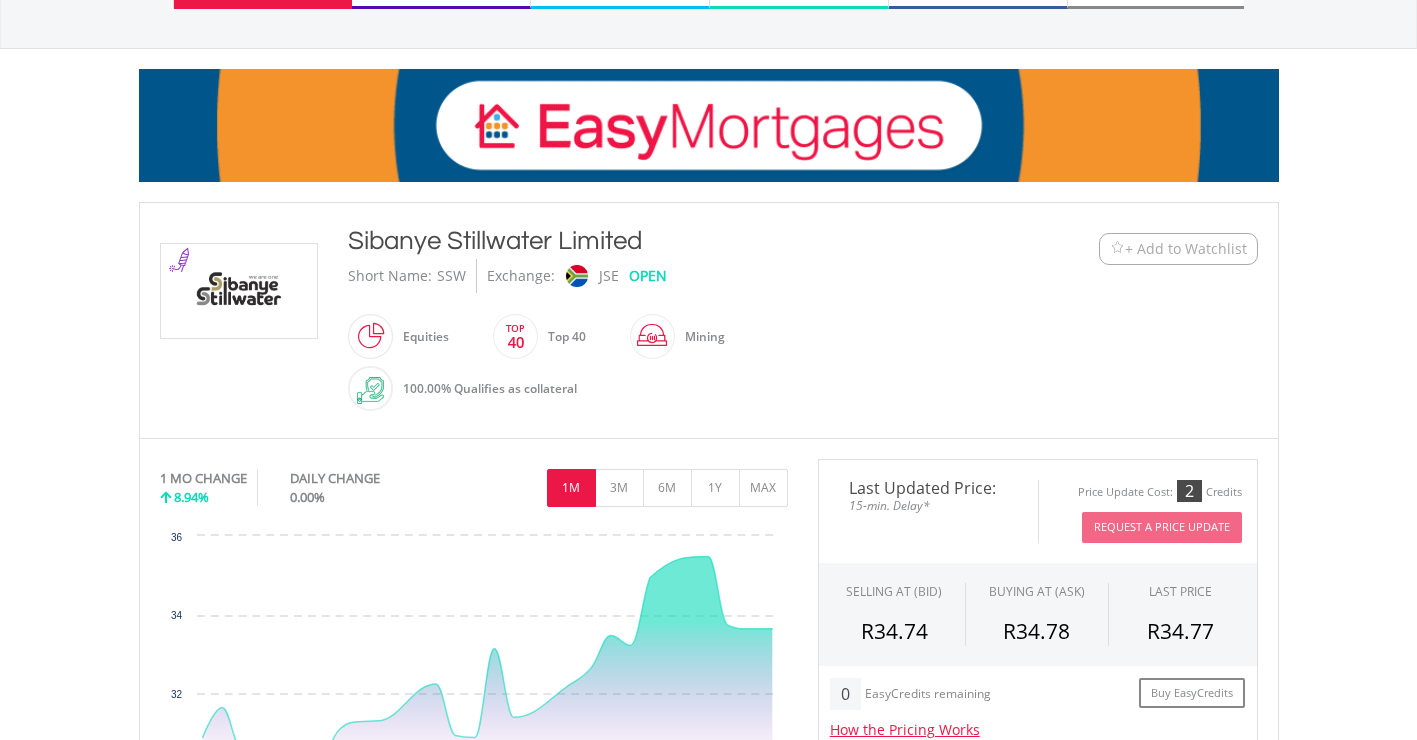 scroll, scrollTop: 400, scrollLeft: 0, axis: vertical 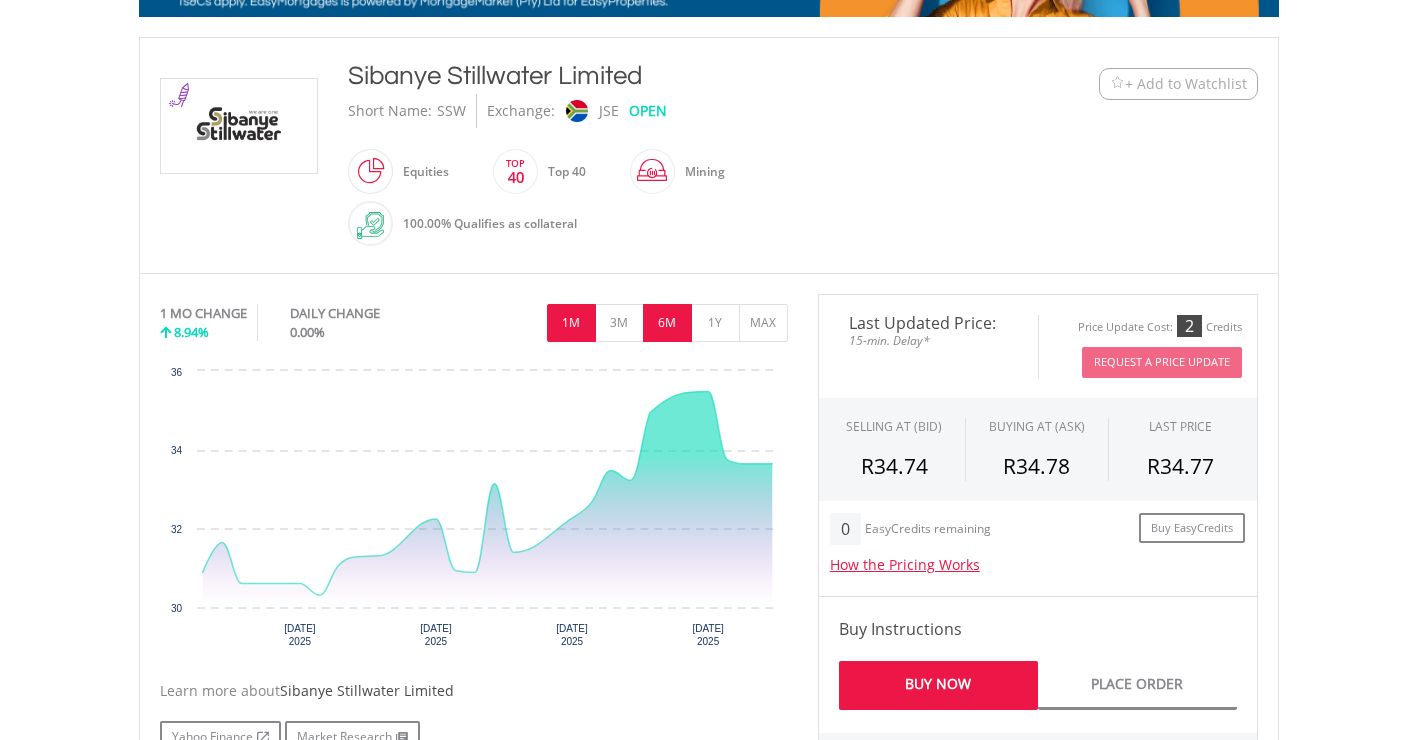 click on "6M" at bounding box center [667, 323] 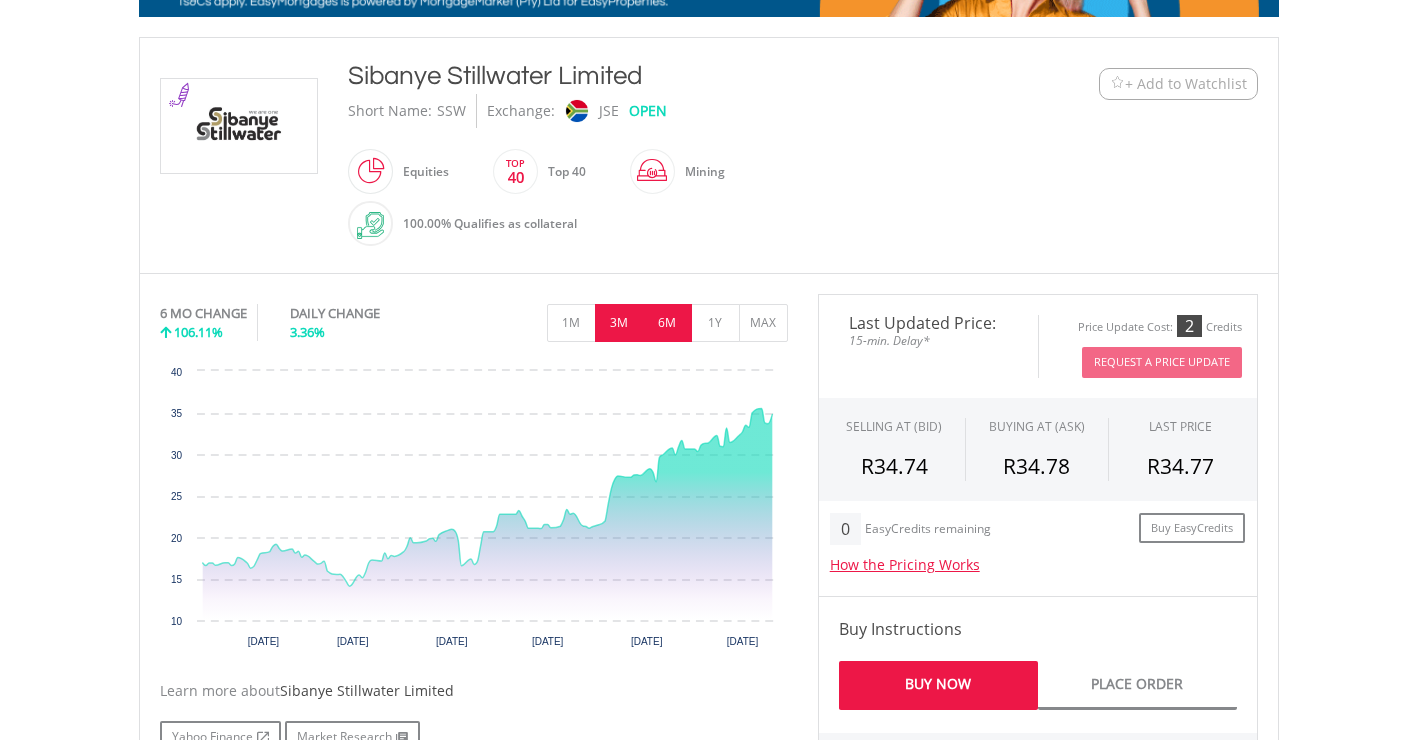 click on "3M" at bounding box center (619, 323) 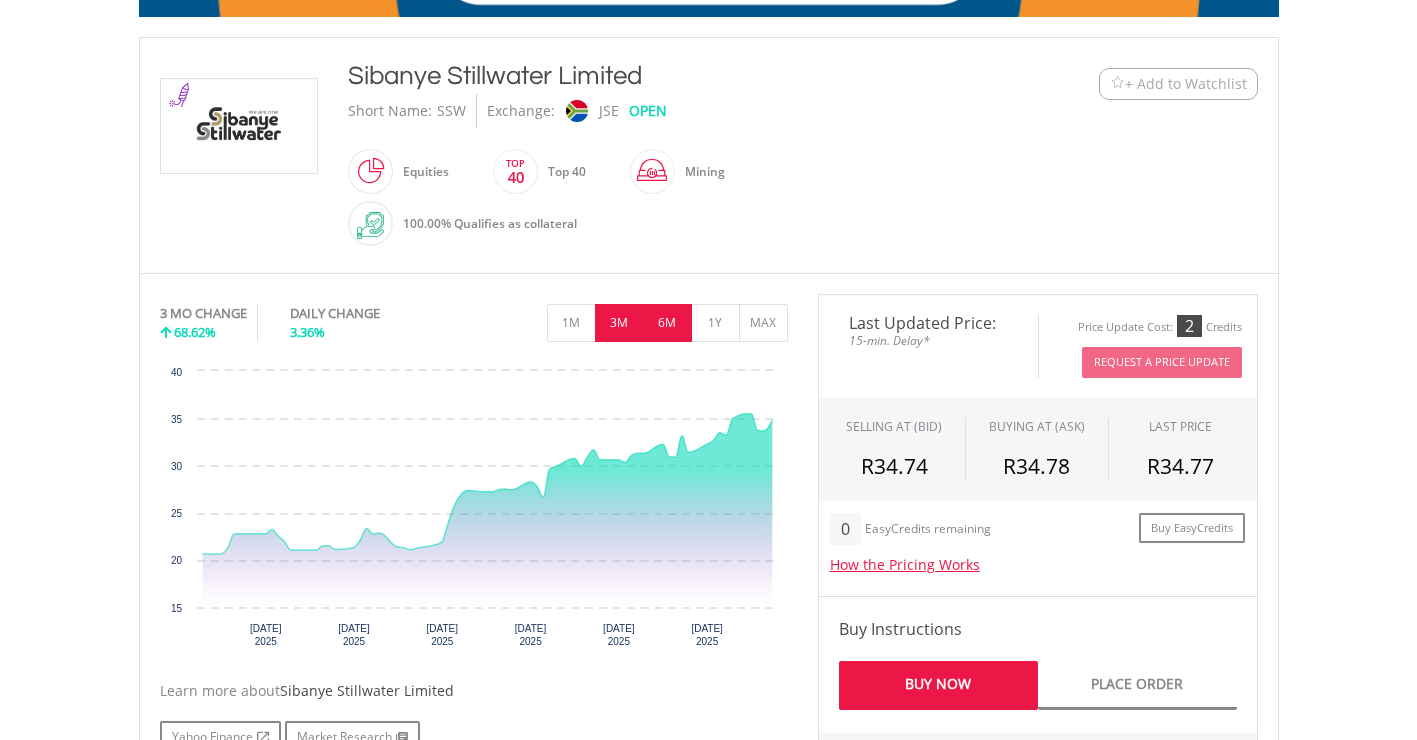 click on "6M" at bounding box center (667, 323) 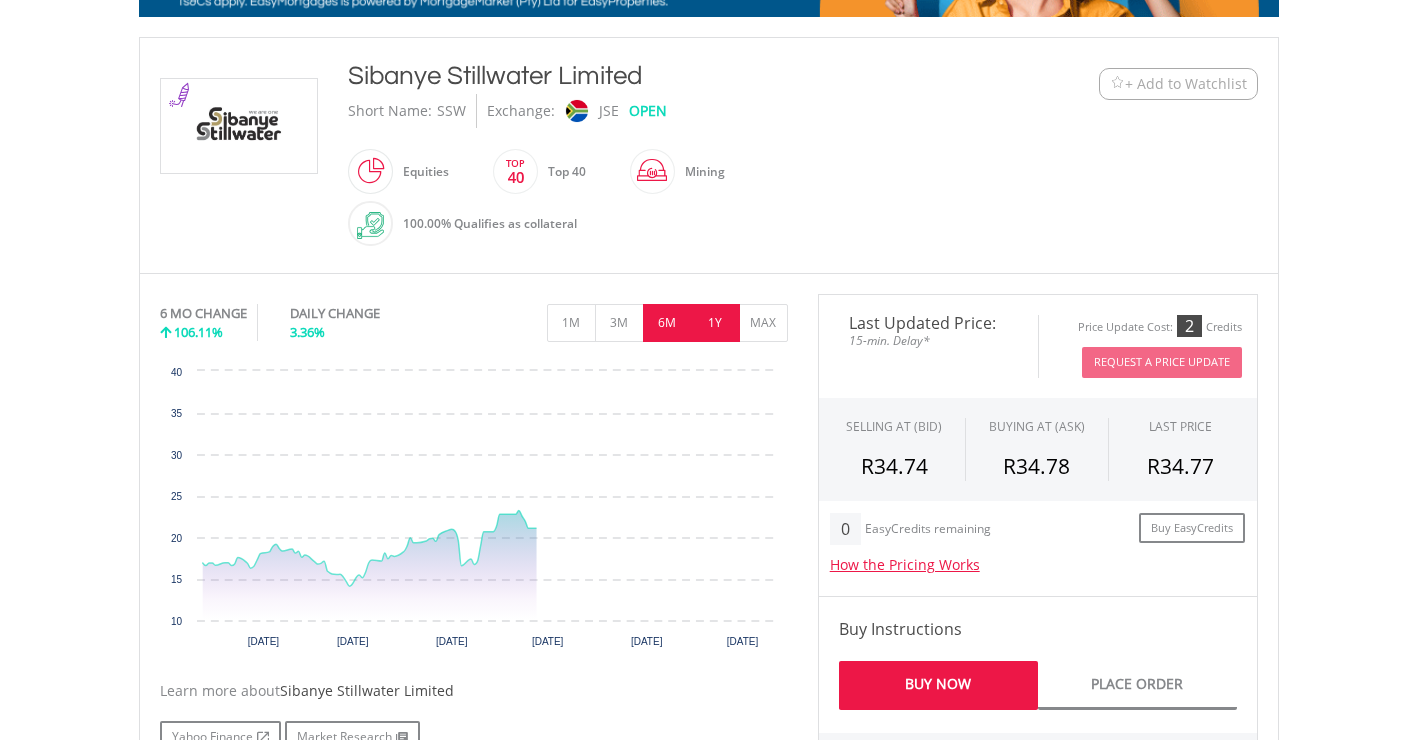 click on "1Y" at bounding box center (715, 323) 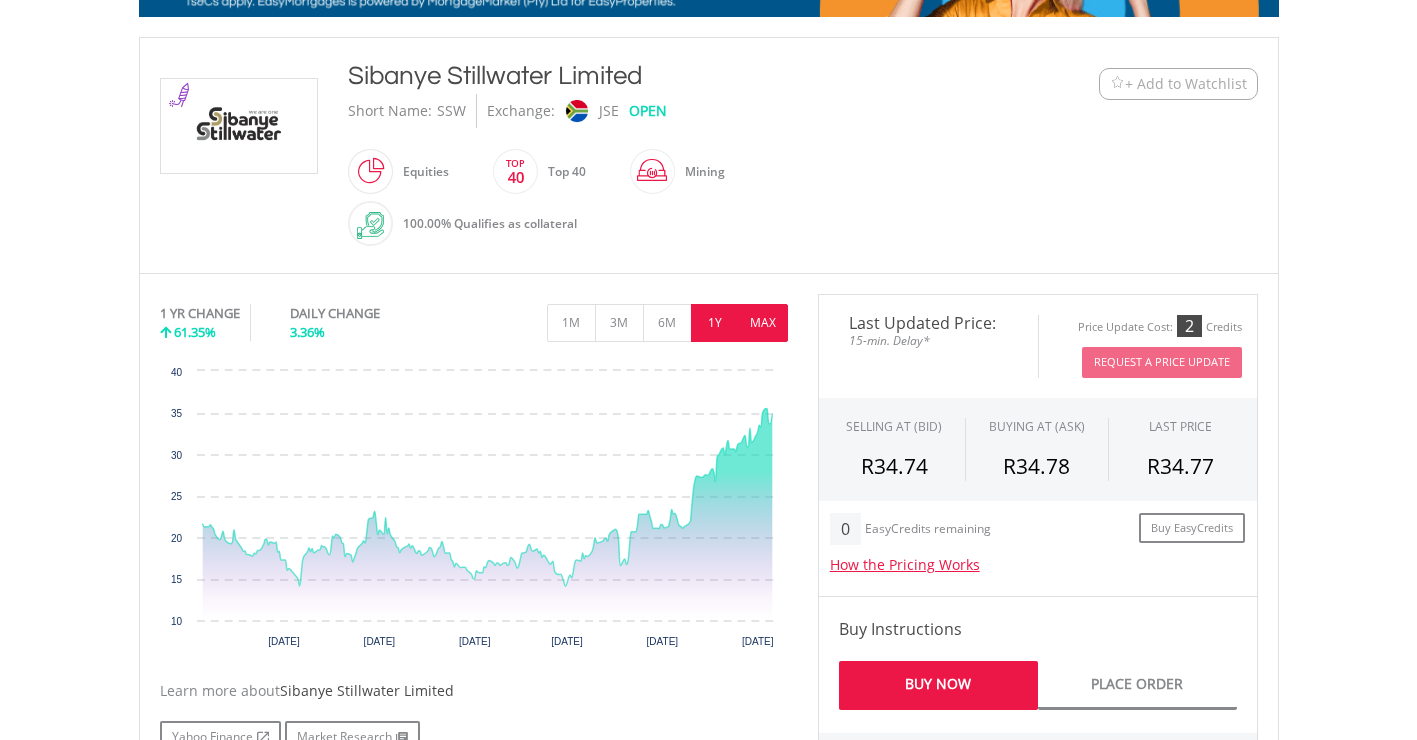 click on "MAX" at bounding box center (763, 323) 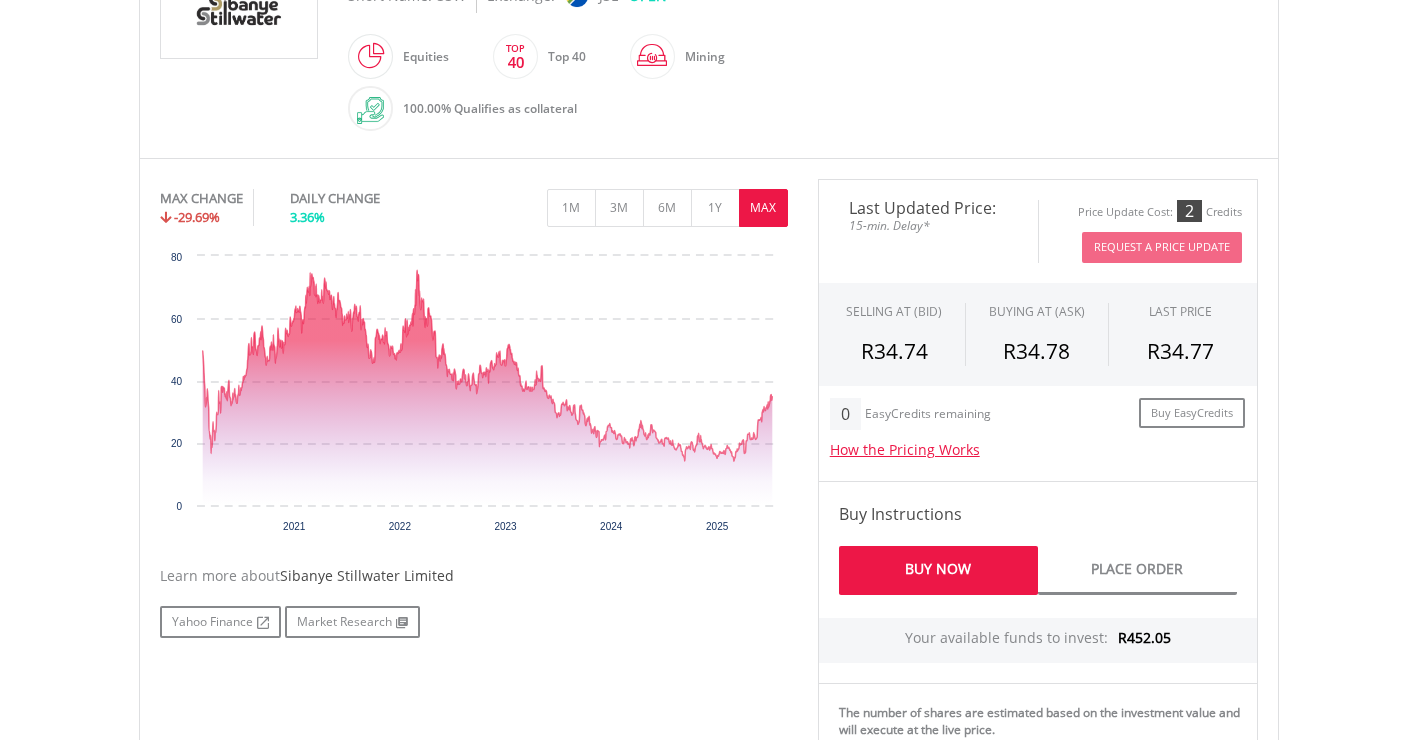 scroll, scrollTop: 600, scrollLeft: 0, axis: vertical 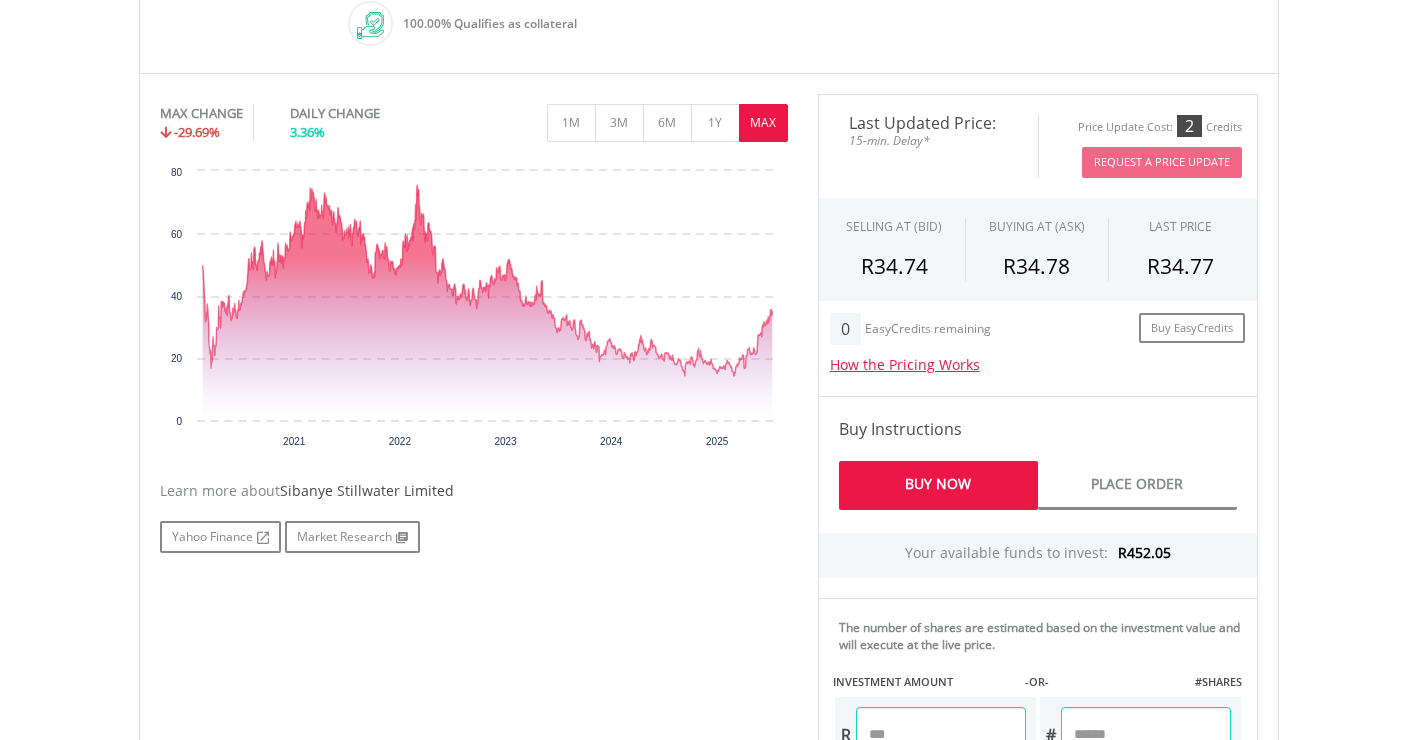 click at bounding box center (941, 735) 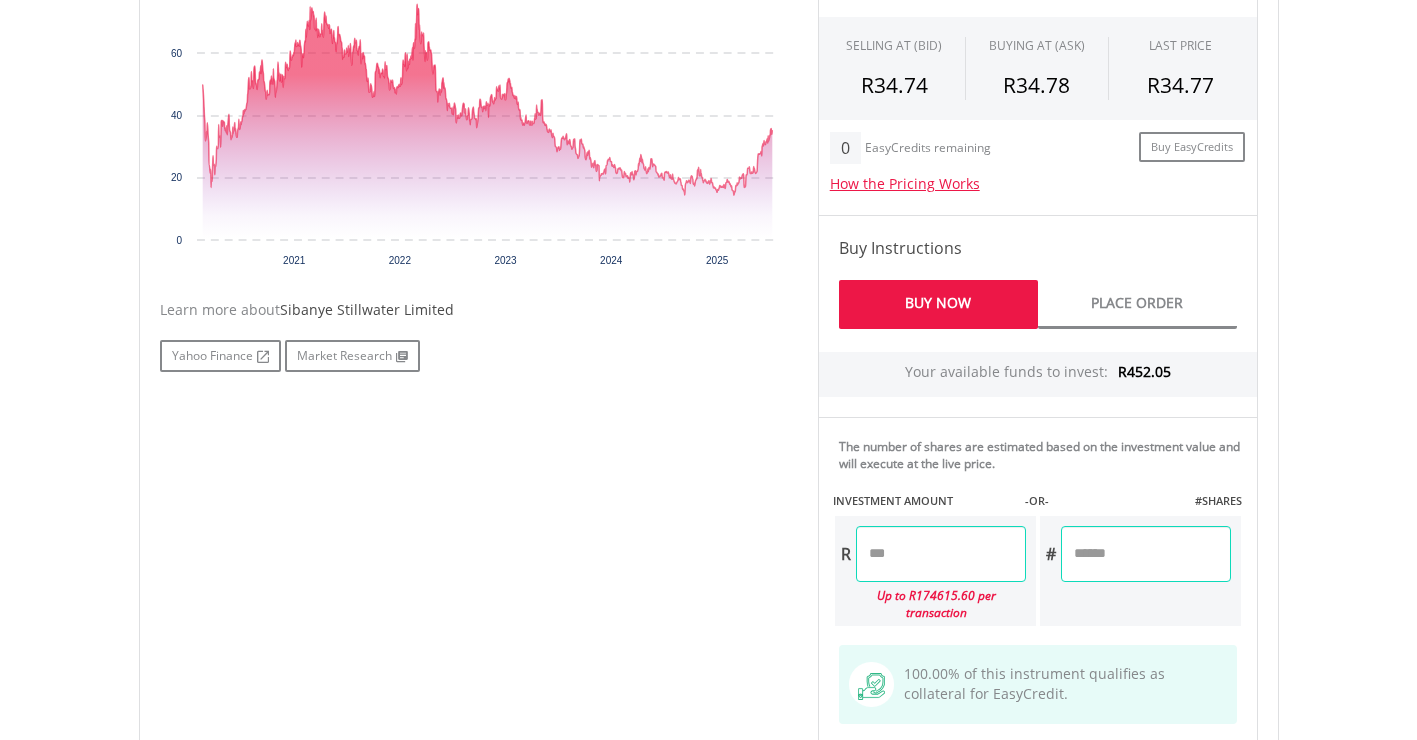 scroll, scrollTop: 800, scrollLeft: 0, axis: vertical 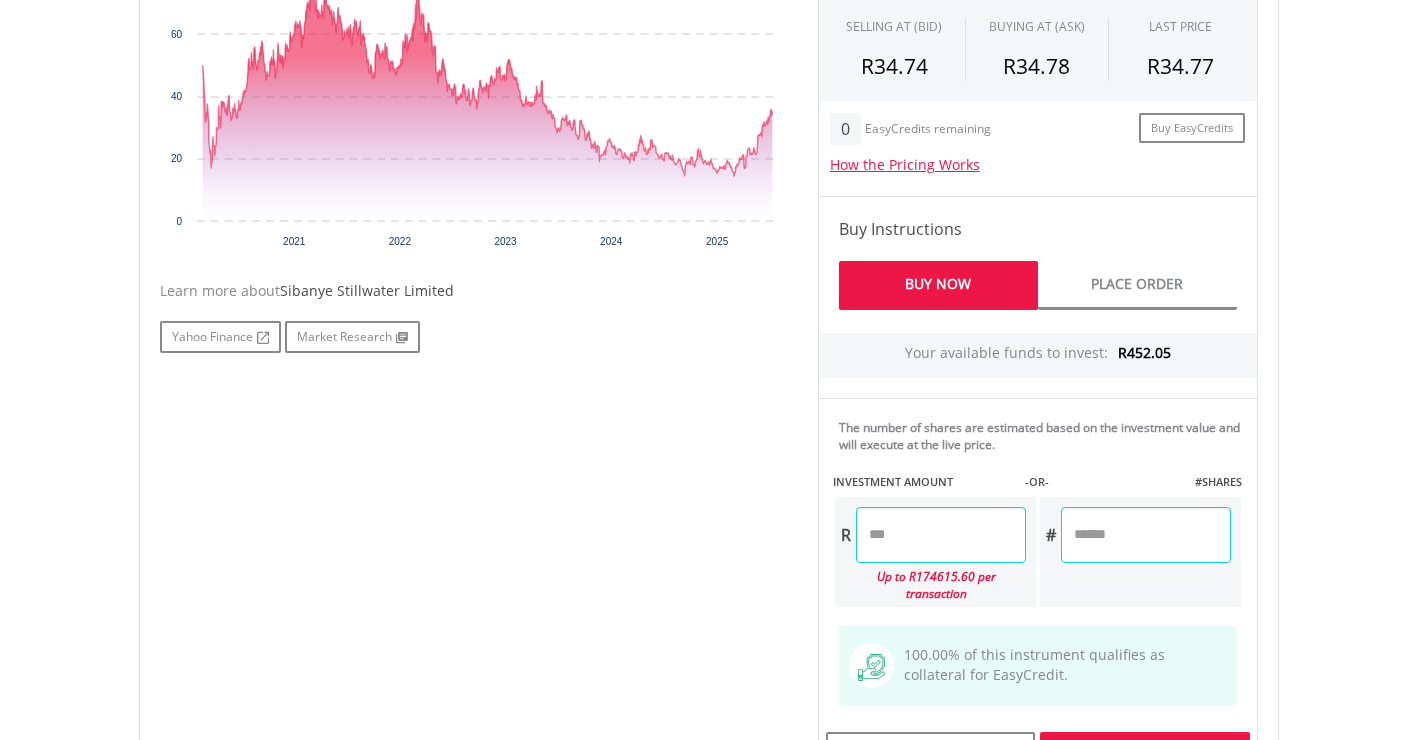 click on "No chart available.
MAX CHANGE
-29.69%
DAILY CHANGE
3.36%
1M
3M
6M
1Y
MAX
Chart 2021 2022" at bounding box center [709, 340] 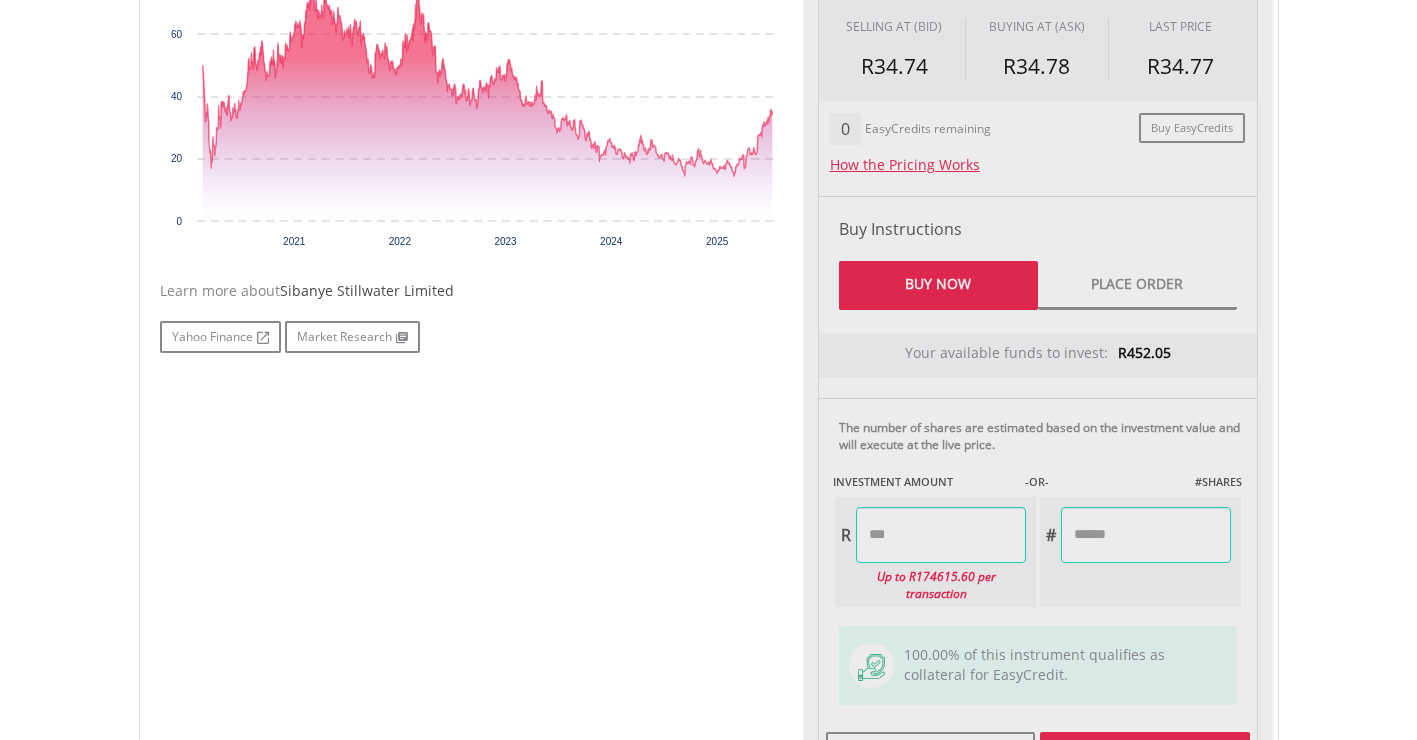 type on "******" 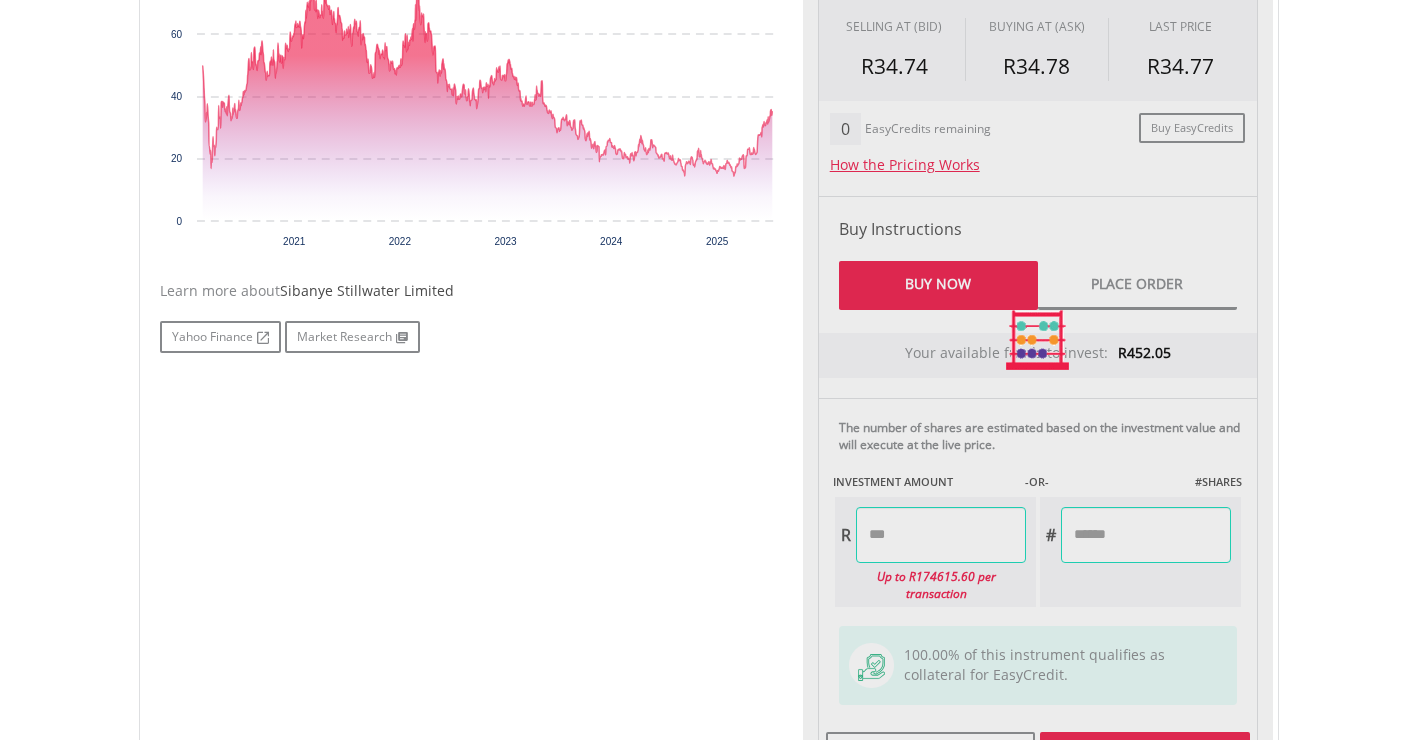 type on "*******" 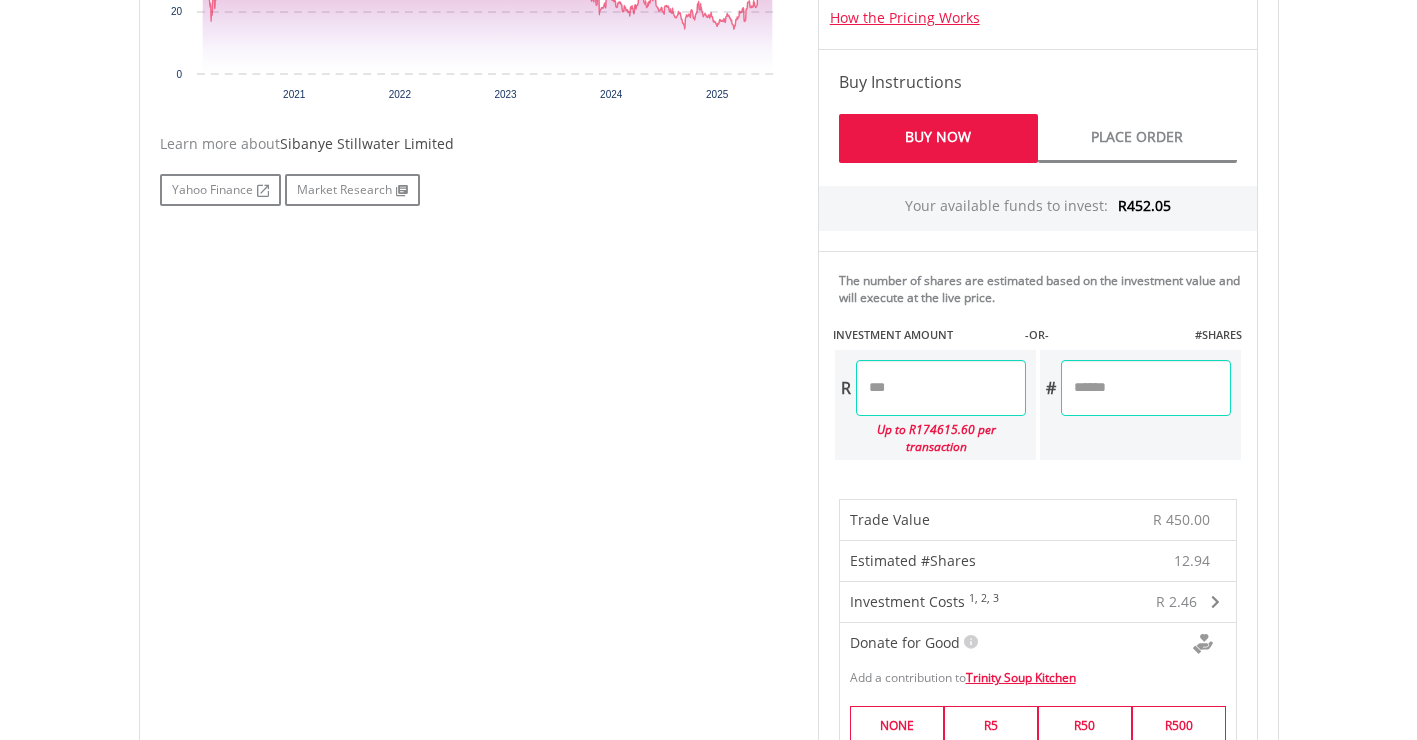 scroll, scrollTop: 1100, scrollLeft: 0, axis: vertical 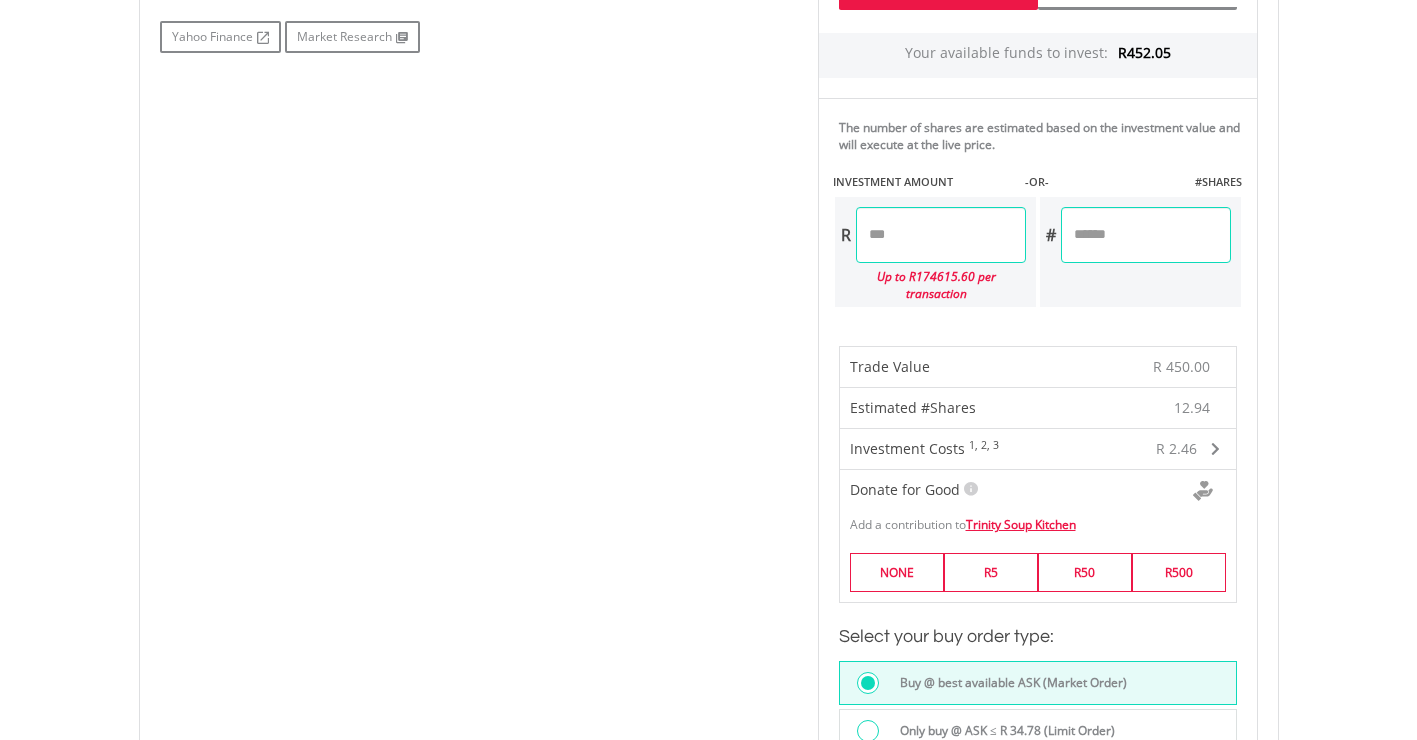 click on "******" at bounding box center (941, 235) 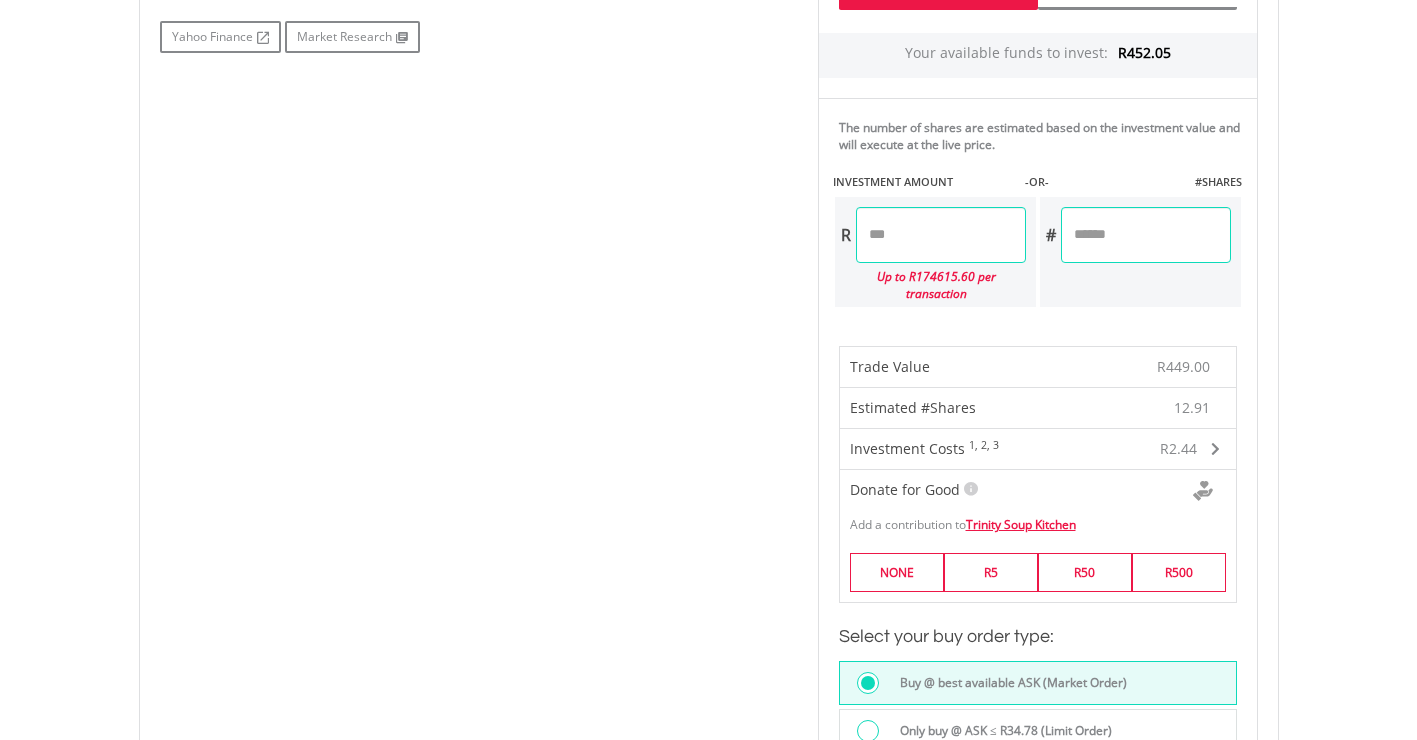 click on "******" at bounding box center [941, 235] 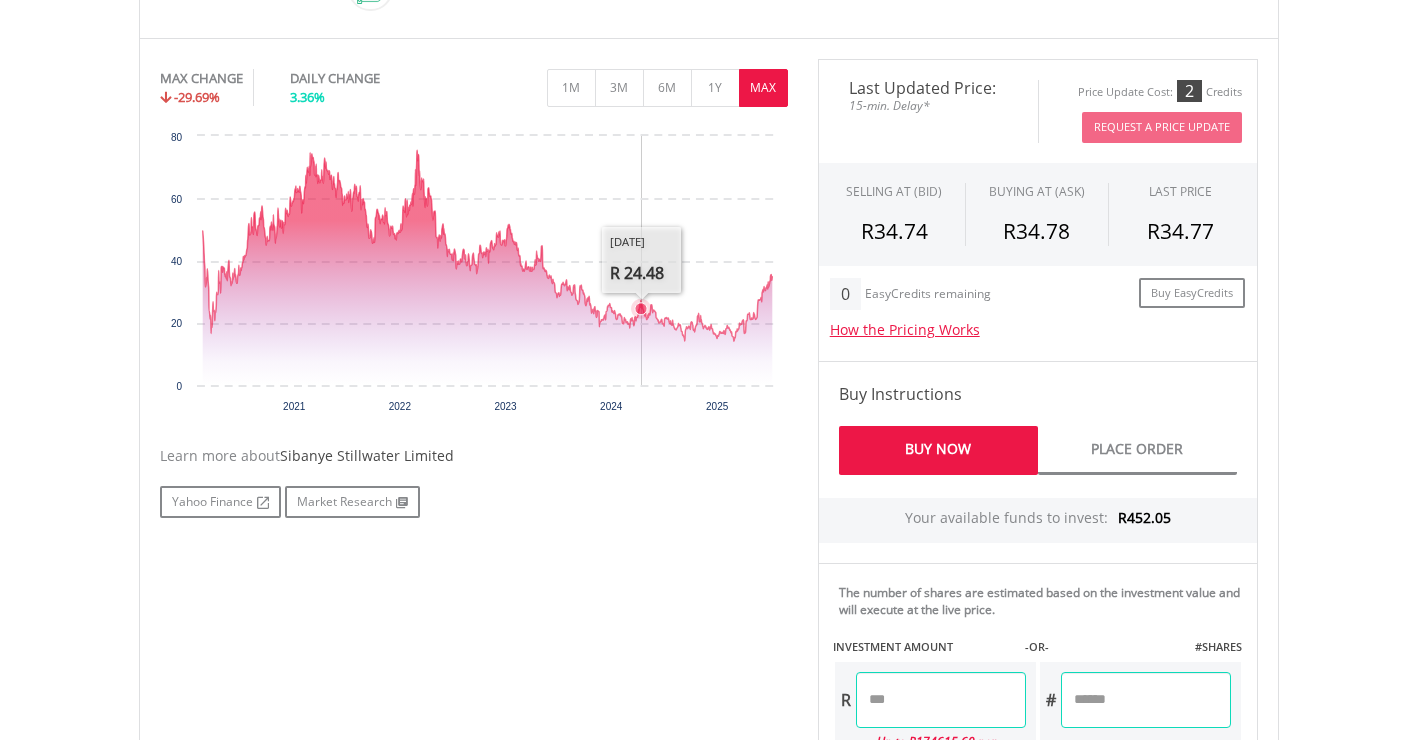 scroll, scrollTop: 600, scrollLeft: 0, axis: vertical 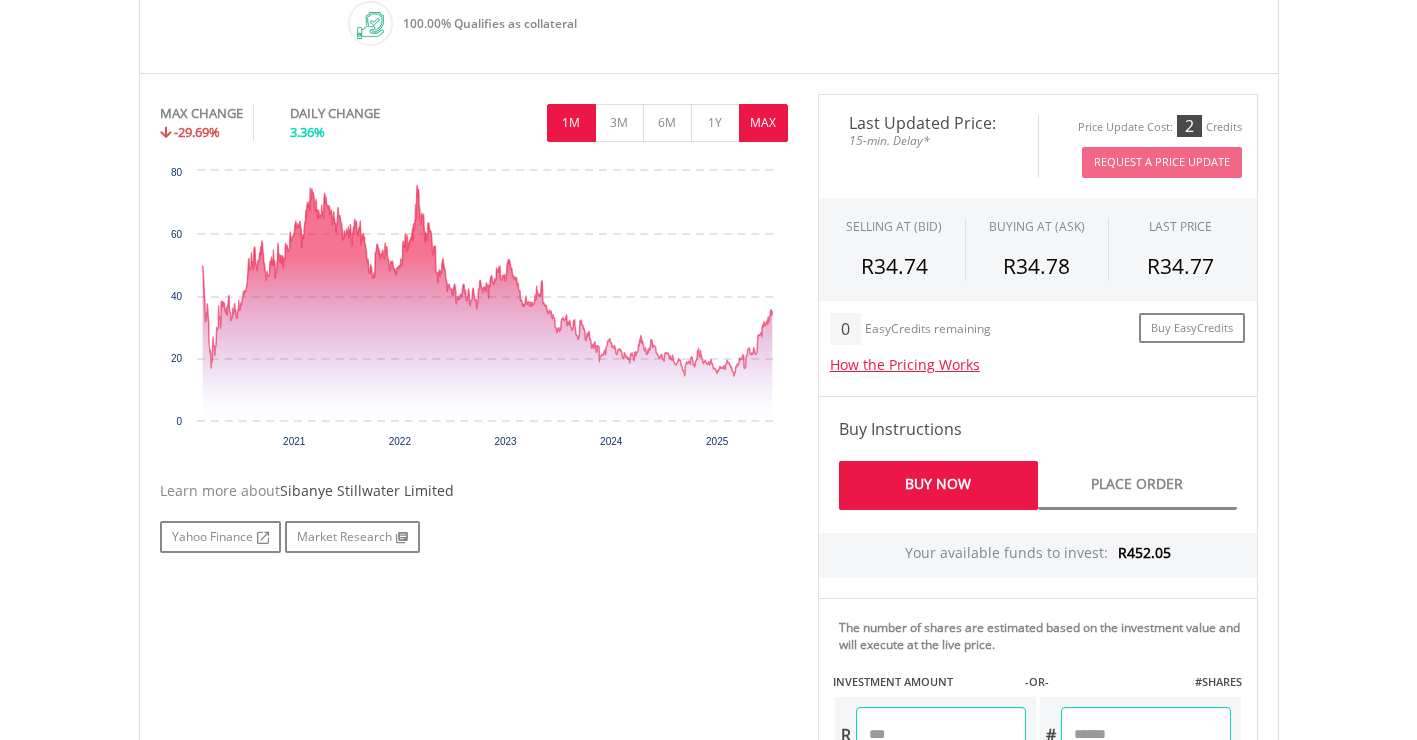 click on "1M" at bounding box center (571, 123) 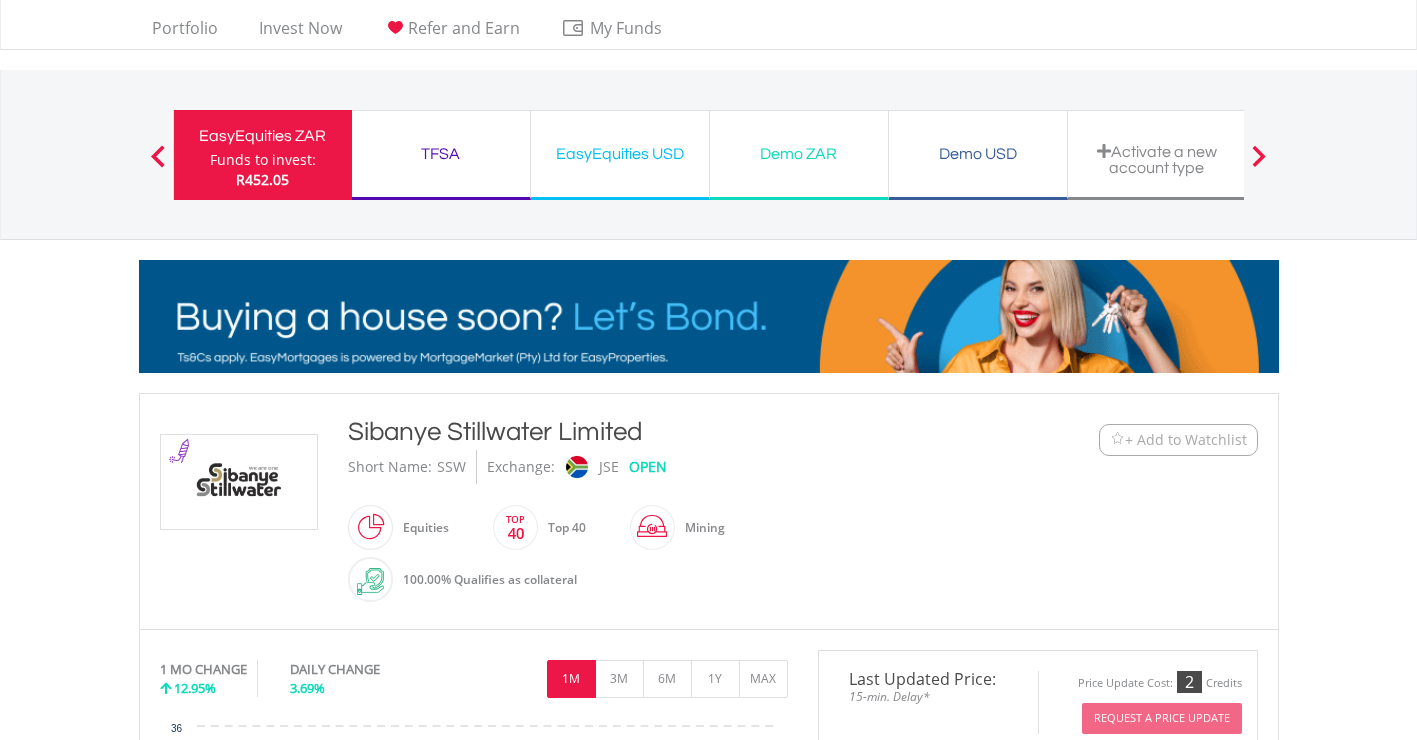 scroll, scrollTop: 0, scrollLeft: 0, axis: both 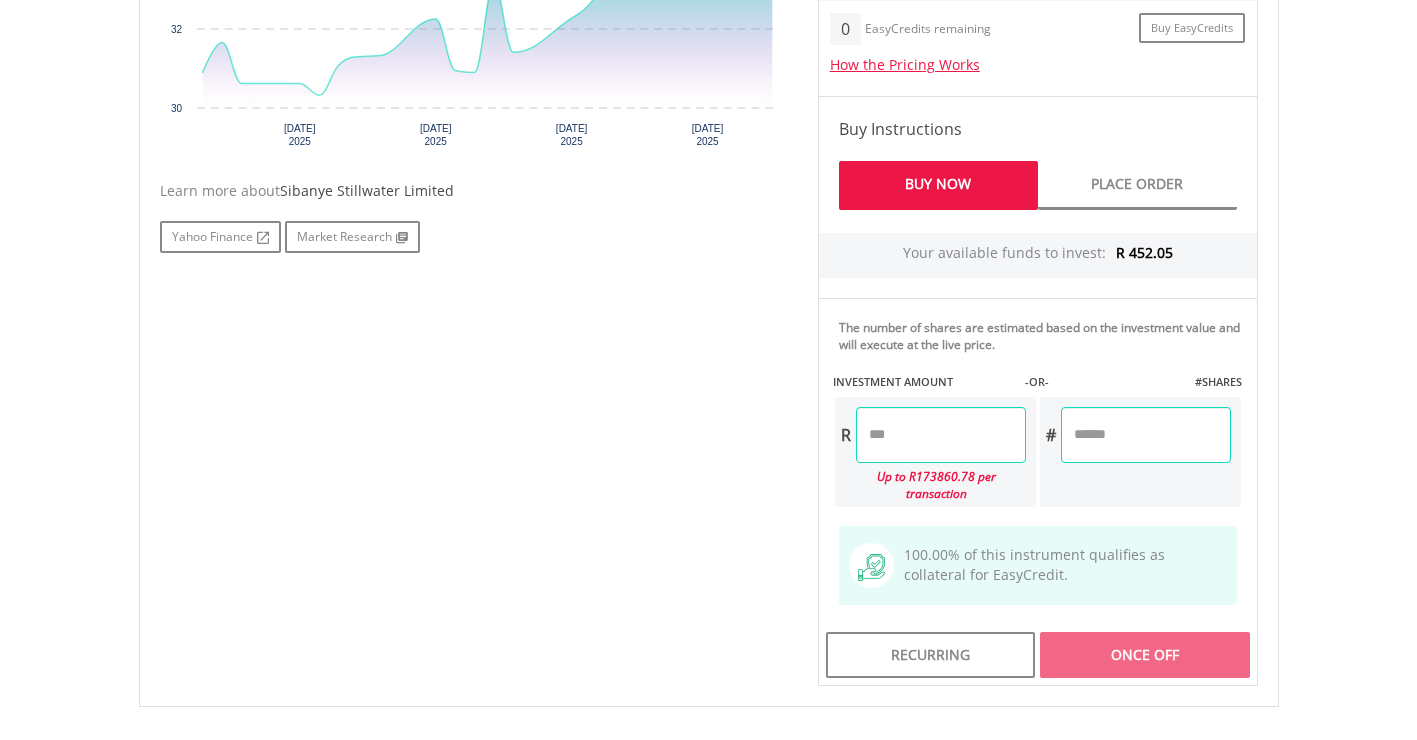 click at bounding box center (941, 435) 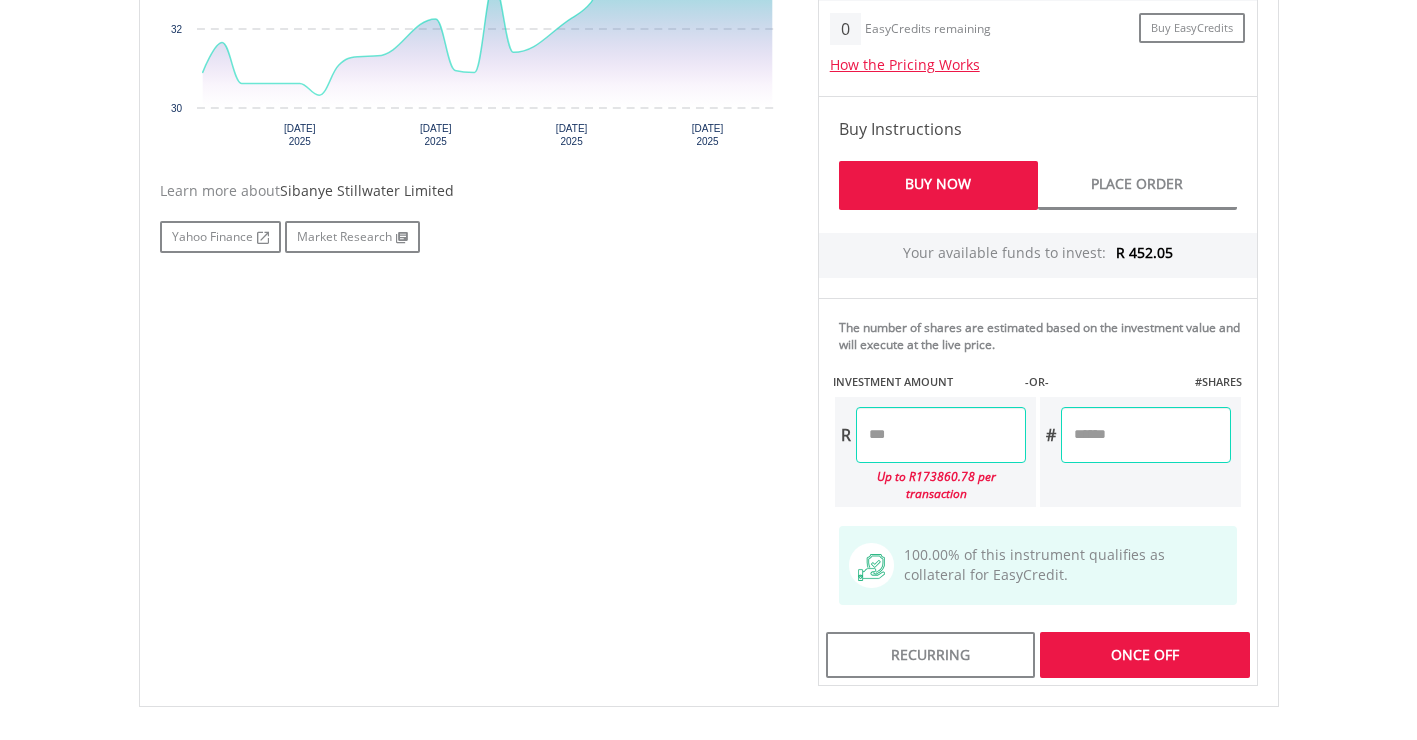 click on "No chart available.
1 MO CHANGE
12.95%
DAILY CHANGE
3.69%
1M
3M
6M
1Y
MAX
Chart 16 Jun 30" at bounding box center (709, 240) 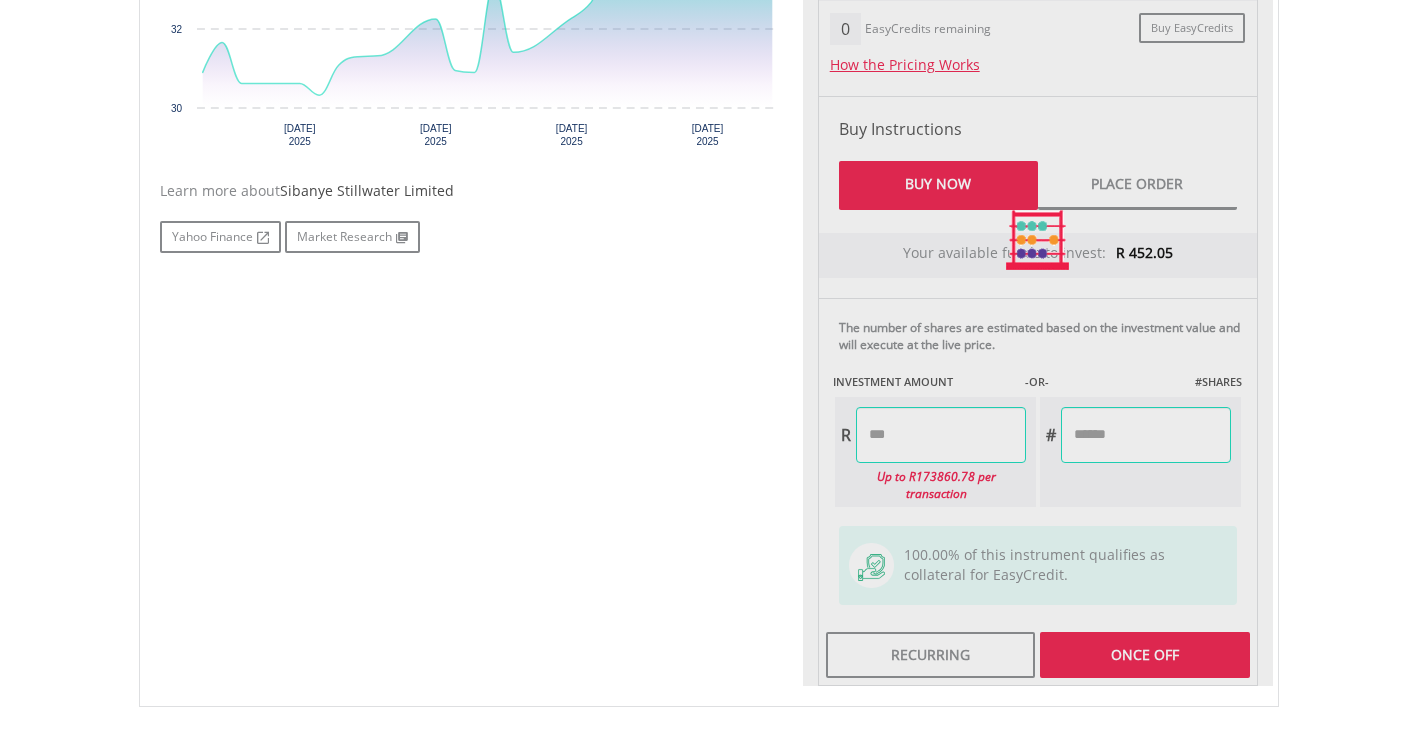 type on "******" 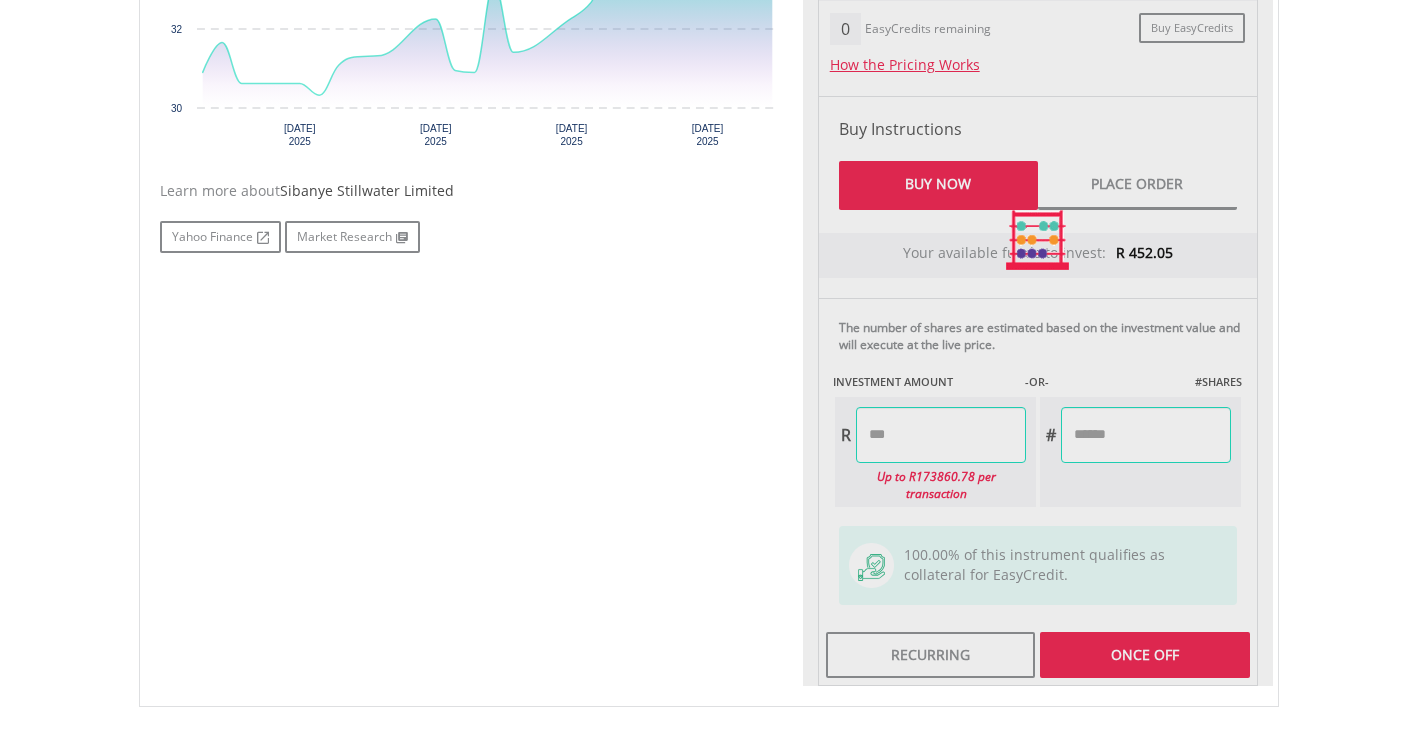 type on "*******" 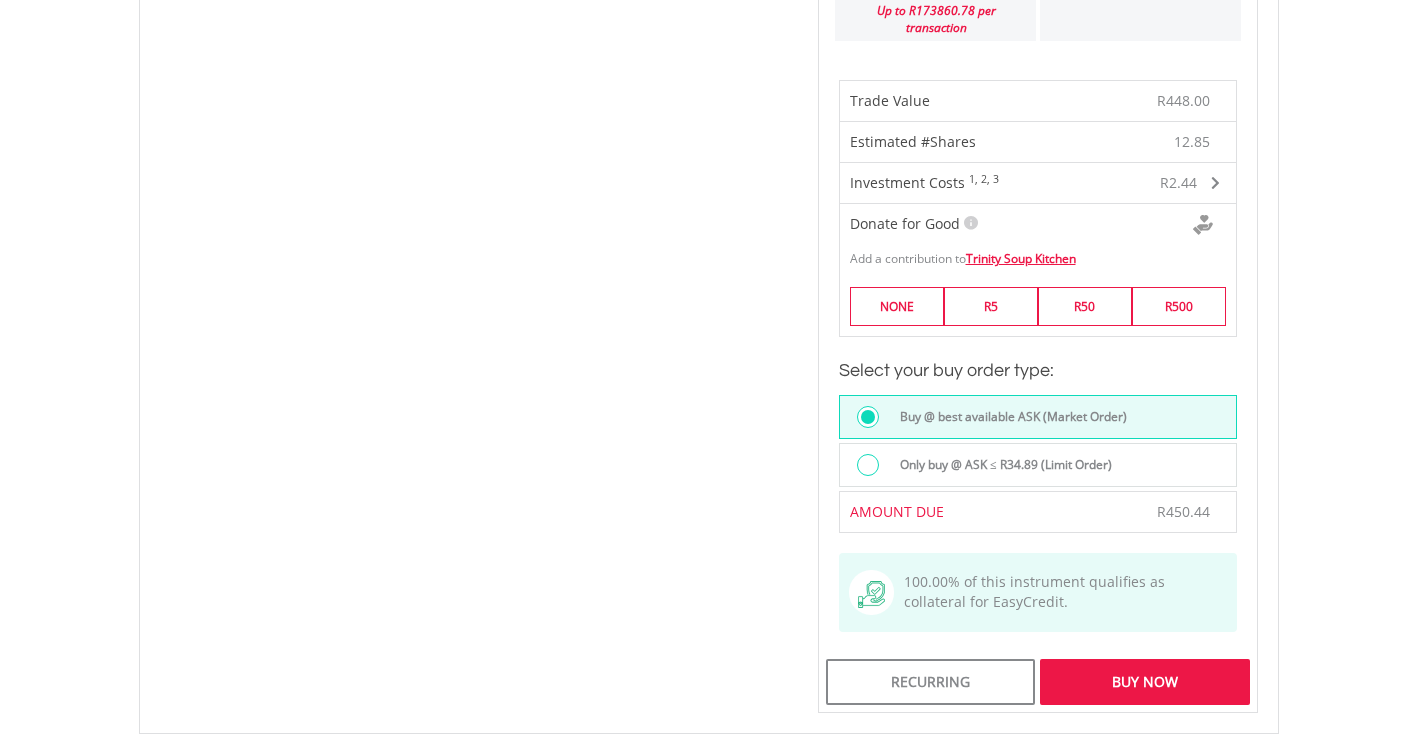 scroll, scrollTop: 1400, scrollLeft: 0, axis: vertical 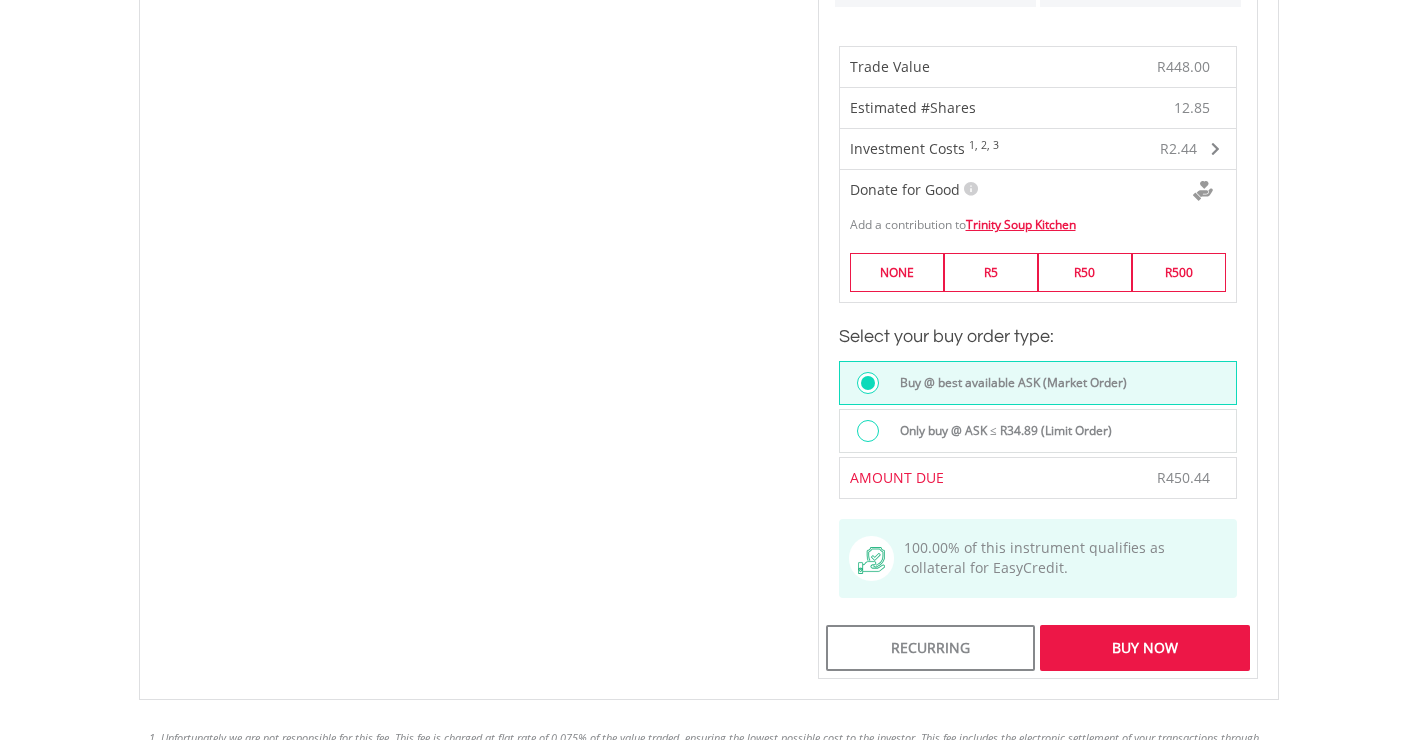 click on "Buy Now" at bounding box center (1144, 648) 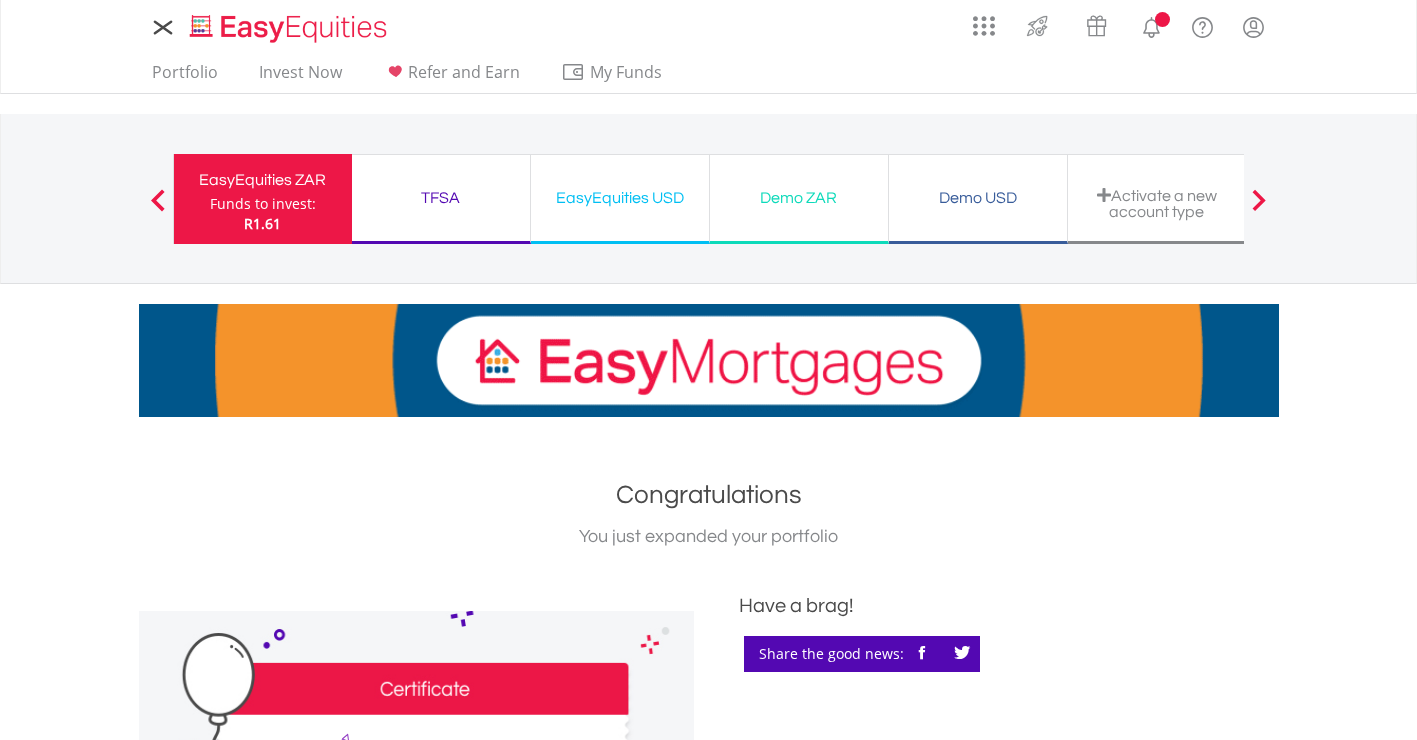 scroll, scrollTop: 0, scrollLeft: 0, axis: both 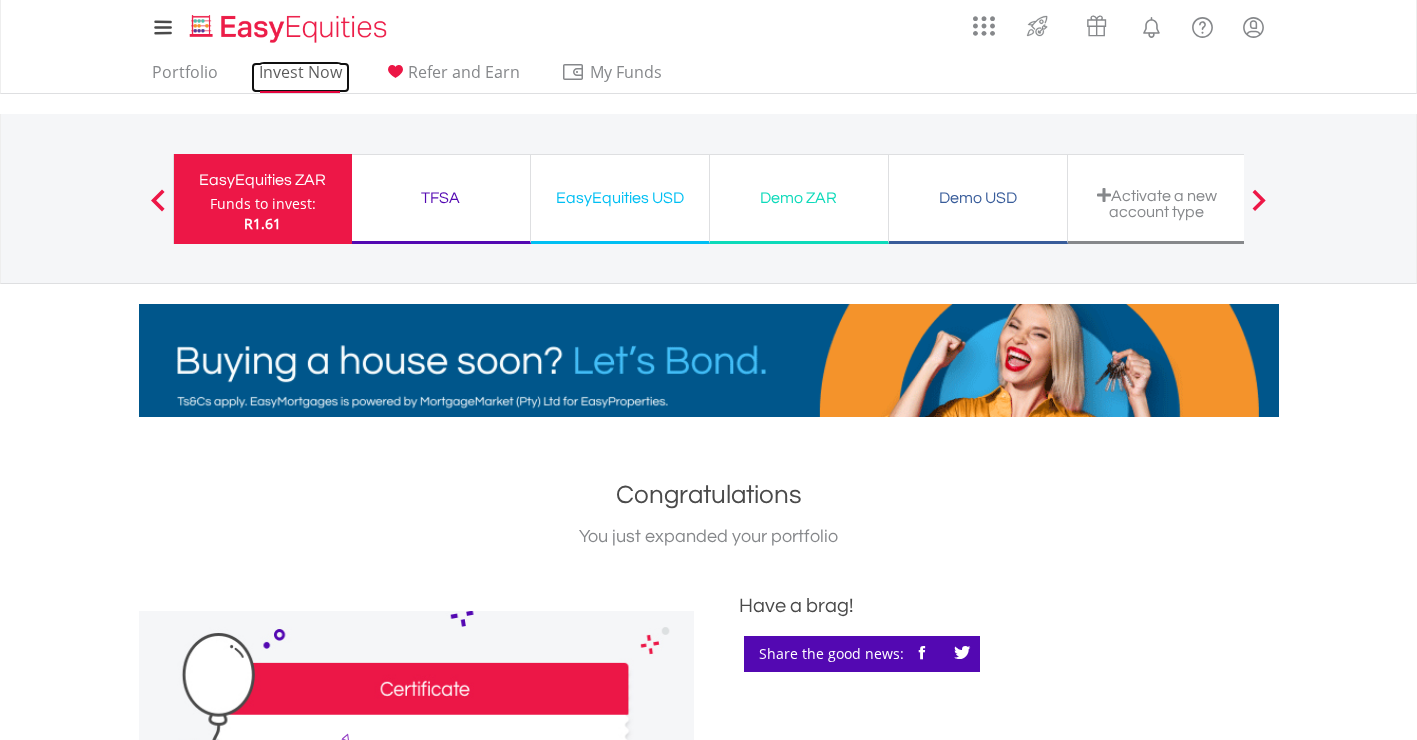 click on "Invest Now" at bounding box center (300, 77) 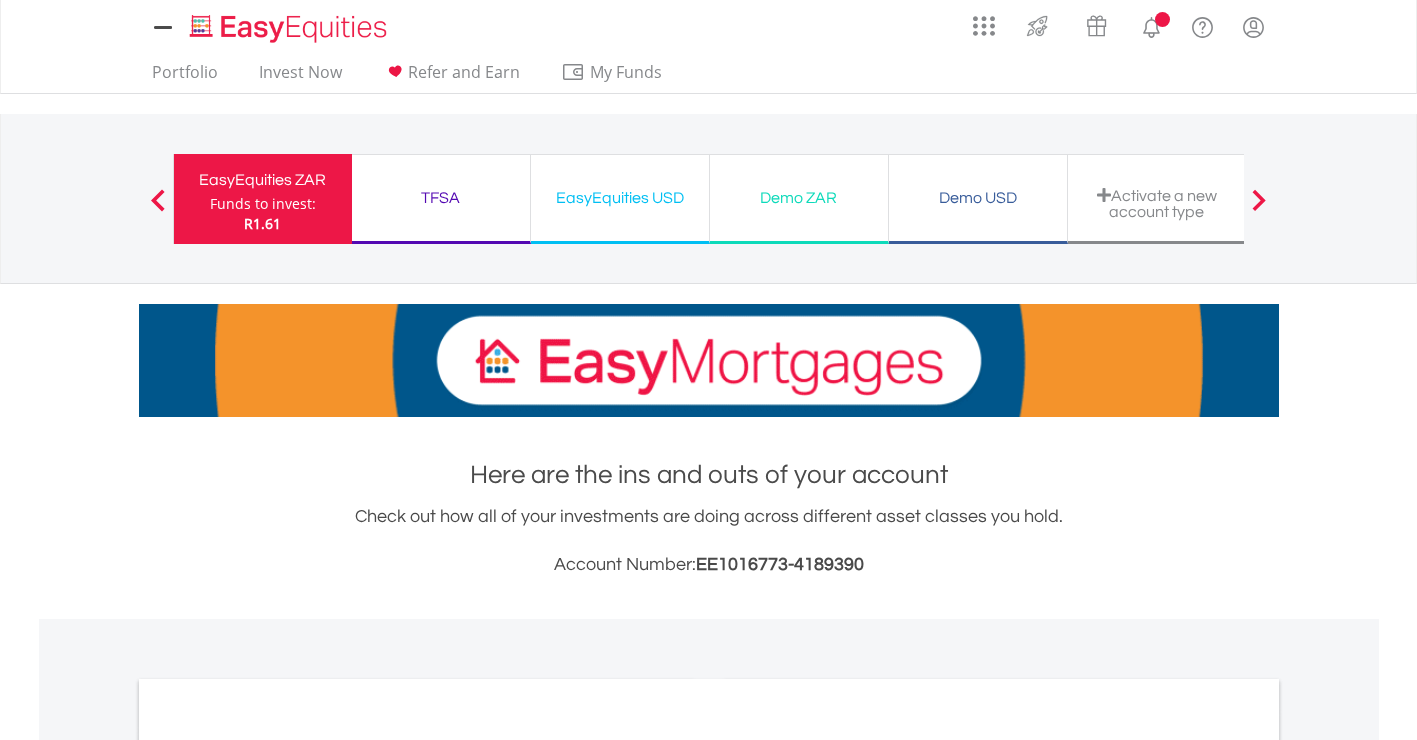 scroll, scrollTop: 0, scrollLeft: 0, axis: both 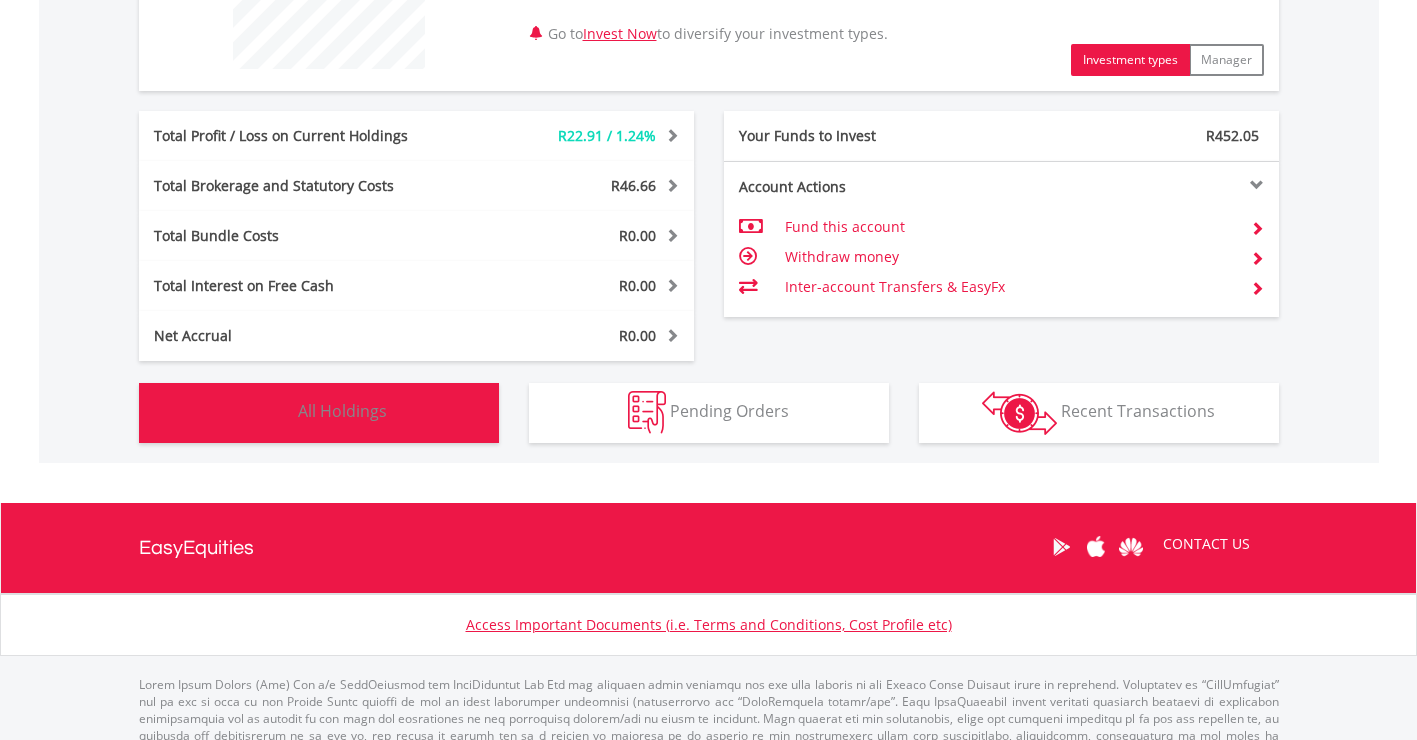 click on "Holdings
All Holdings" at bounding box center (319, 413) 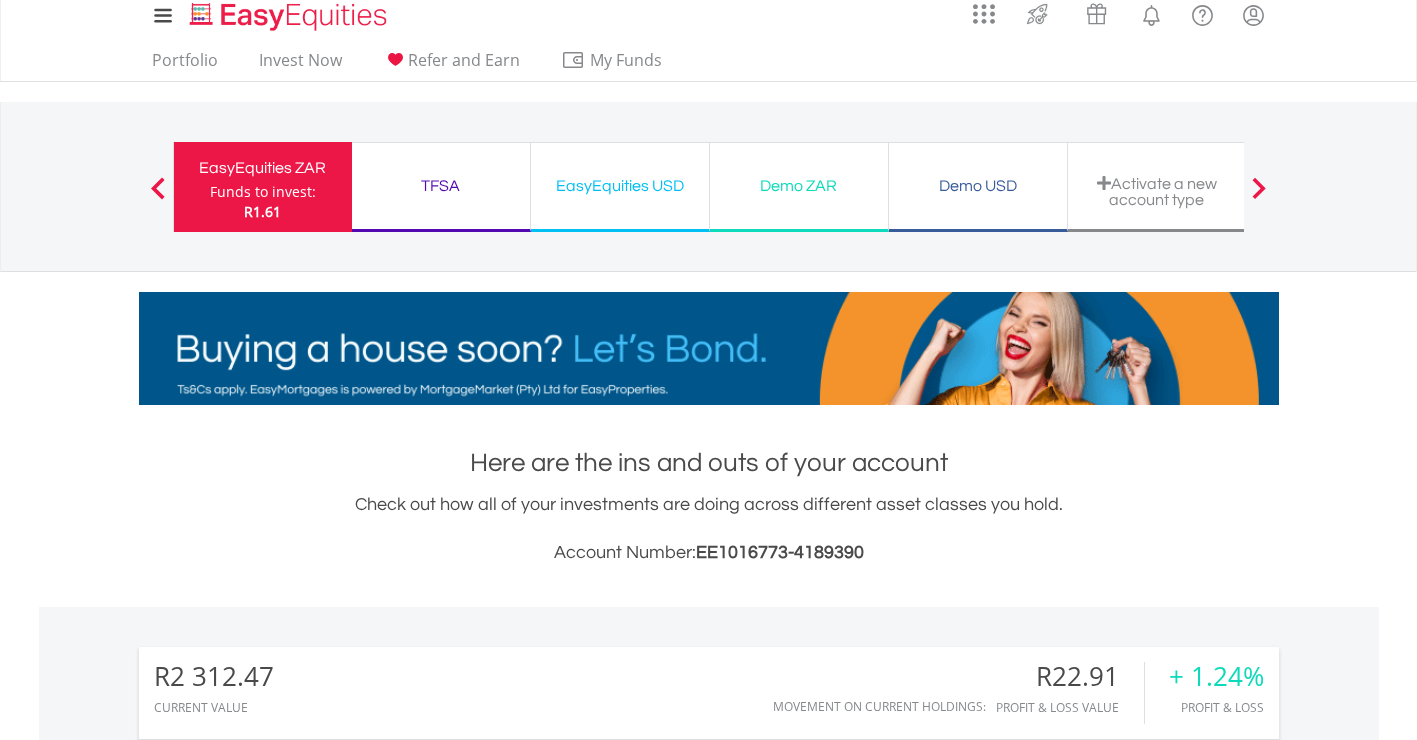 scroll, scrollTop: 0, scrollLeft: 0, axis: both 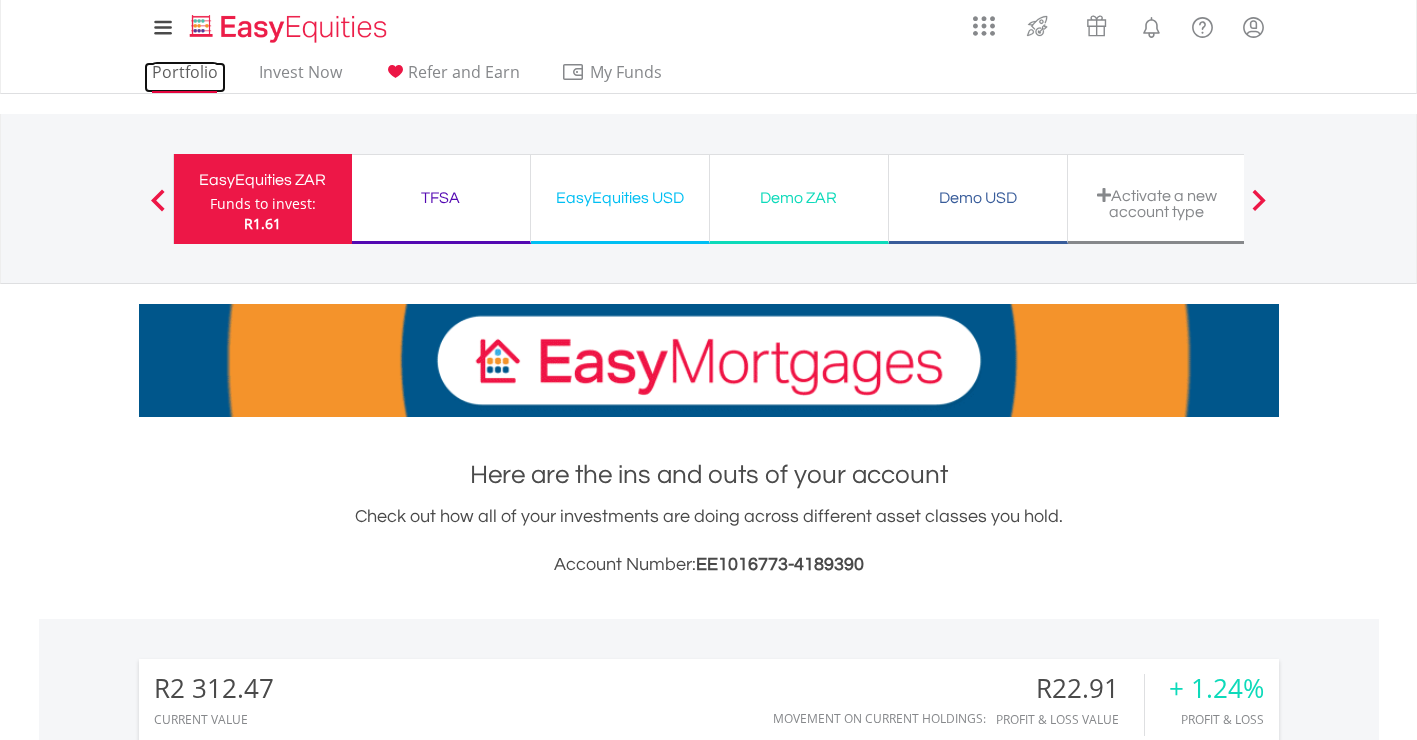 click on "Portfolio" at bounding box center (185, 77) 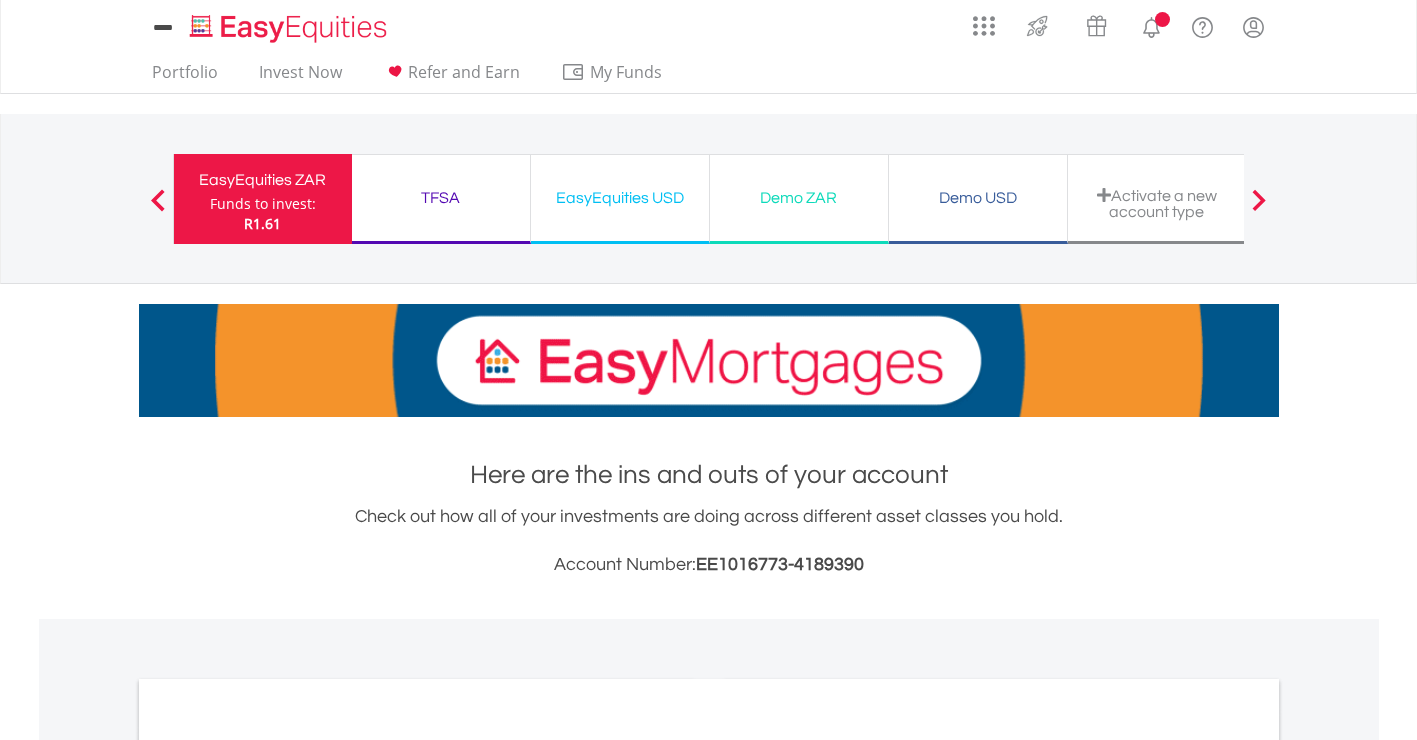 scroll, scrollTop: 0, scrollLeft: 0, axis: both 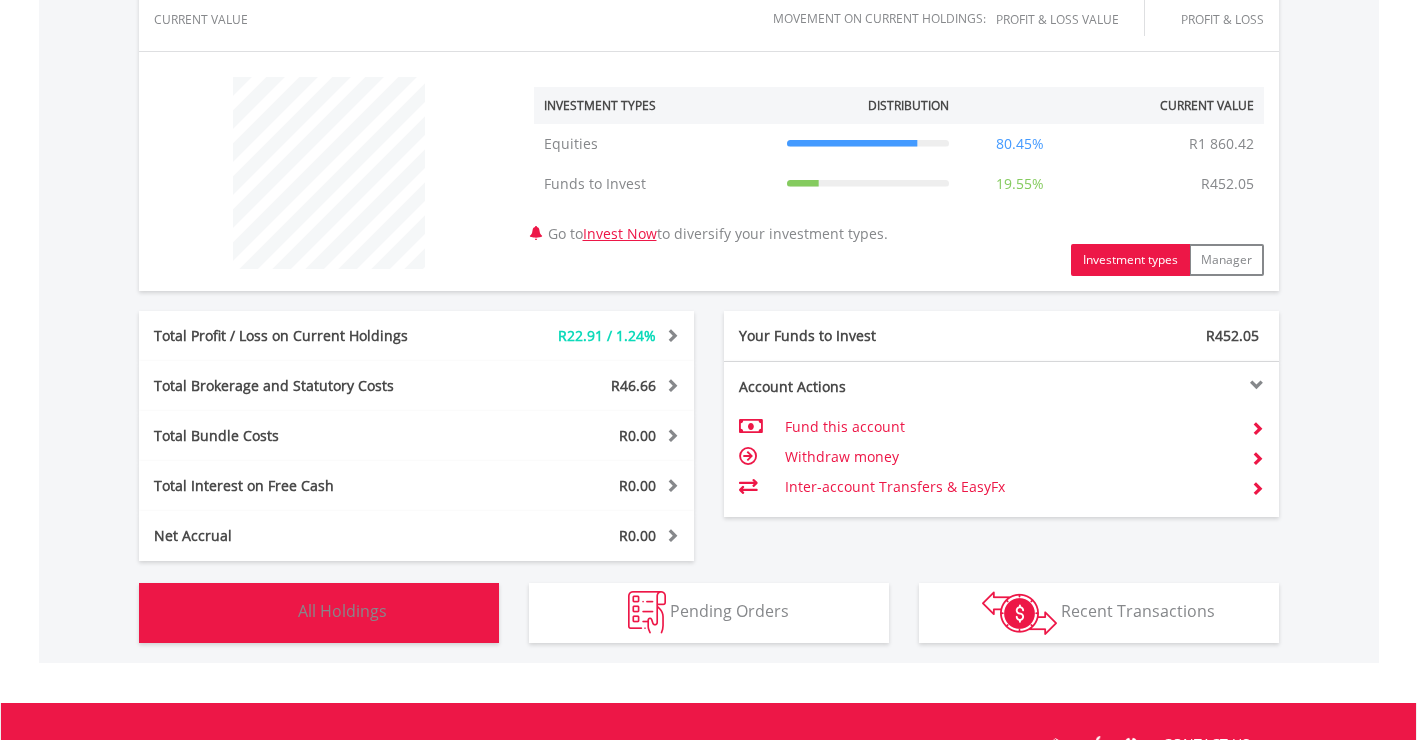 click on "All Holdings" at bounding box center (342, 611) 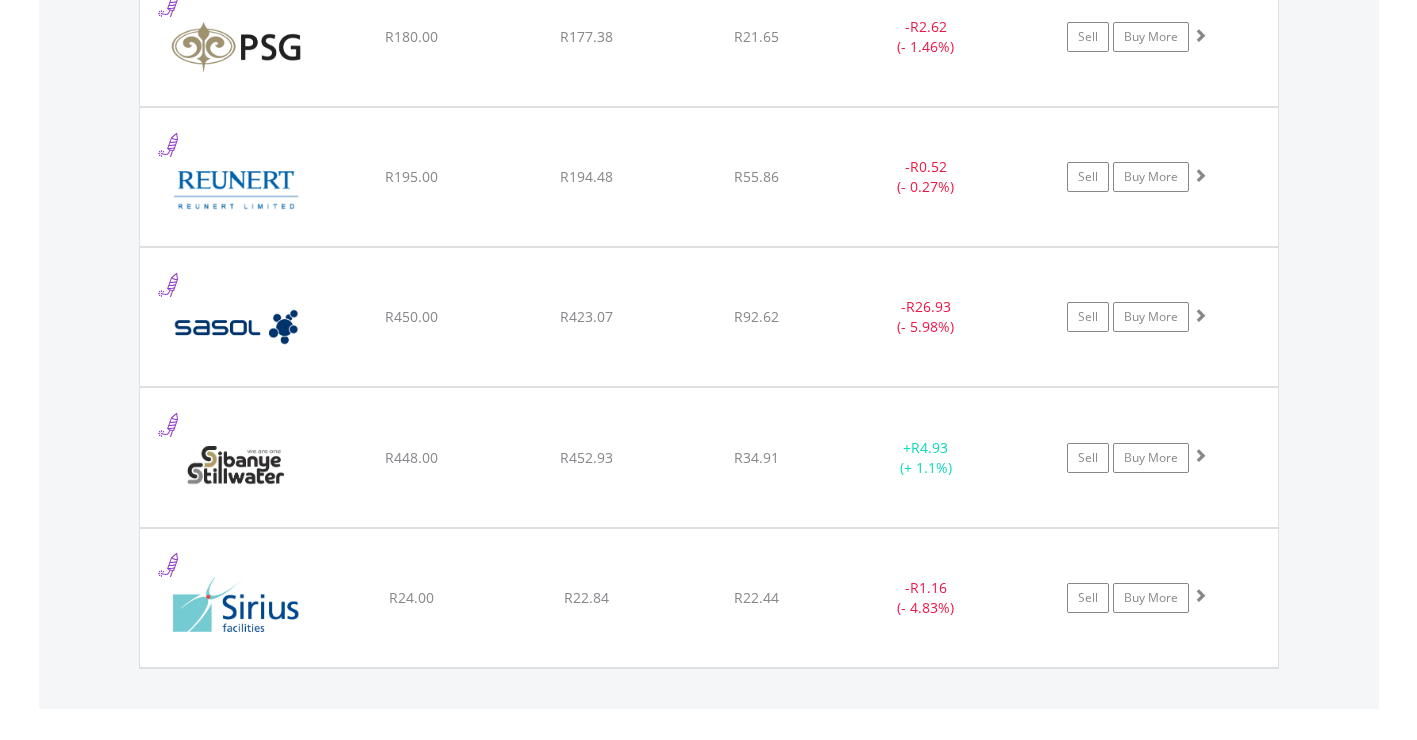 scroll, scrollTop: 2203, scrollLeft: 0, axis: vertical 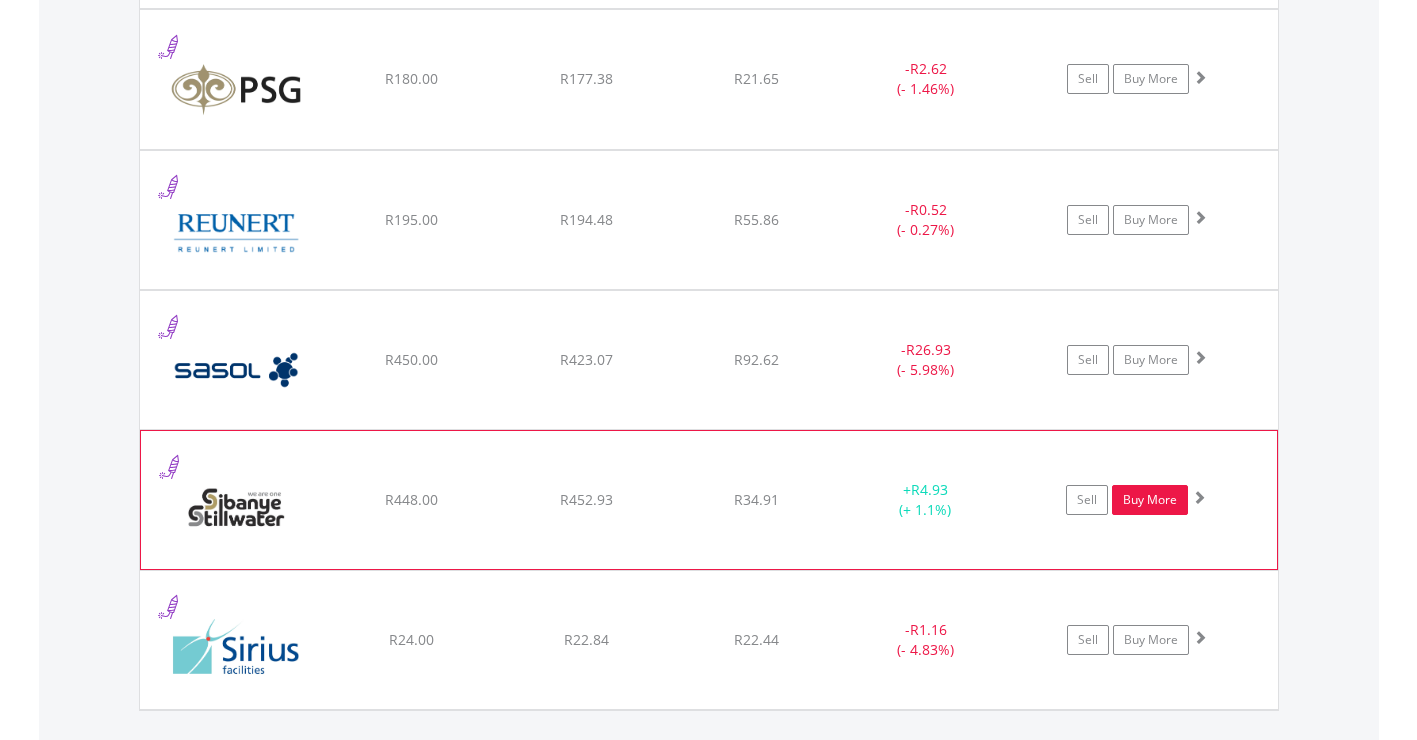 drag, startPoint x: 1178, startPoint y: 506, endPoint x: 1132, endPoint y: 506, distance: 46 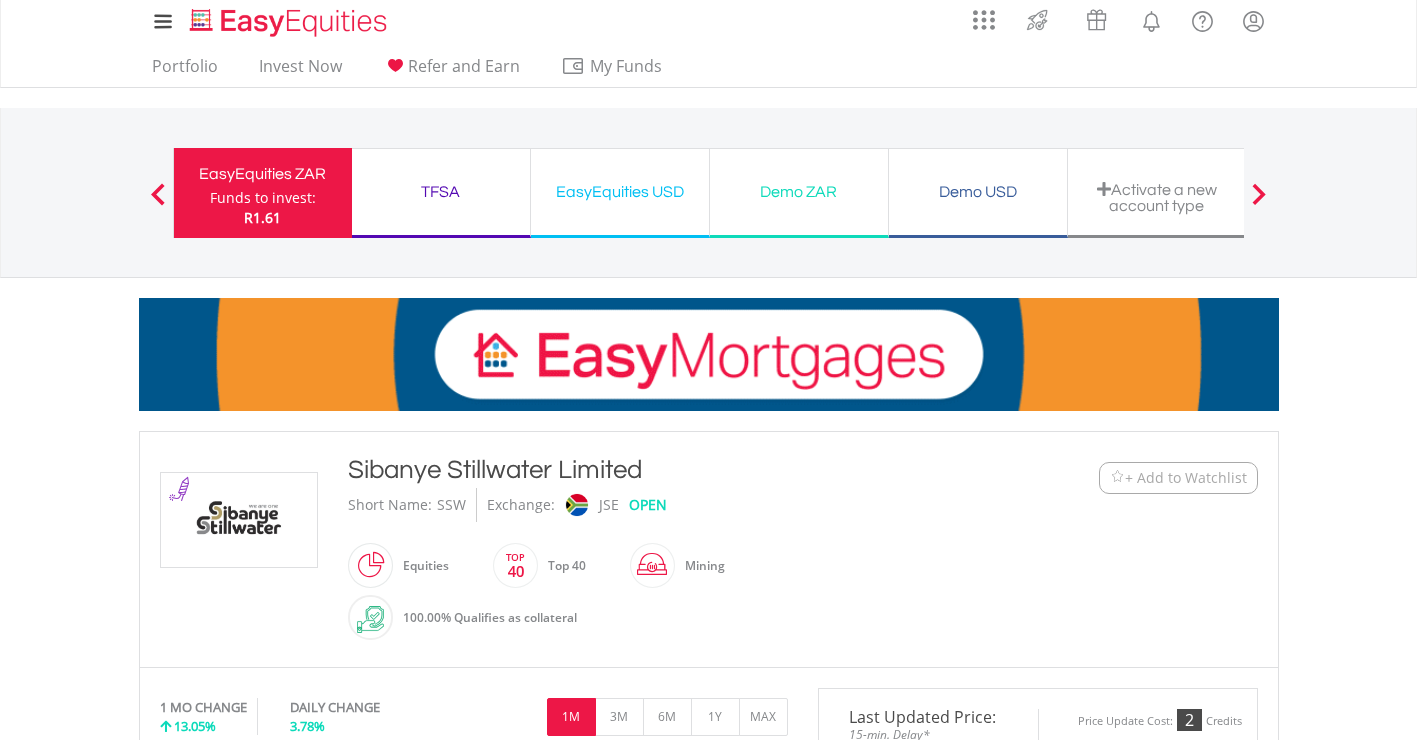 scroll, scrollTop: 0, scrollLeft: 0, axis: both 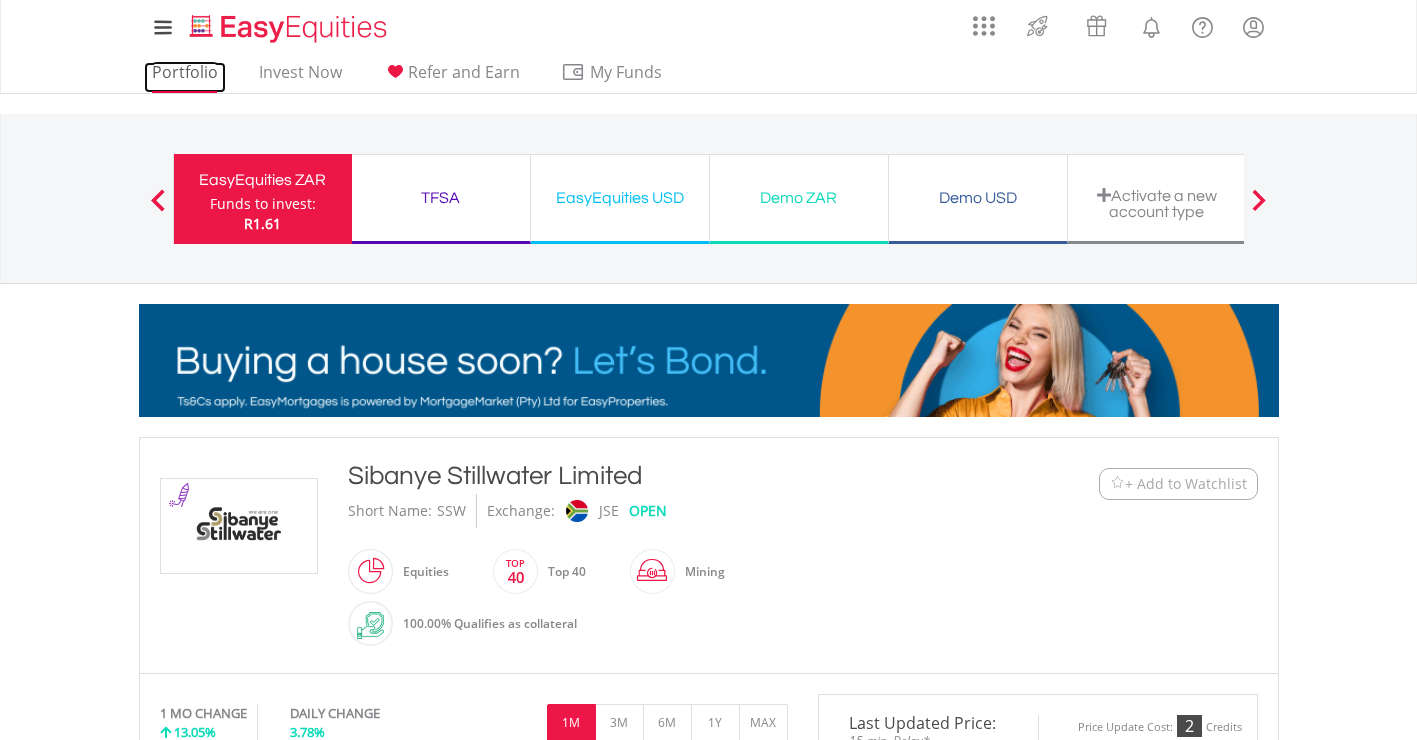 click on "Portfolio" at bounding box center [185, 77] 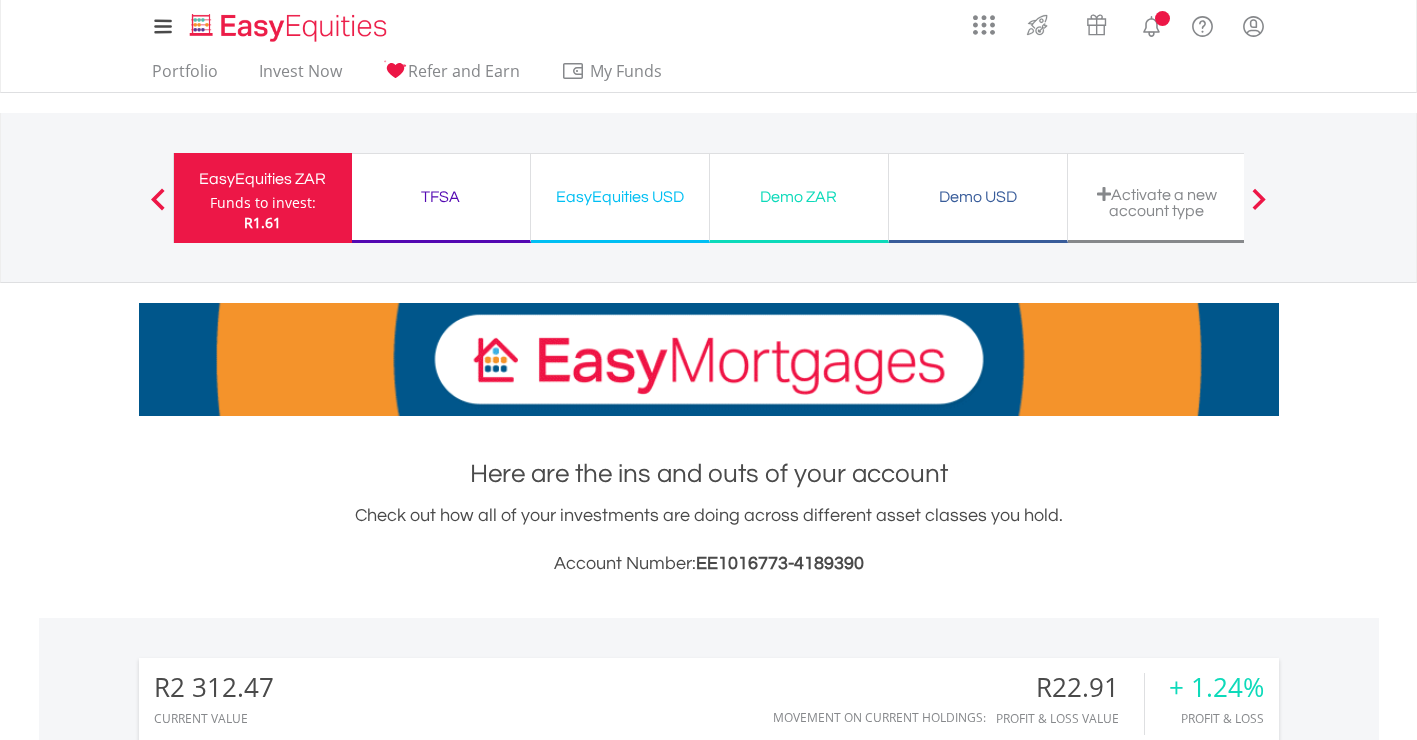 scroll, scrollTop: 600, scrollLeft: 0, axis: vertical 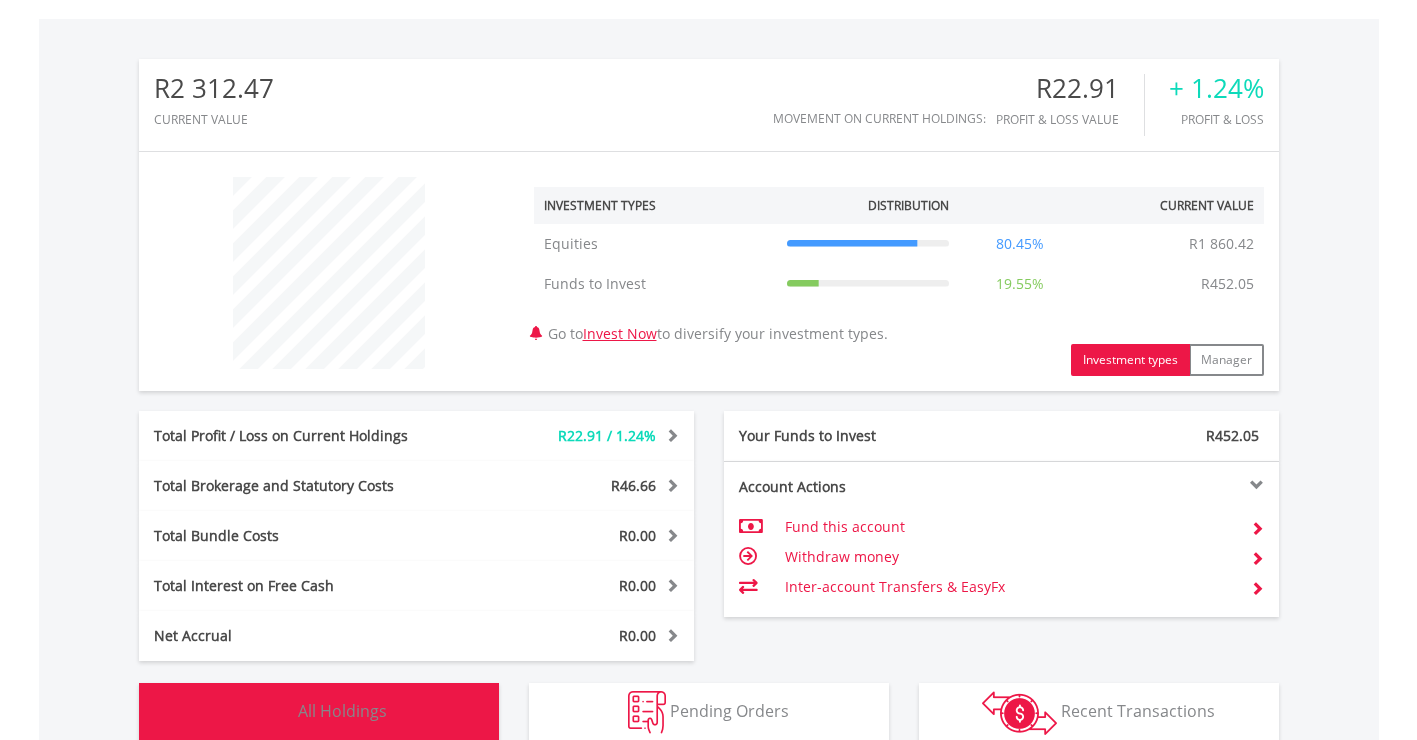 click on "Holdings
All Holdings" at bounding box center (319, 713) 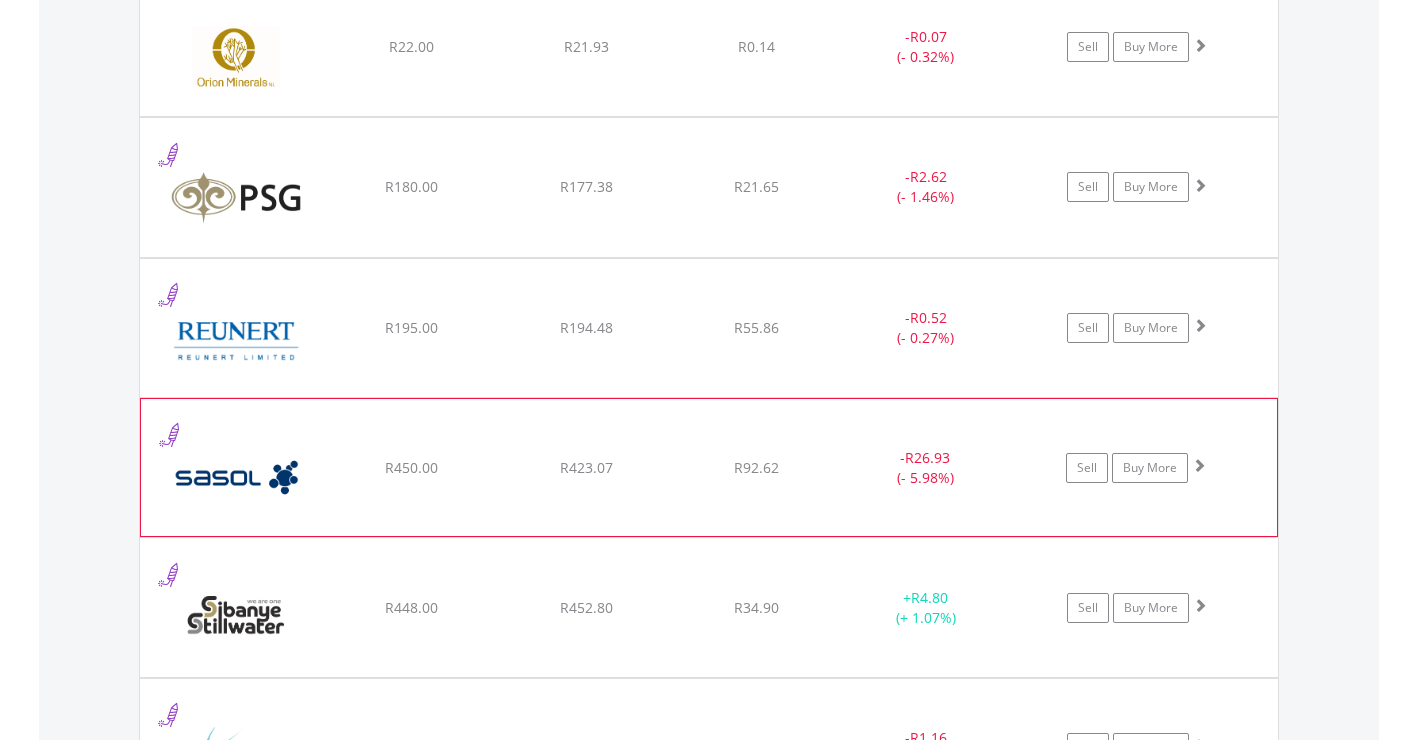 scroll, scrollTop: 2003, scrollLeft: 0, axis: vertical 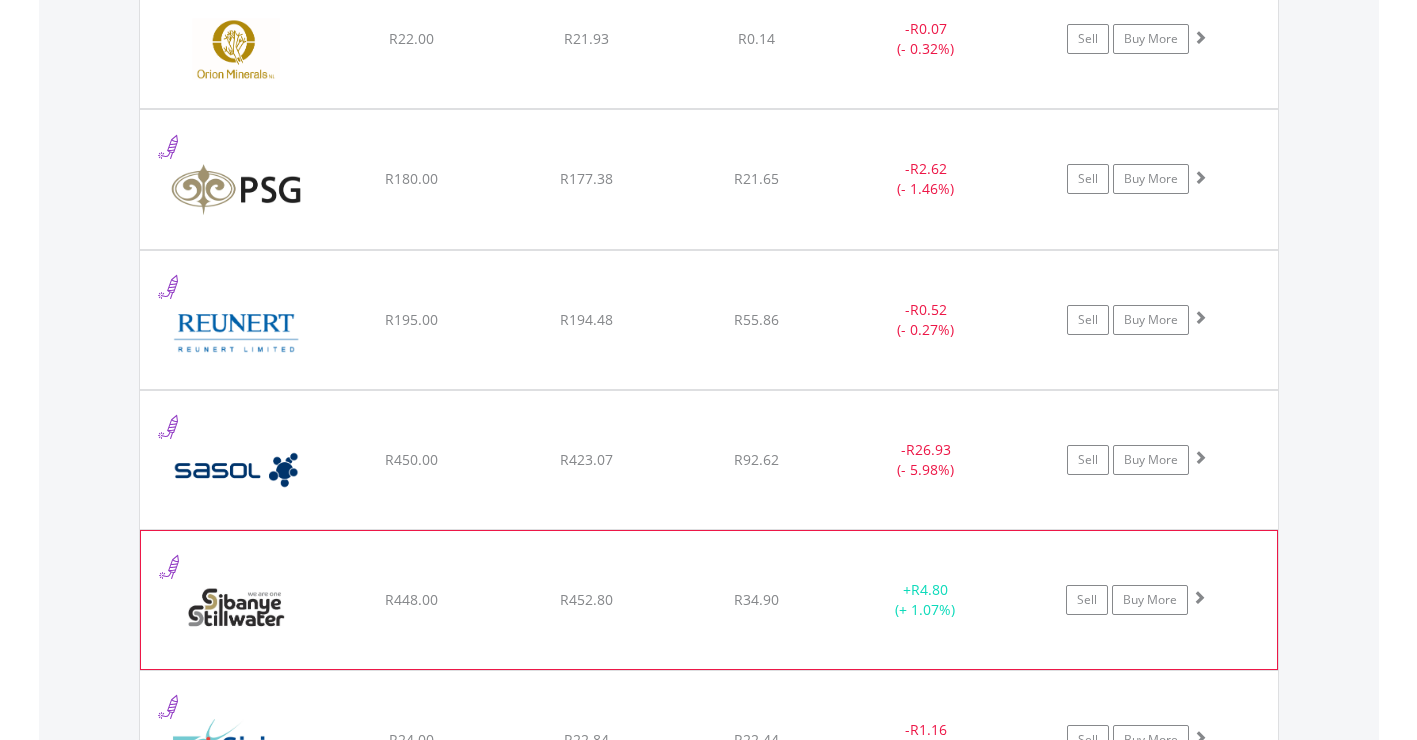 click on "﻿
Sibanye Stillwater Limited
R448.00
R452.80
R34.90
+  R4.80 (+ 1.07%)
Sell
Buy More" at bounding box center (709, -533) 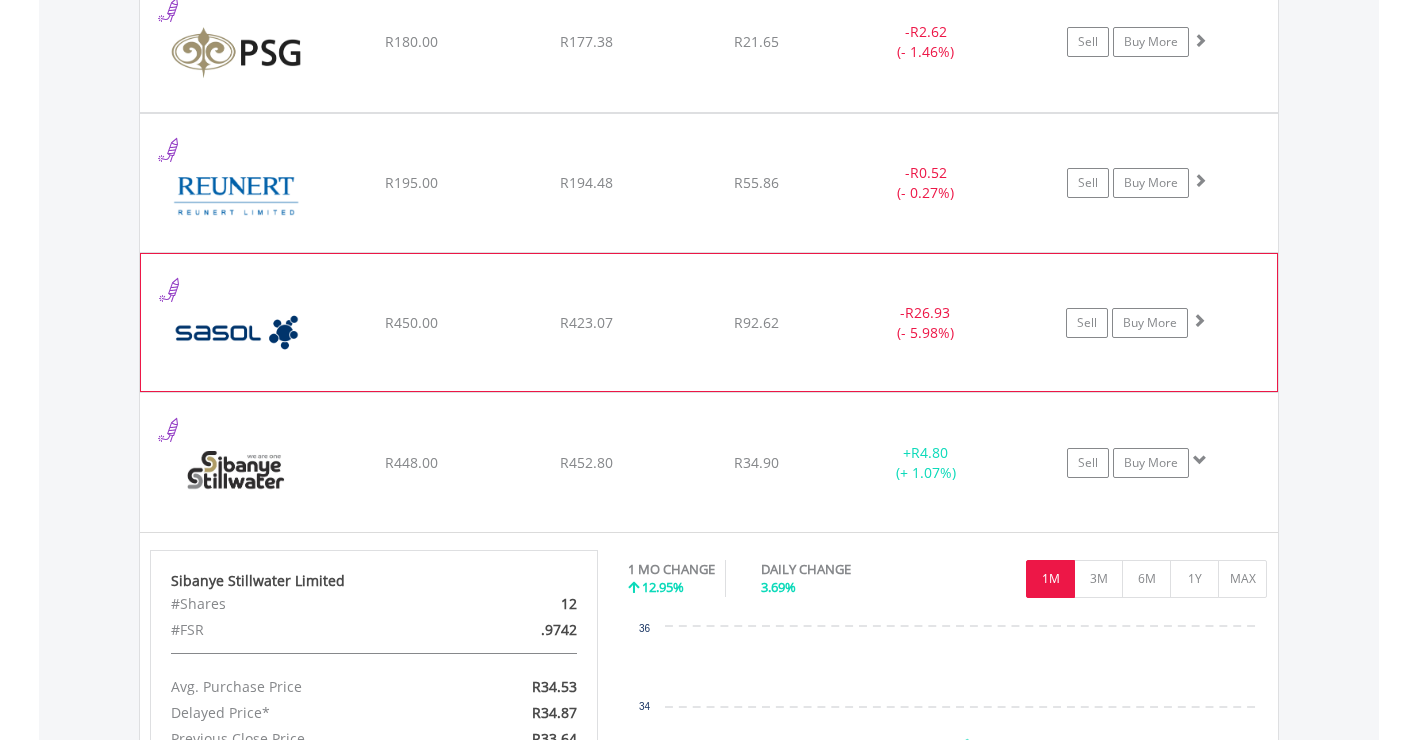 scroll, scrollTop: 2403, scrollLeft: 0, axis: vertical 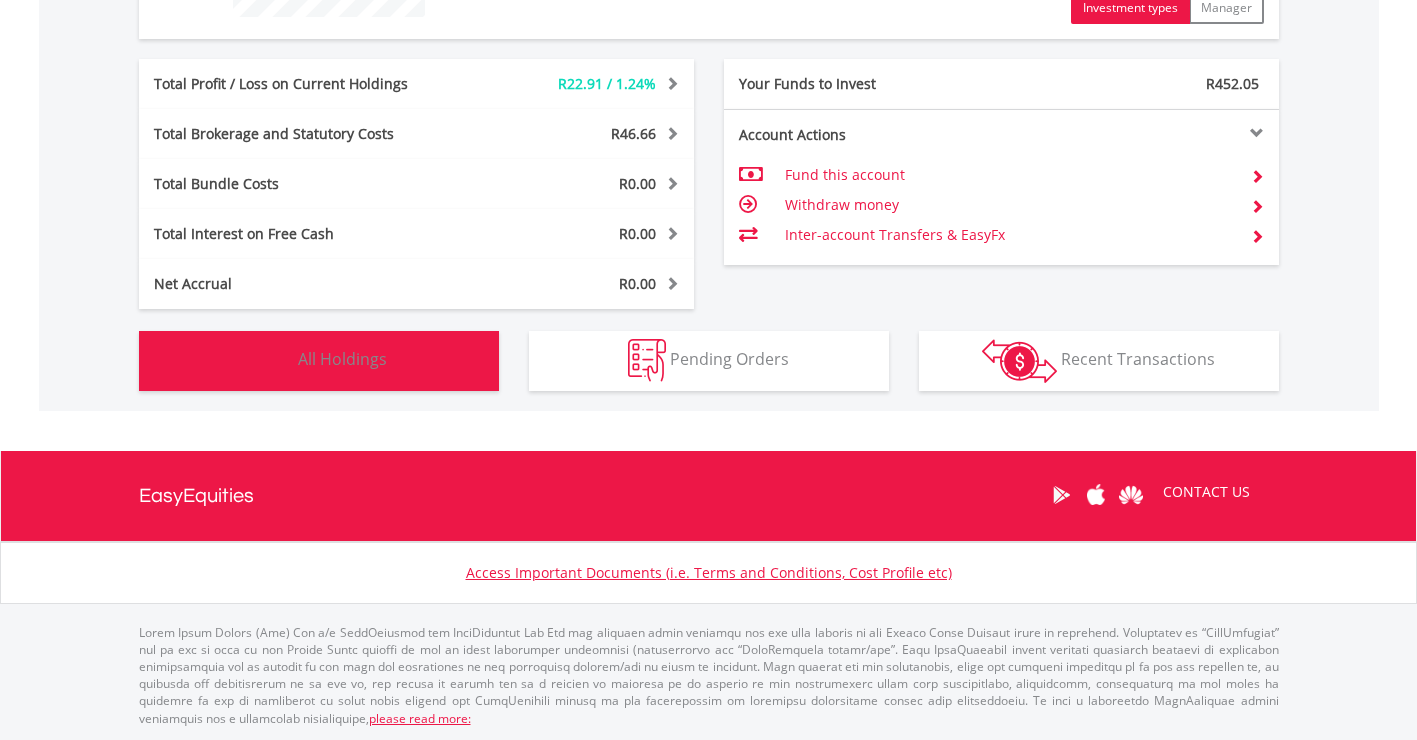 click on "All Holdings" at bounding box center [342, 359] 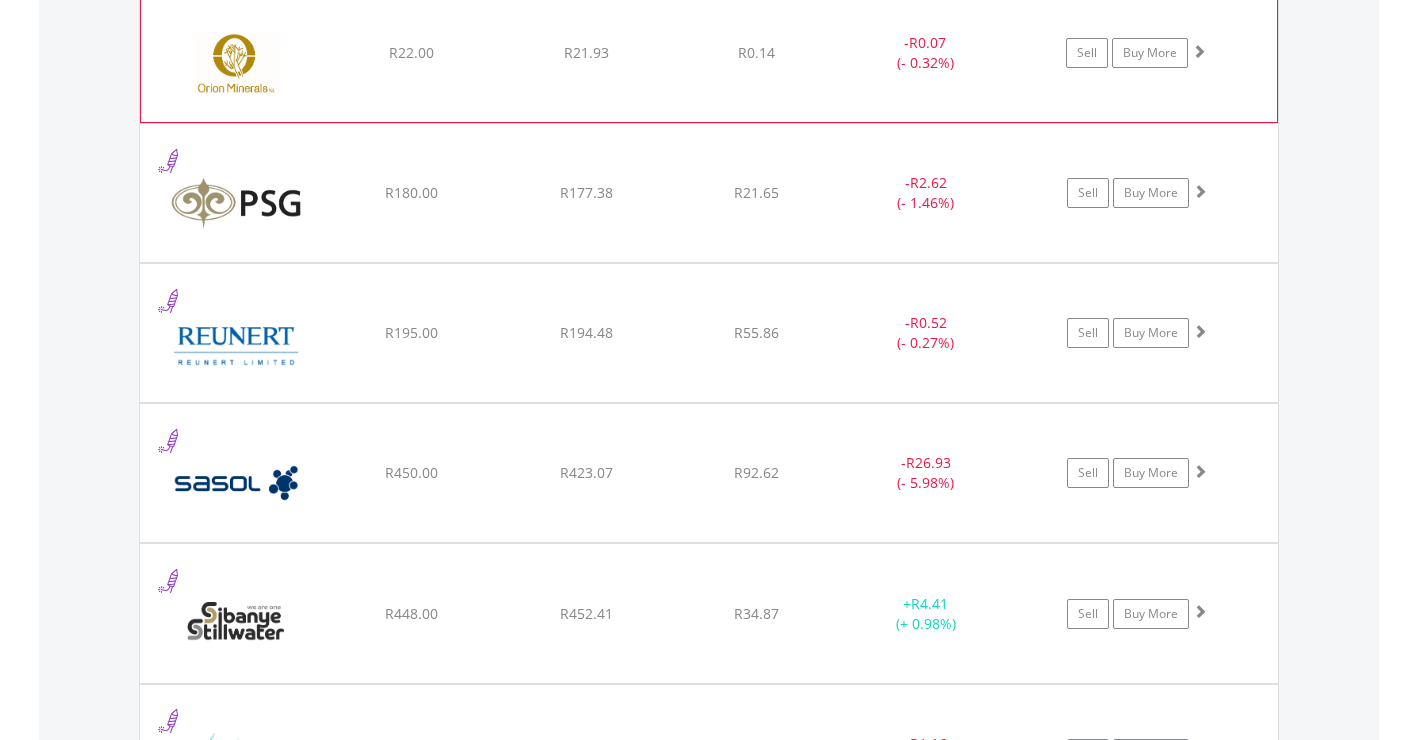 scroll, scrollTop: 2103, scrollLeft: 0, axis: vertical 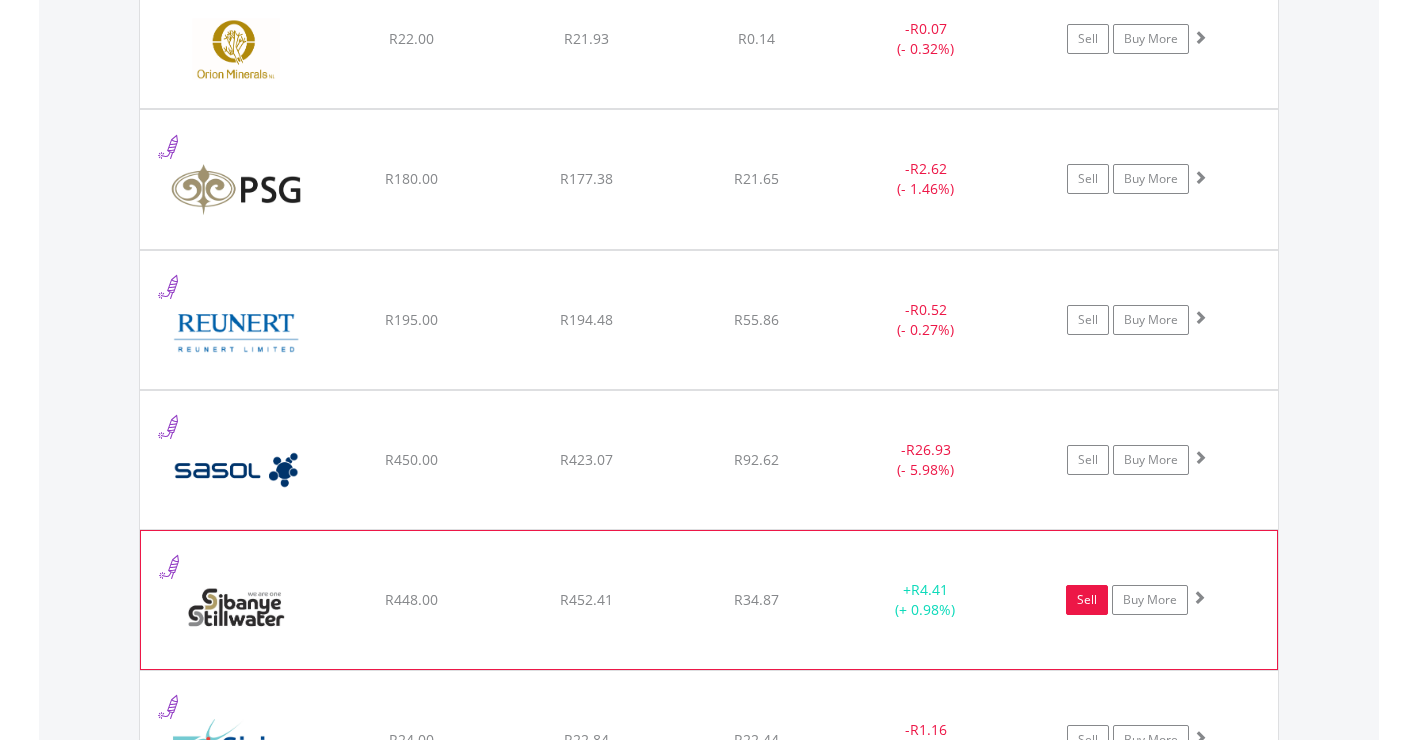 click on "Sell" at bounding box center [1087, 600] 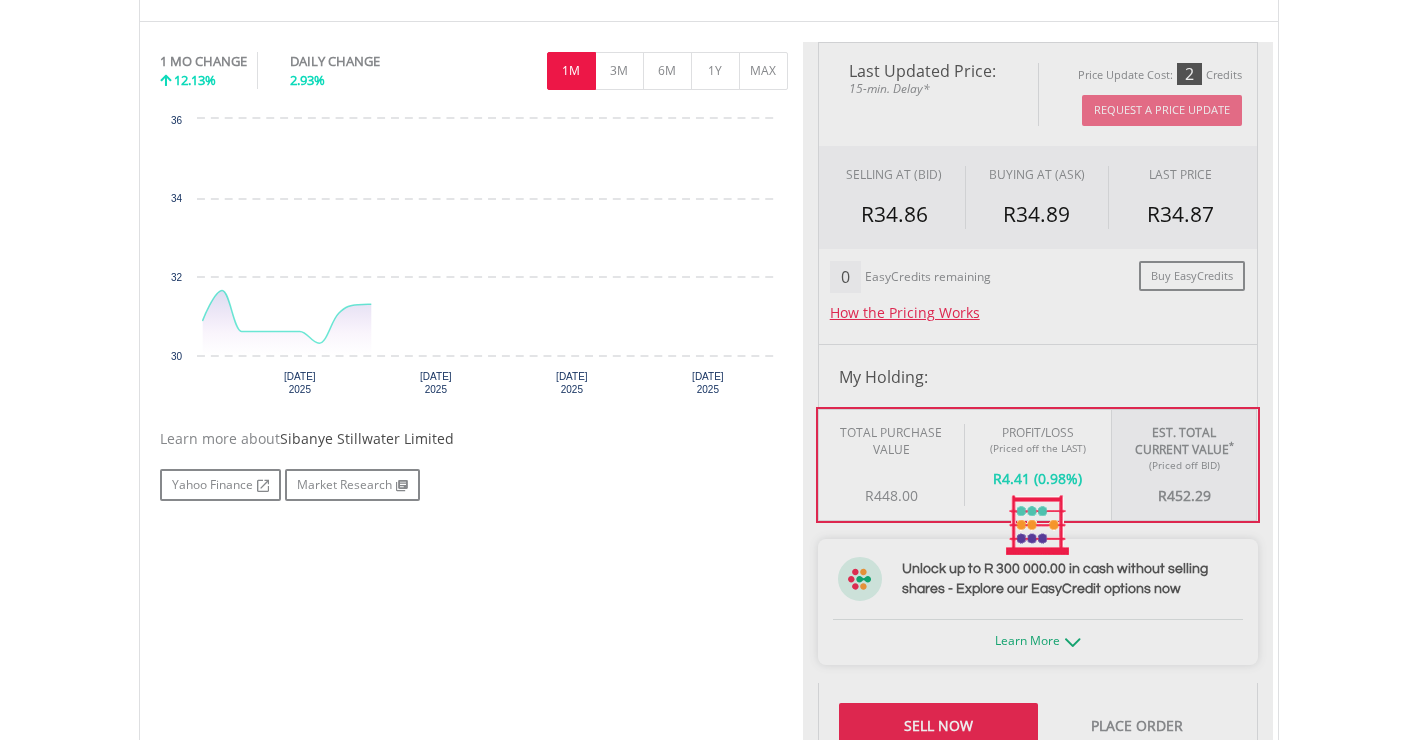scroll, scrollTop: 600, scrollLeft: 0, axis: vertical 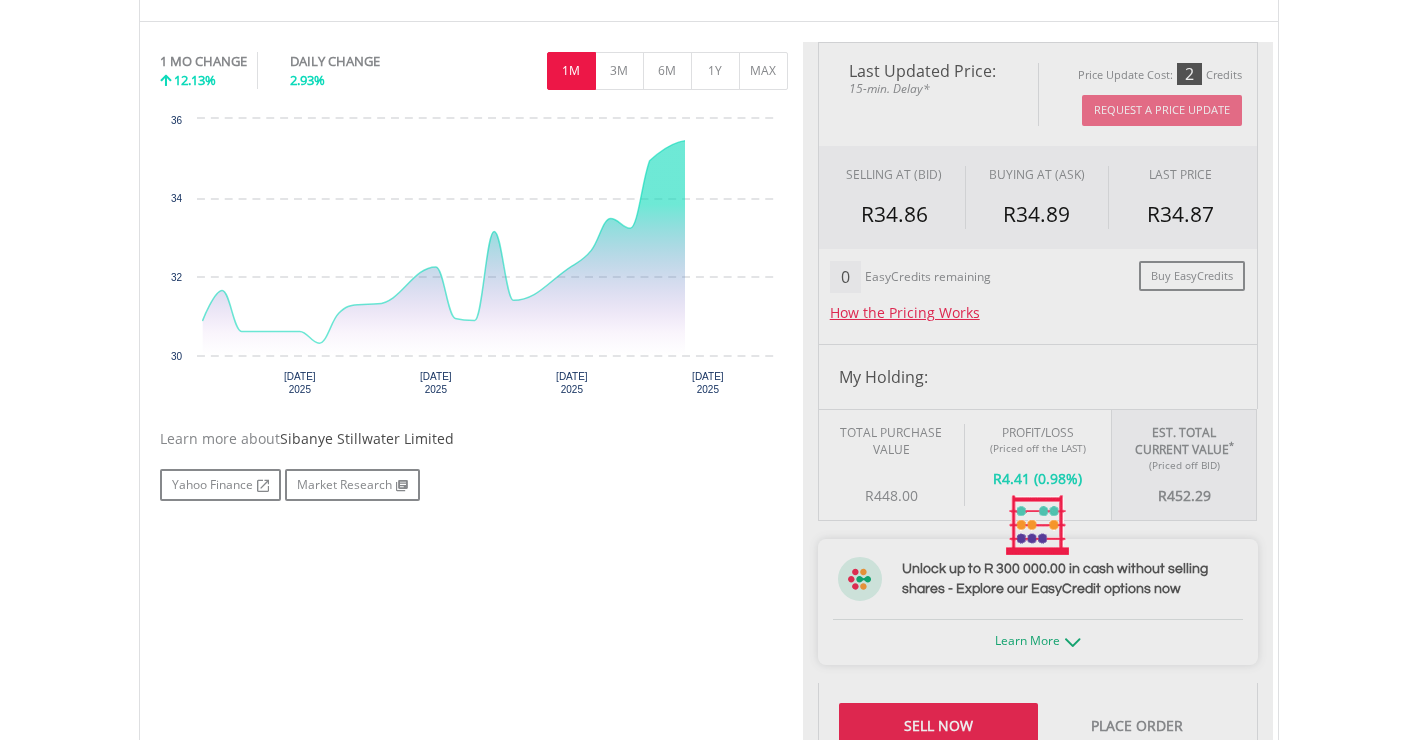 type on "******" 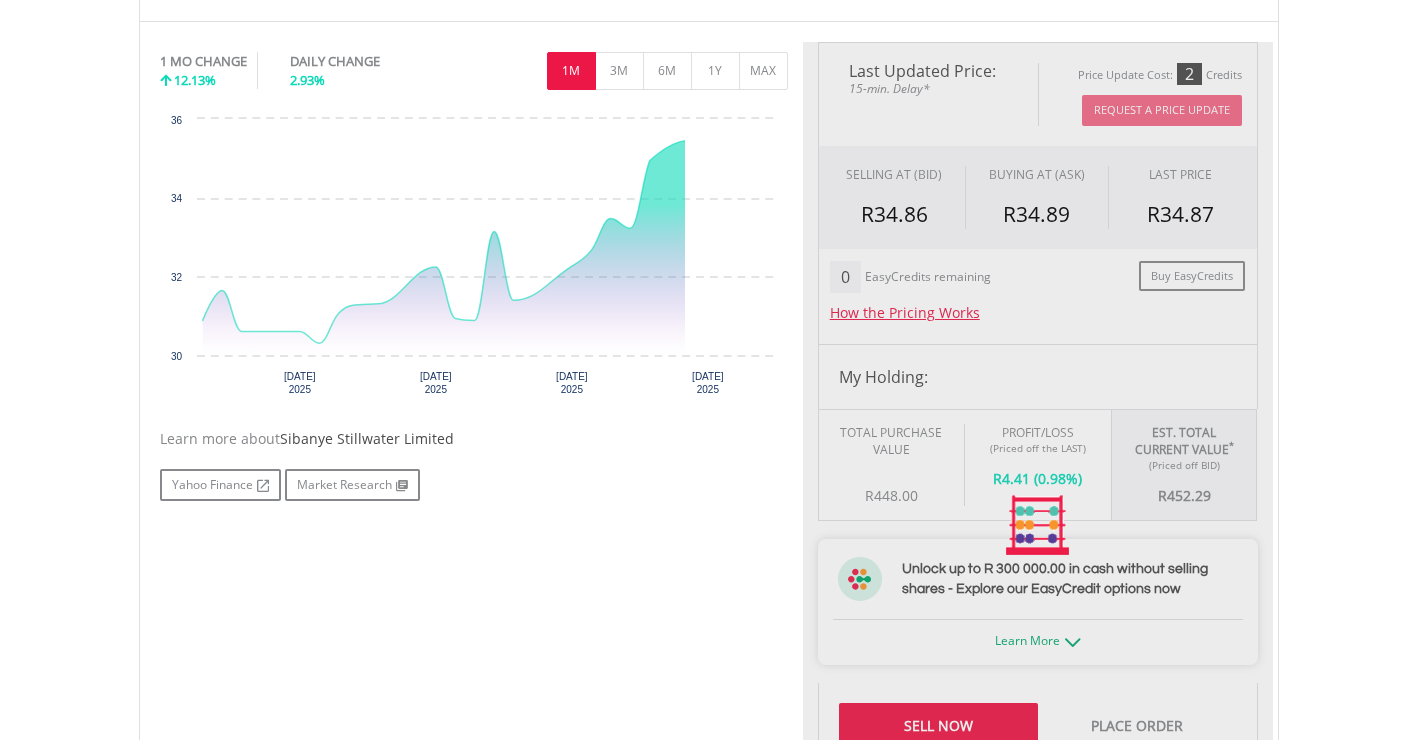 type on "******" 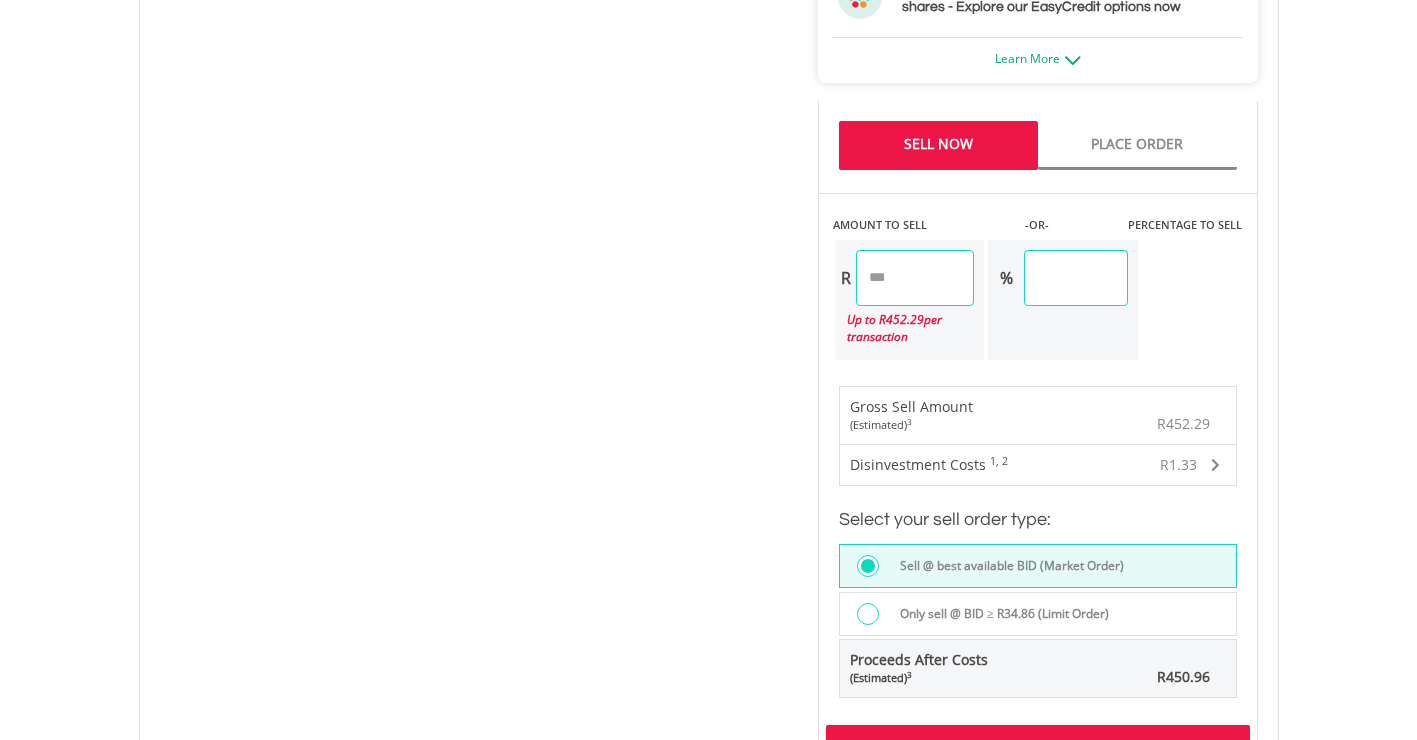 scroll, scrollTop: 1200, scrollLeft: 0, axis: vertical 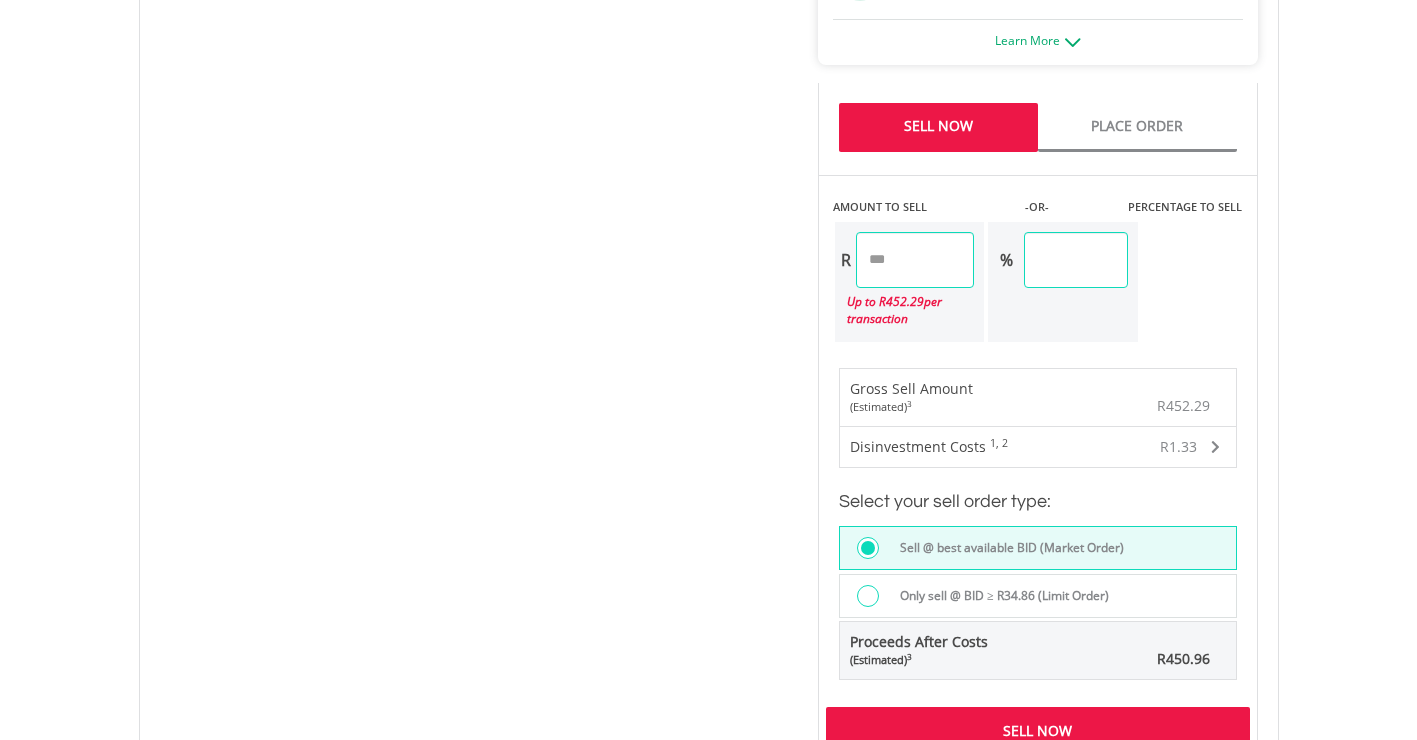 click on "Sell Now" at bounding box center [1038, 730] 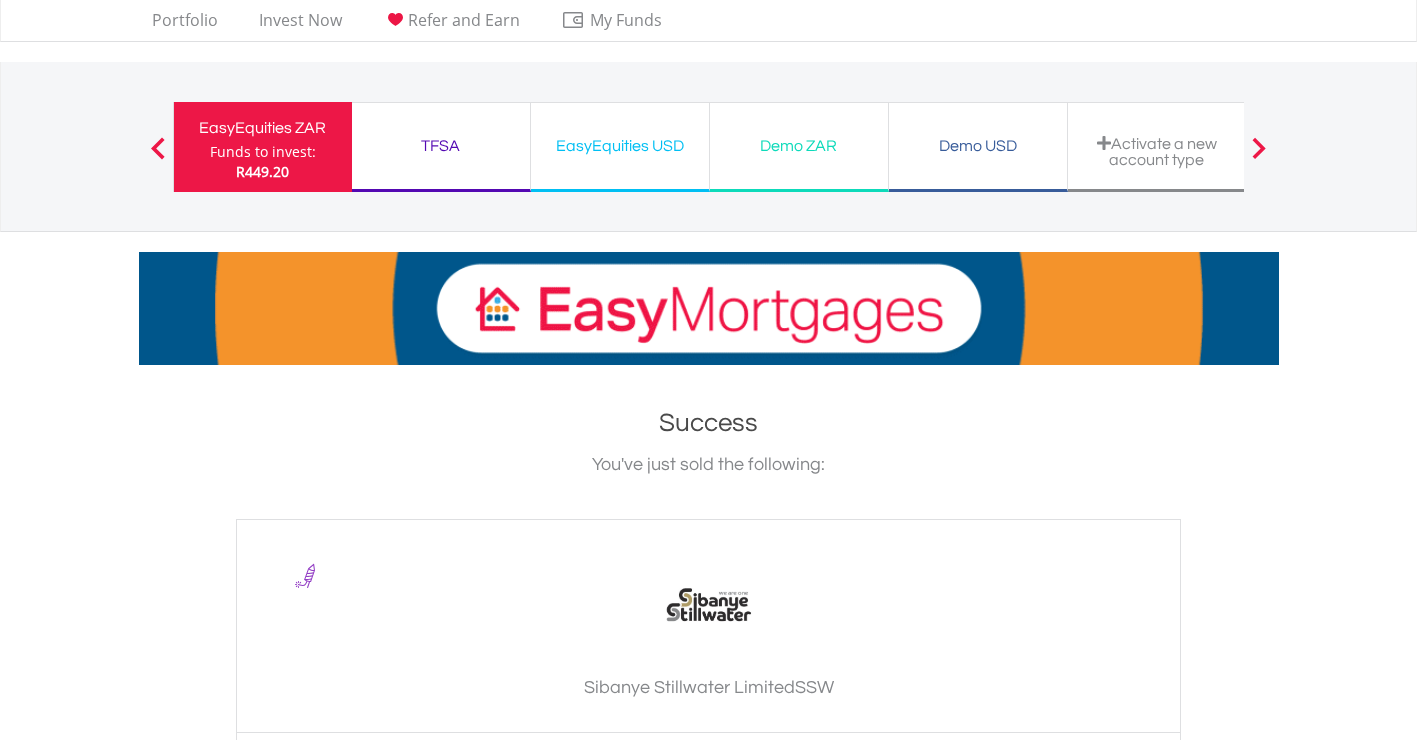 scroll, scrollTop: 0, scrollLeft: 0, axis: both 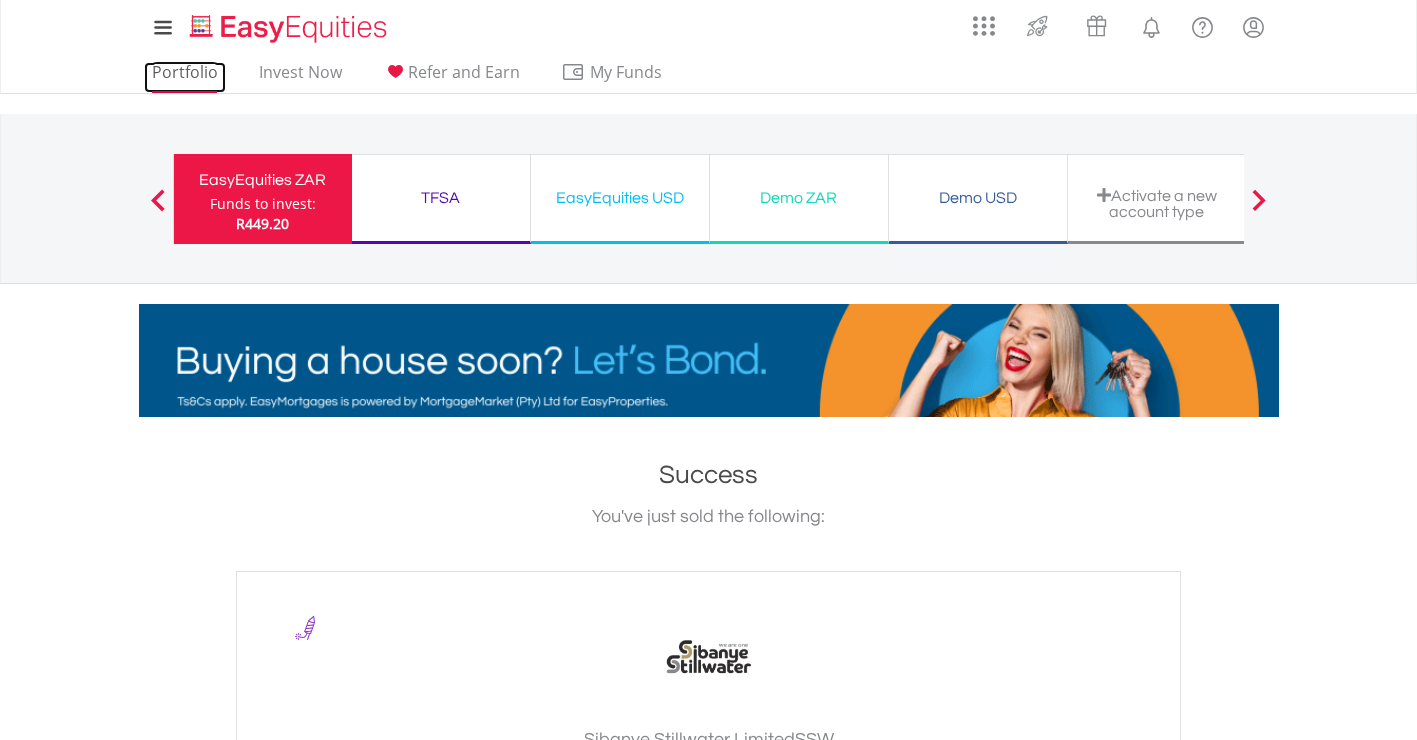 click on "Portfolio" at bounding box center [185, 77] 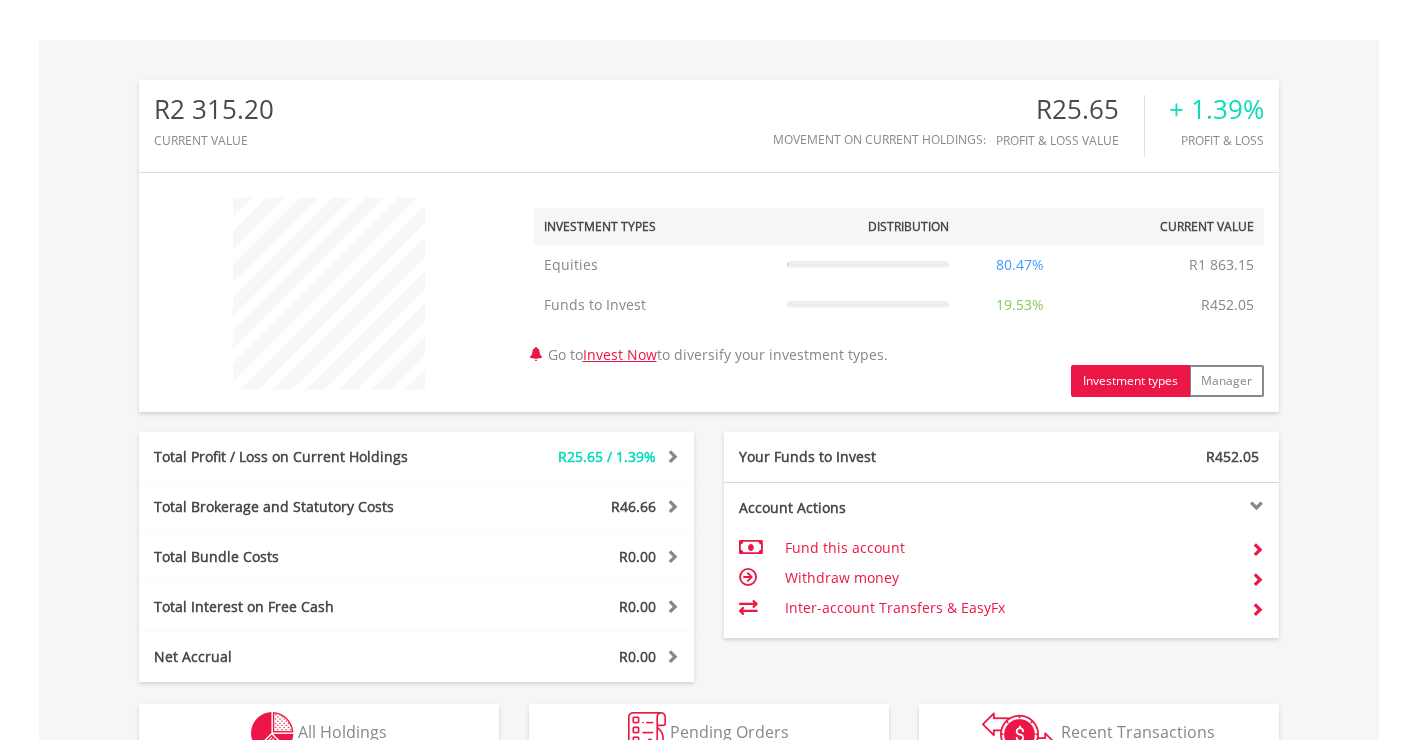 scroll, scrollTop: 600, scrollLeft: 0, axis: vertical 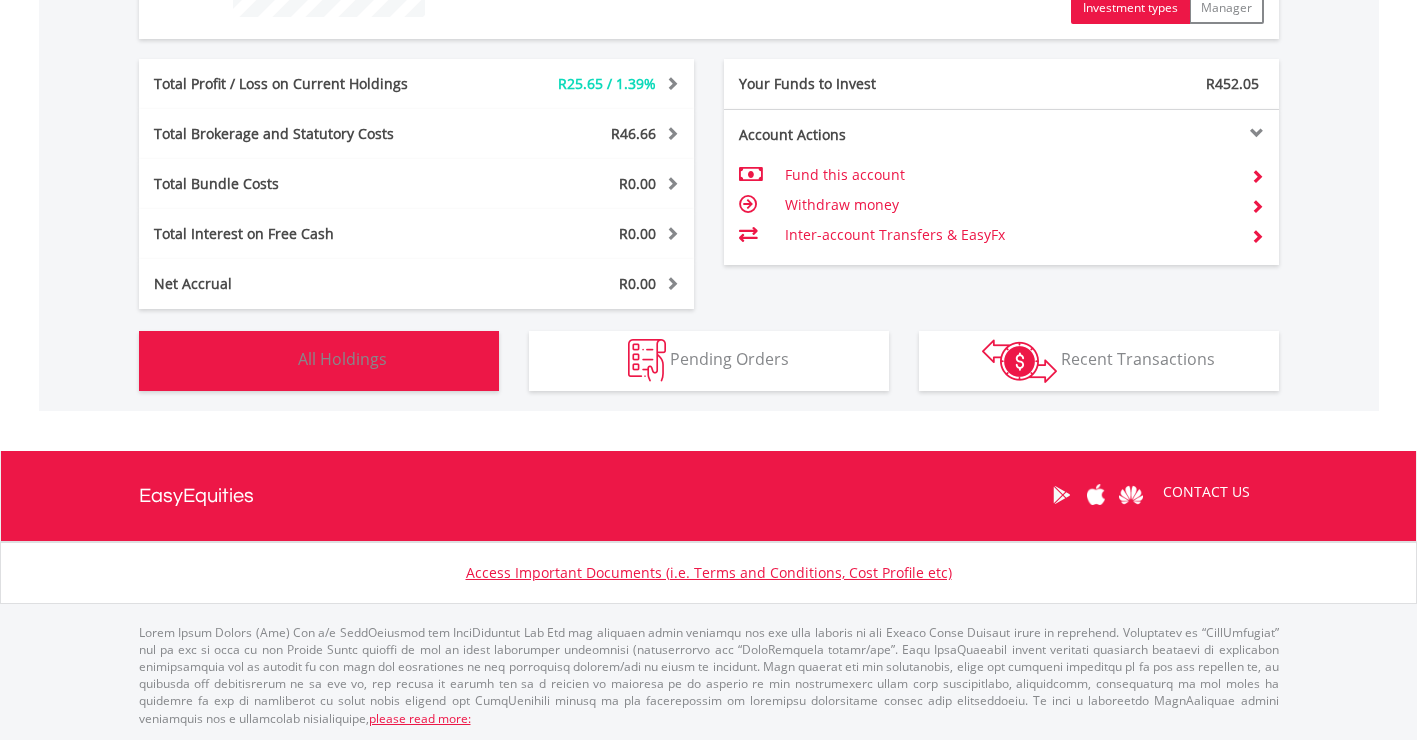 click on "Holdings
All Holdings" at bounding box center [319, 361] 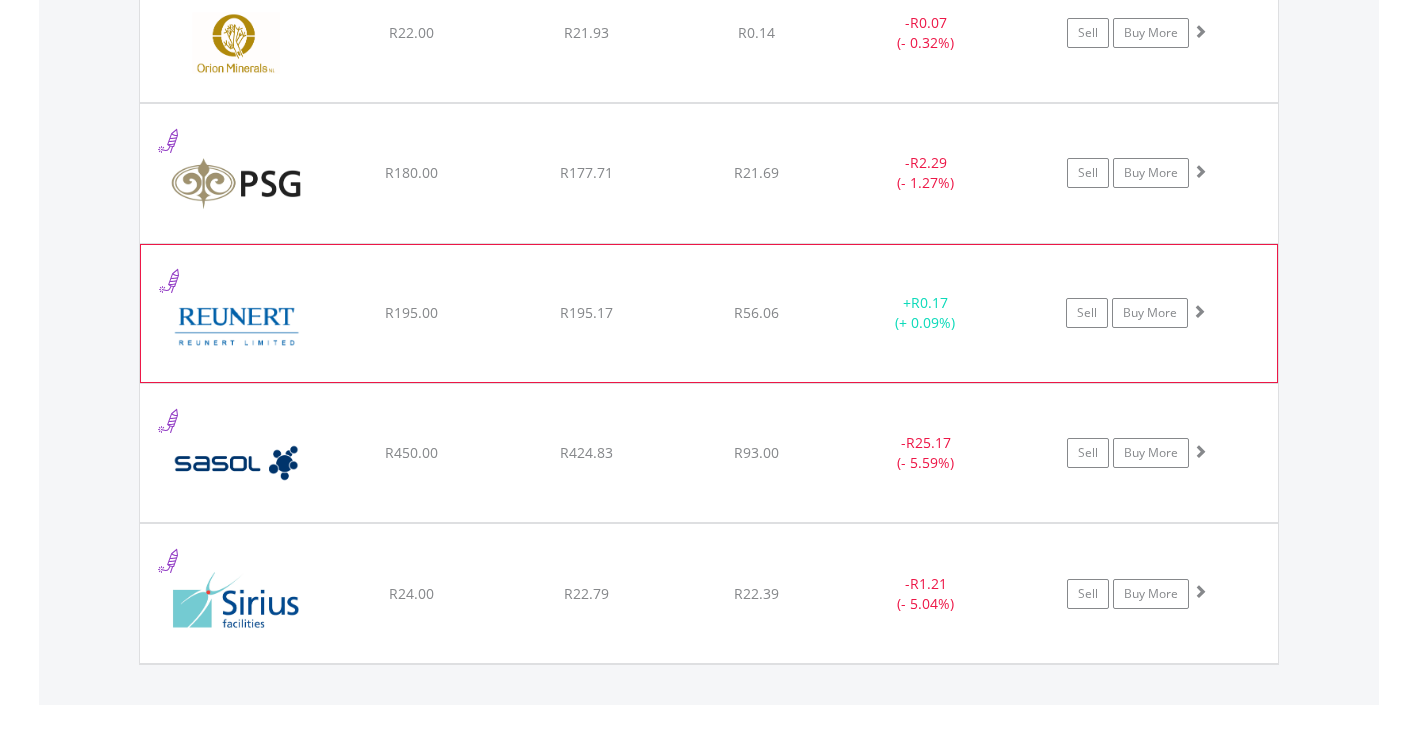 scroll, scrollTop: 2103, scrollLeft: 0, axis: vertical 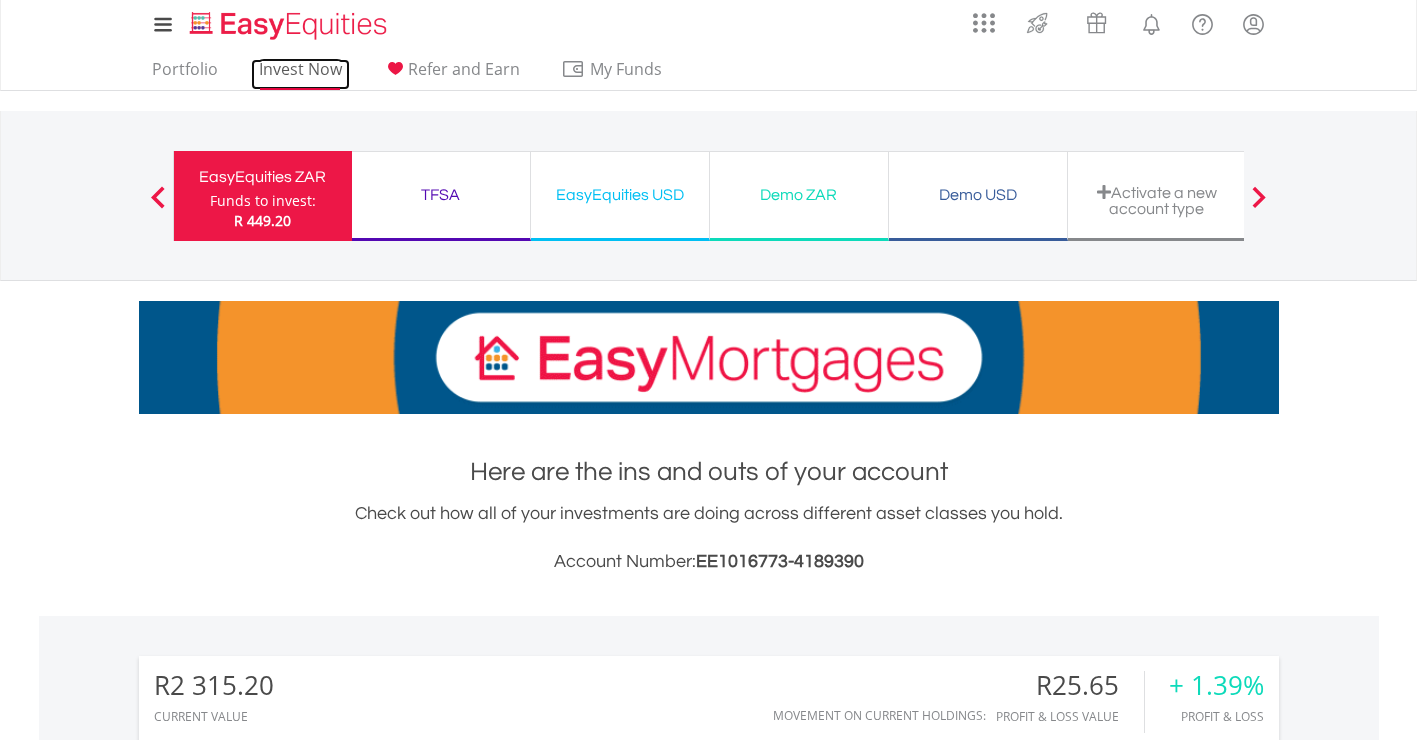 click on "Invest Now" at bounding box center [300, 74] 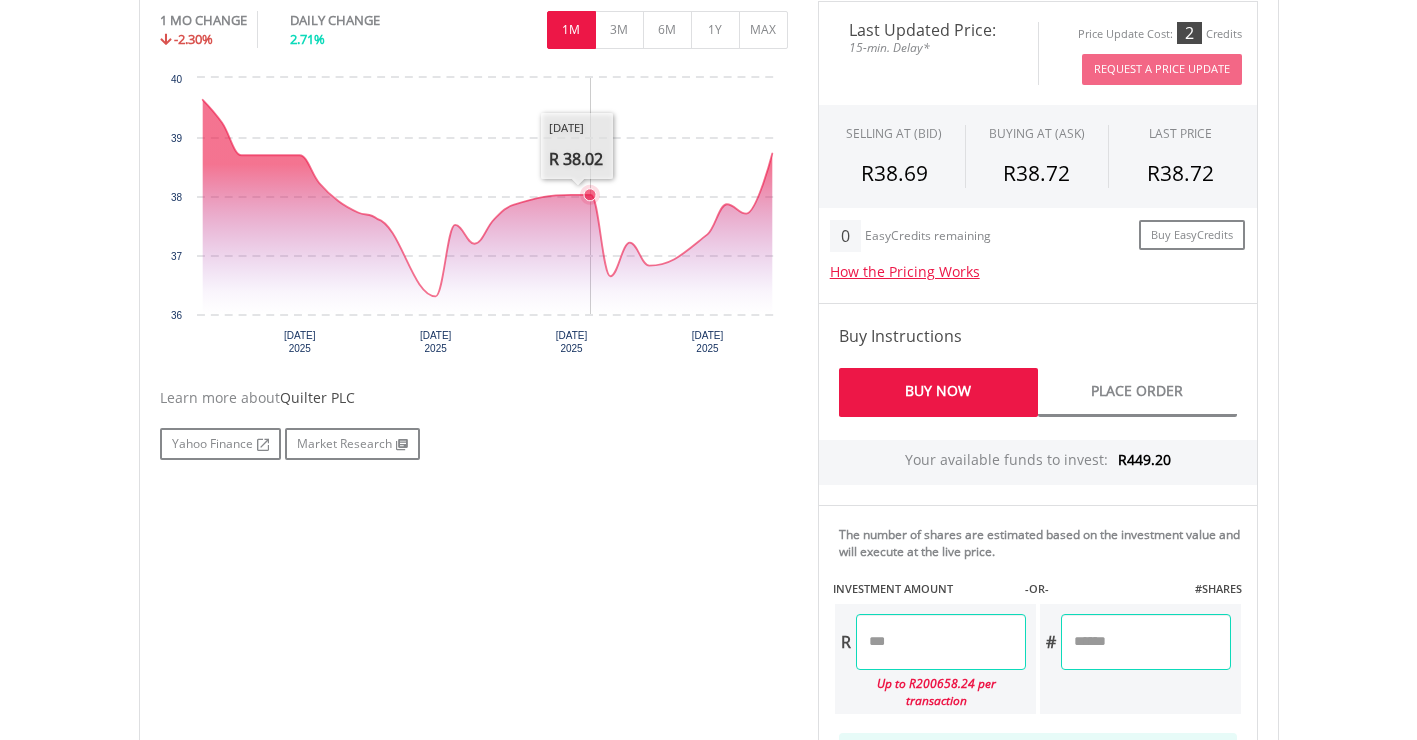 scroll, scrollTop: 700, scrollLeft: 0, axis: vertical 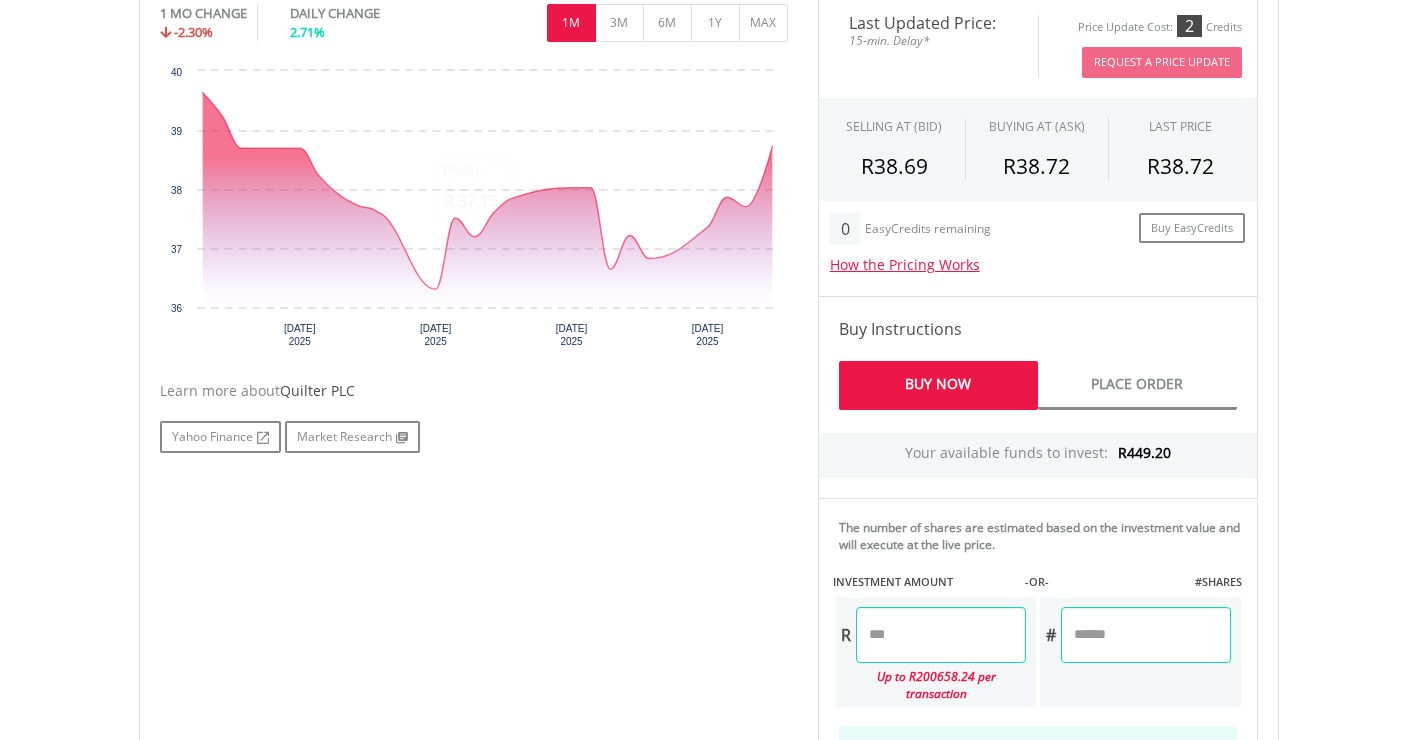 click at bounding box center (941, 635) 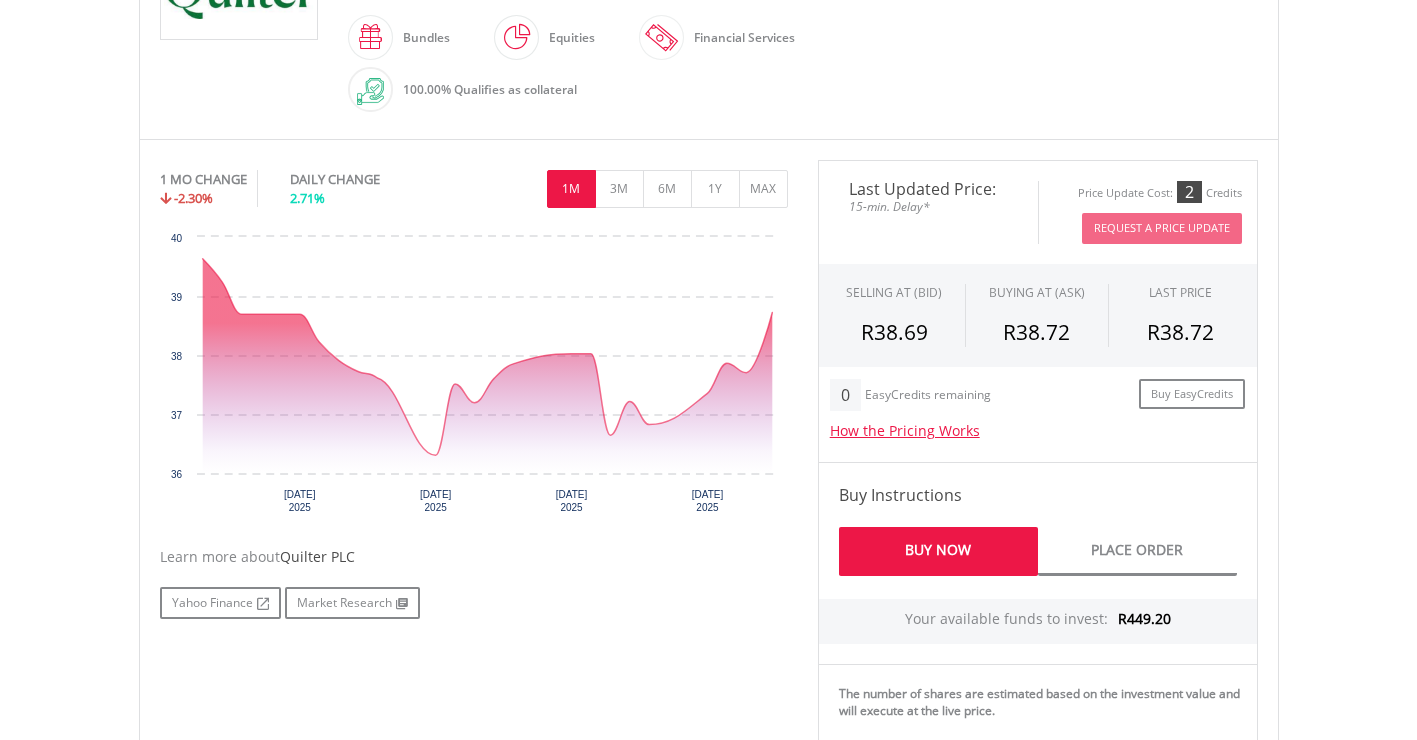 scroll, scrollTop: 700, scrollLeft: 0, axis: vertical 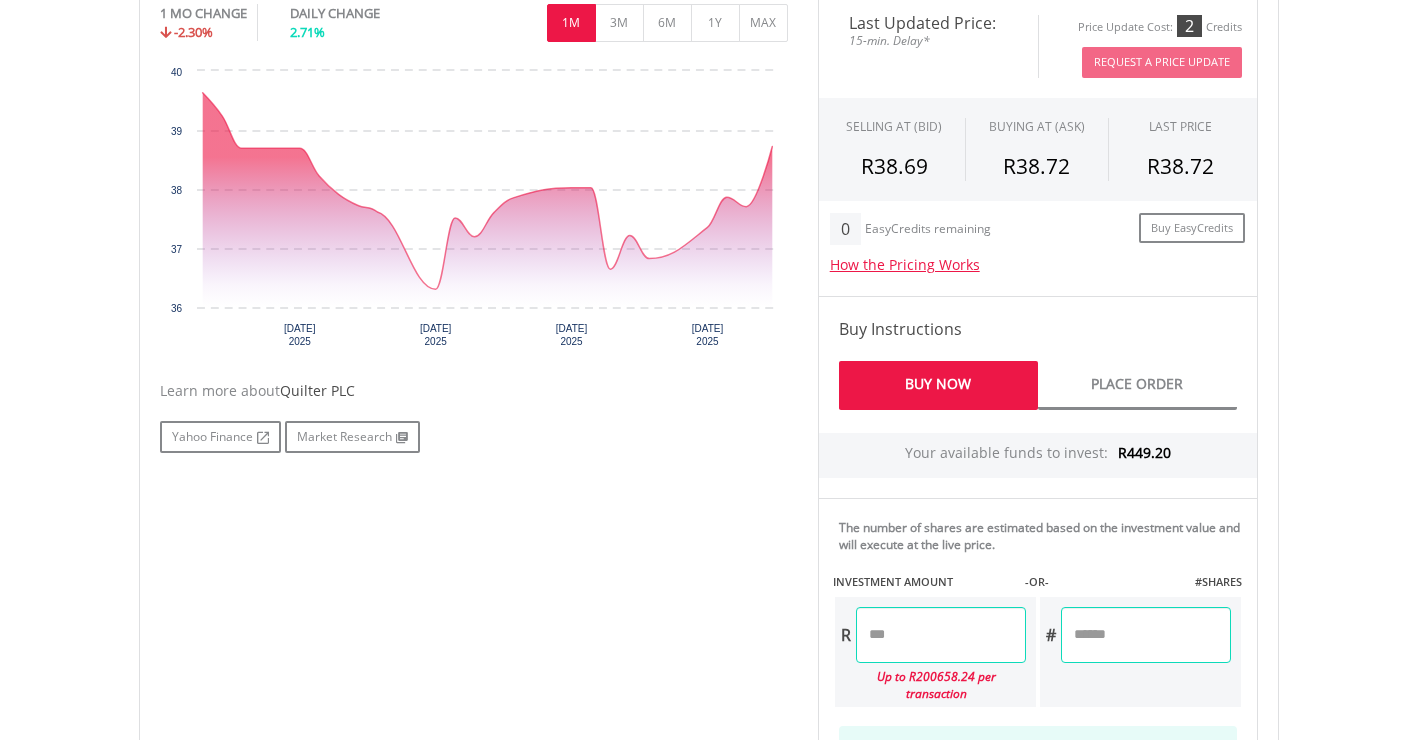 type on "******" 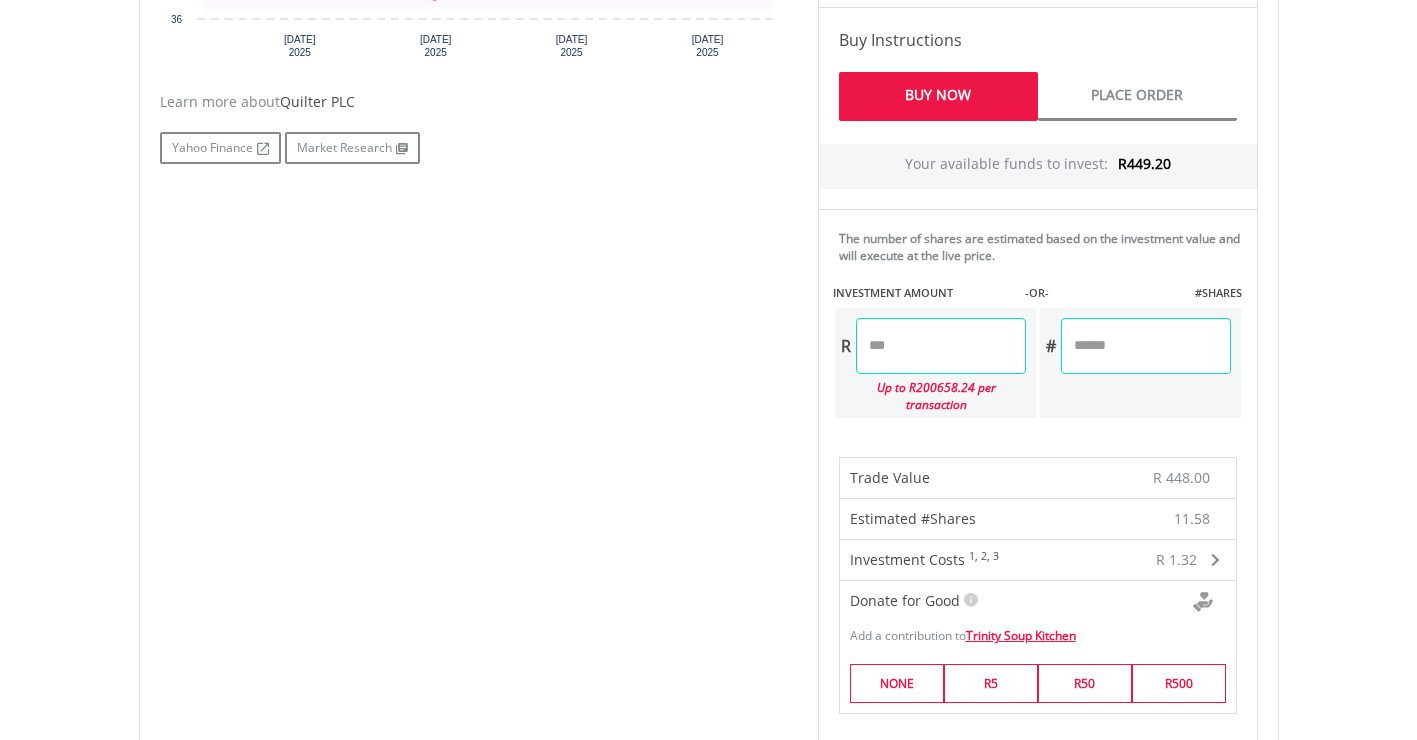 scroll, scrollTop: 1000, scrollLeft: 0, axis: vertical 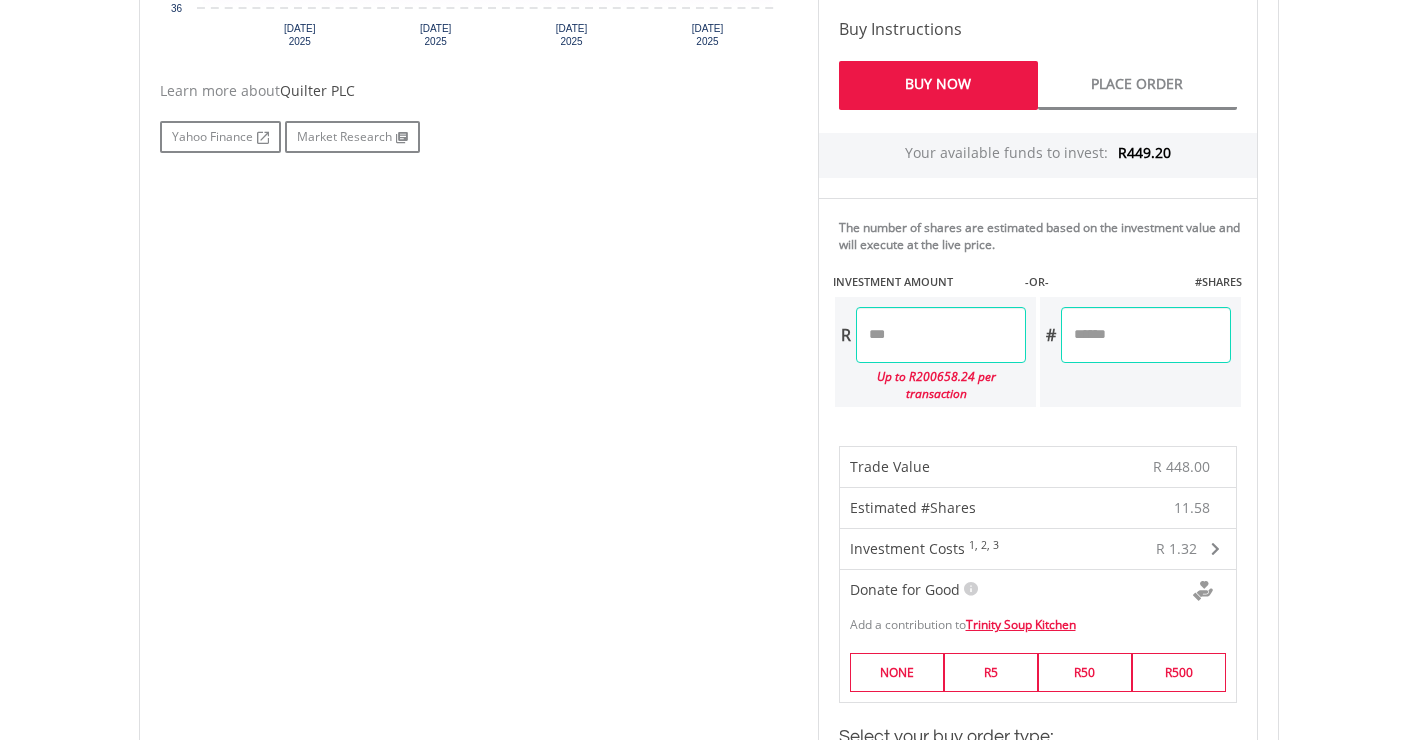 click on "******" at bounding box center [941, 335] 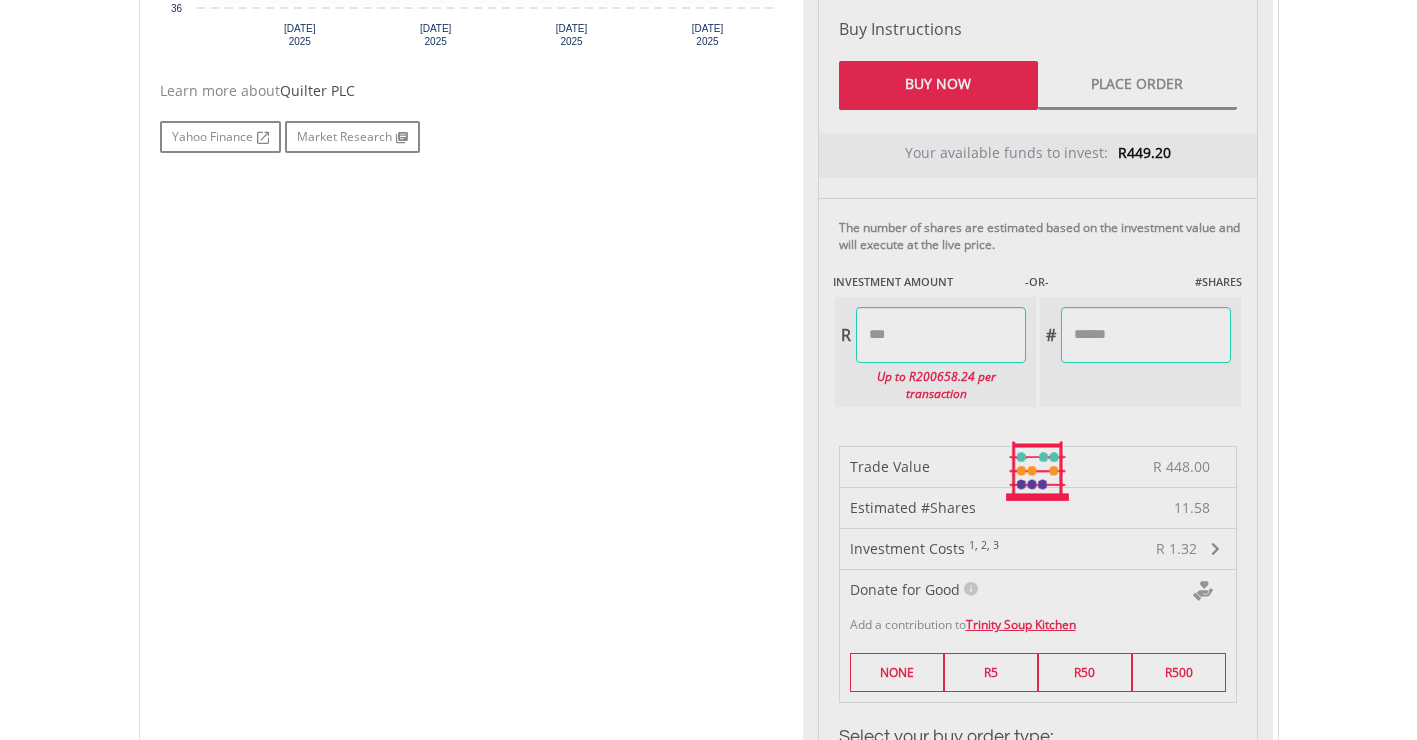 click on "No chart available.
1 MO CHANGE
-2.30%
DAILY CHANGE
2.71%
1M
3M
6M
1Y
MAX
Chart 16 Jun 36" at bounding box center (709, 472) 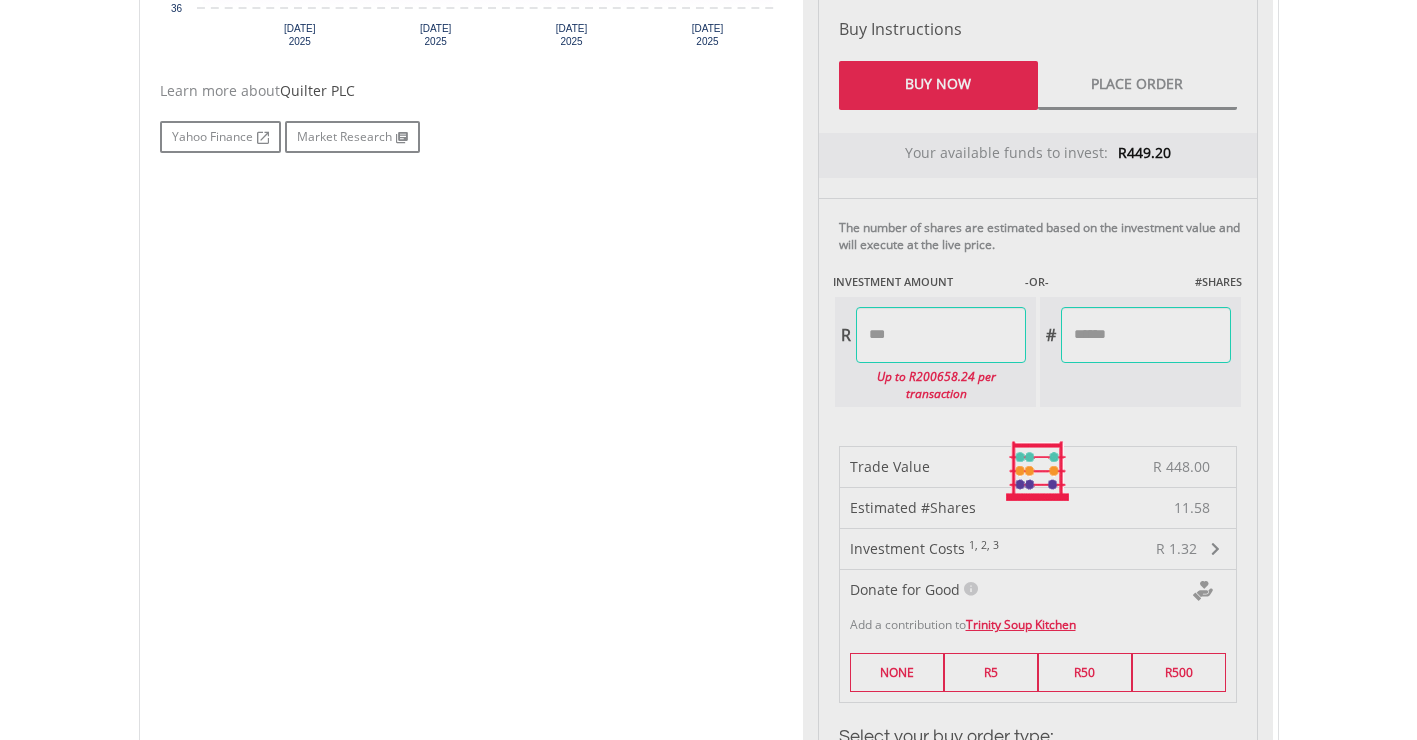 type on "*******" 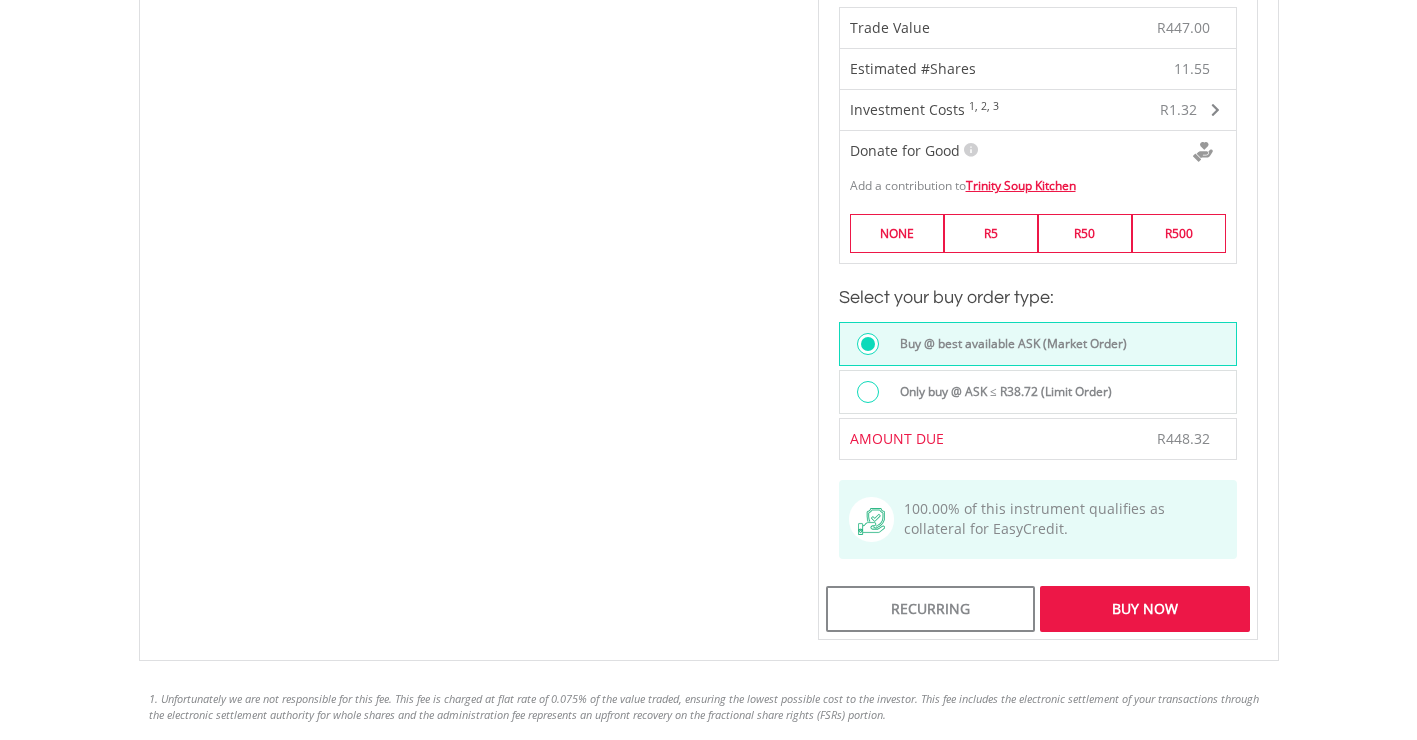 scroll, scrollTop: 1500, scrollLeft: 0, axis: vertical 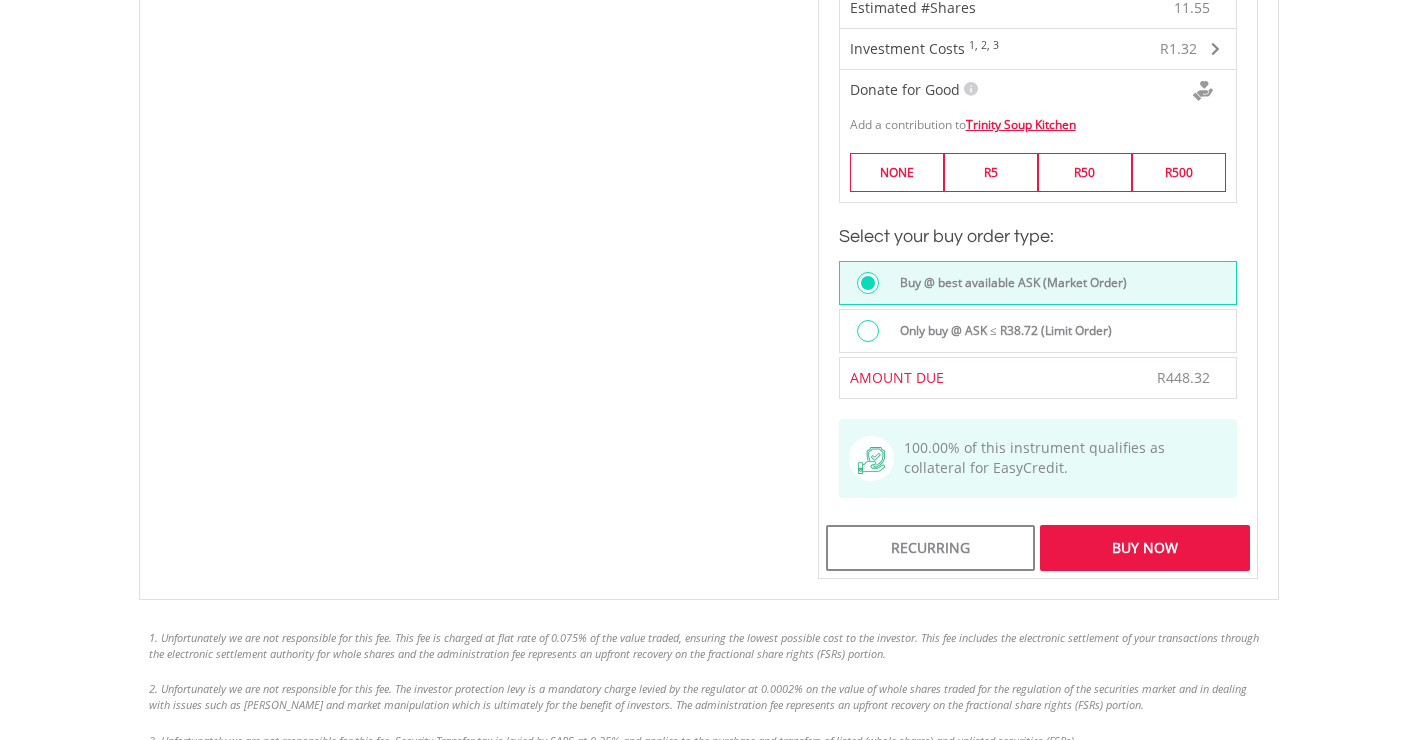 click on "Buy Now" at bounding box center (1144, 548) 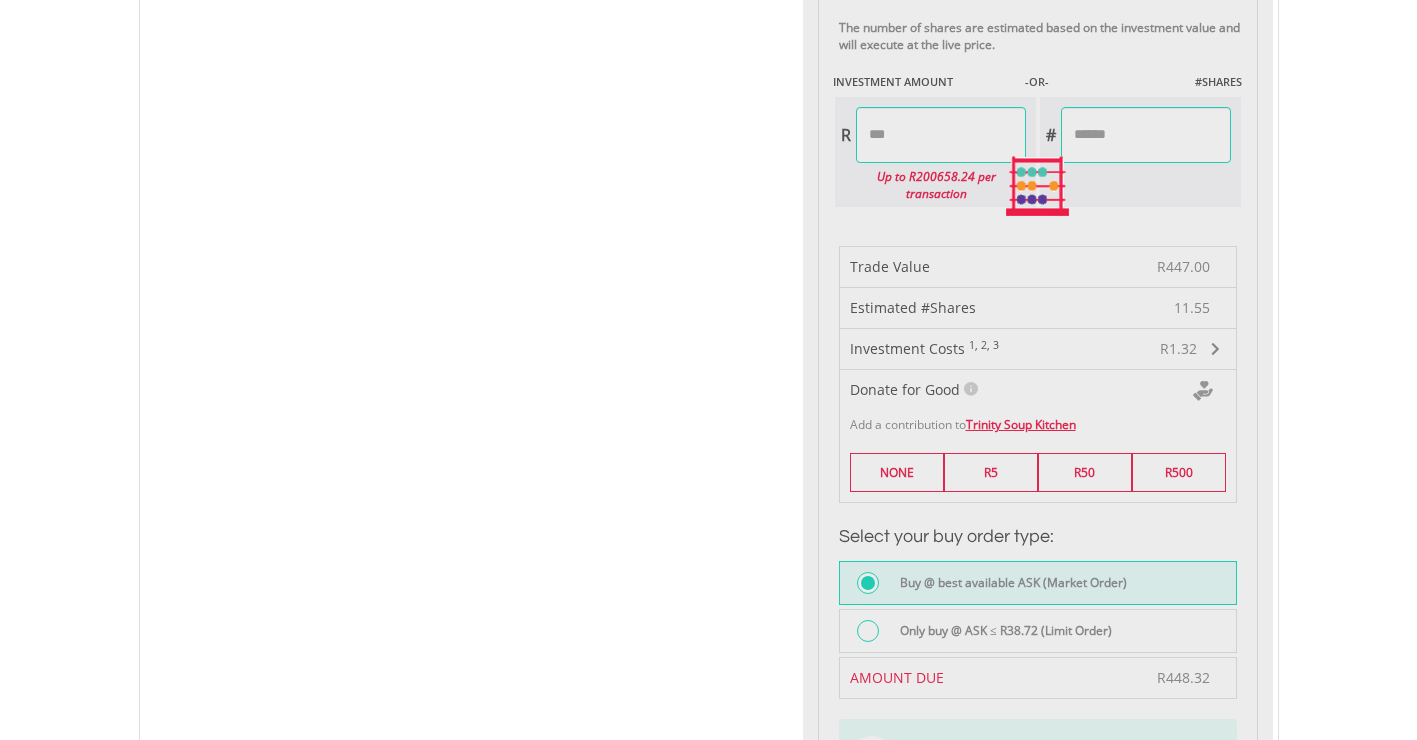 scroll, scrollTop: 909, scrollLeft: 0, axis: vertical 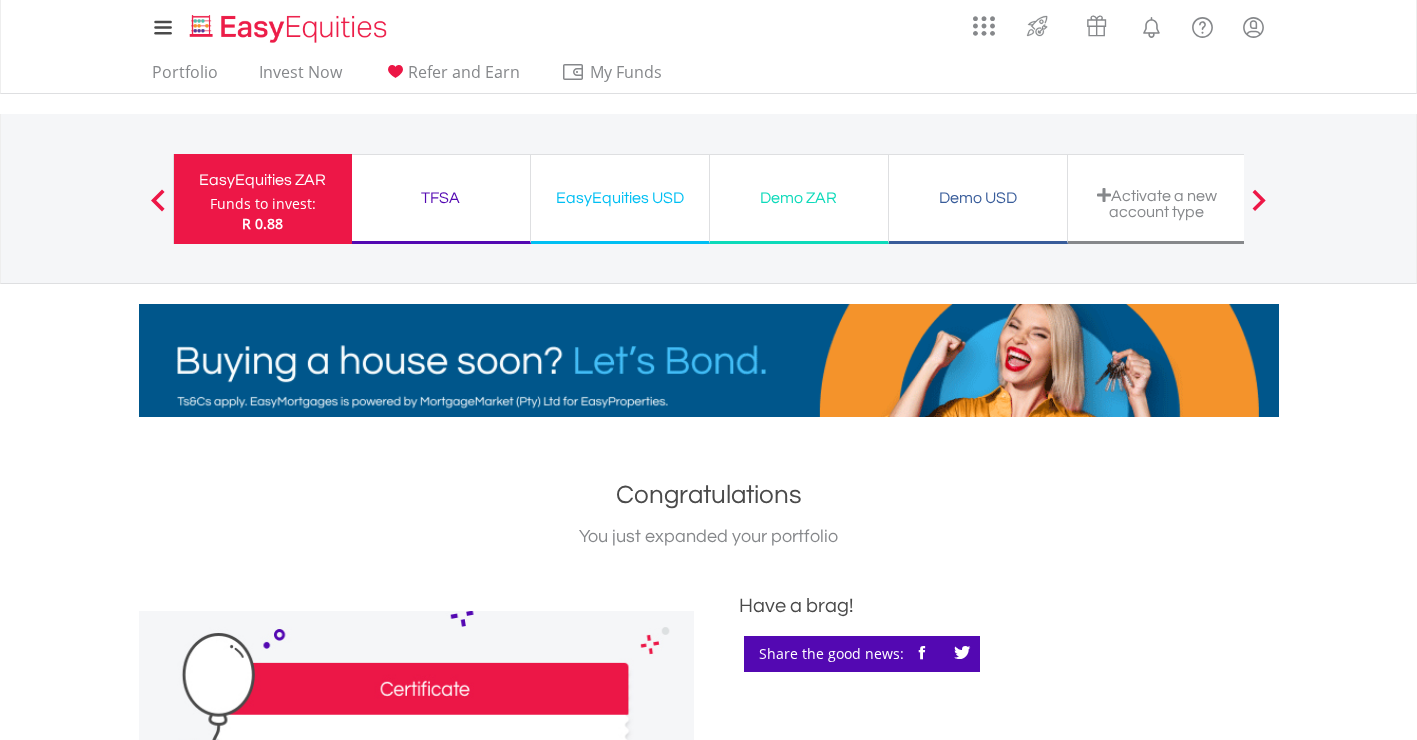 click on "My Investments
Invest Now
New Listings
Sell
My Recurring Investments
Pending Orders
Switch Unit Trusts
Vouchers
Buy a Voucher
Redeem a Voucher
Account Management" at bounding box center [708, 47] 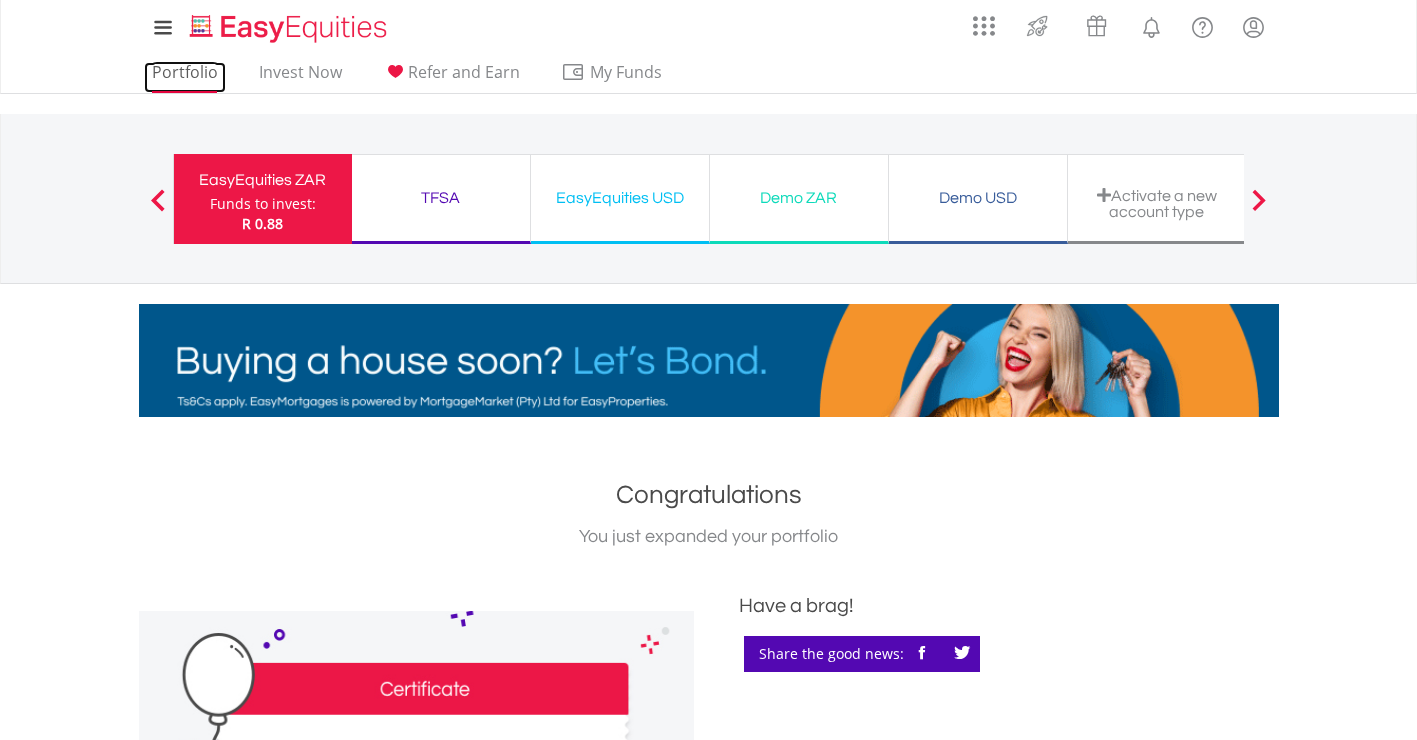 click on "Portfolio" at bounding box center [185, 77] 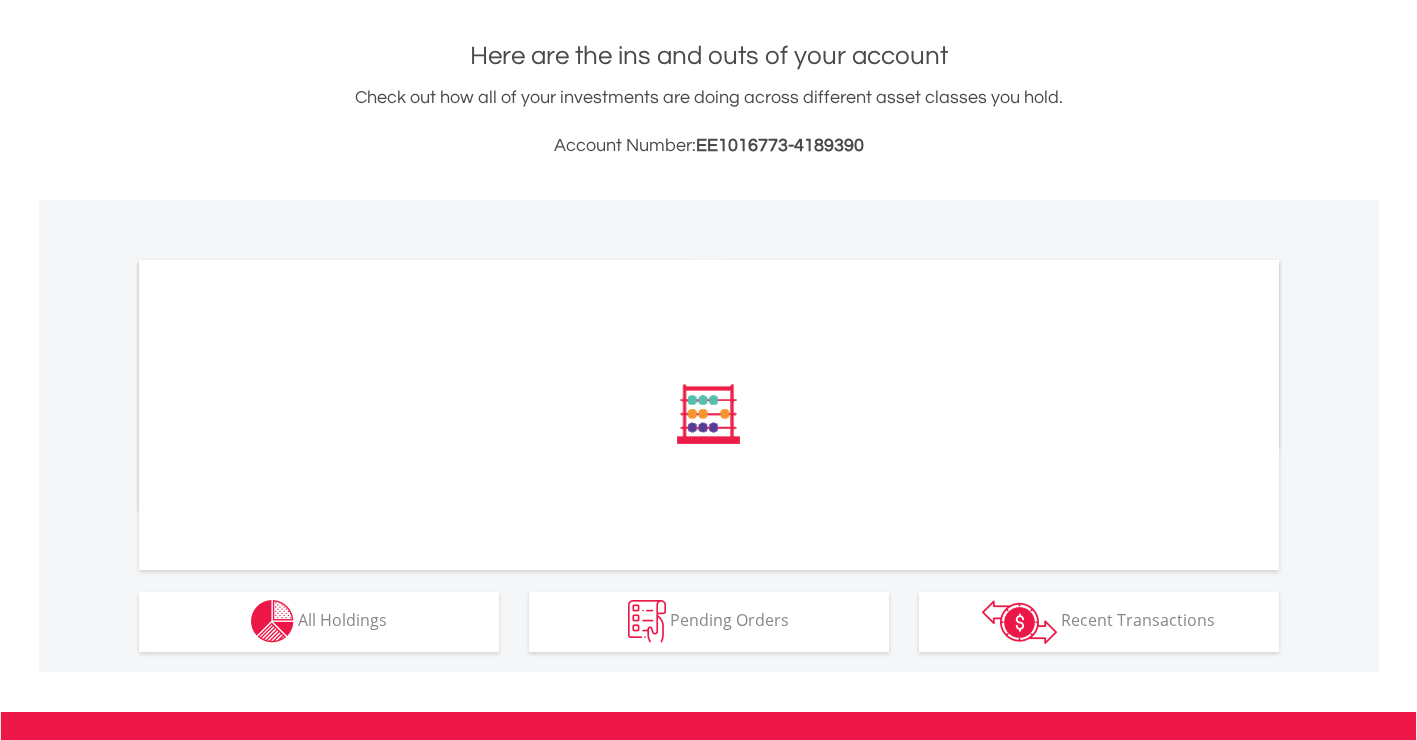 scroll, scrollTop: 600, scrollLeft: 0, axis: vertical 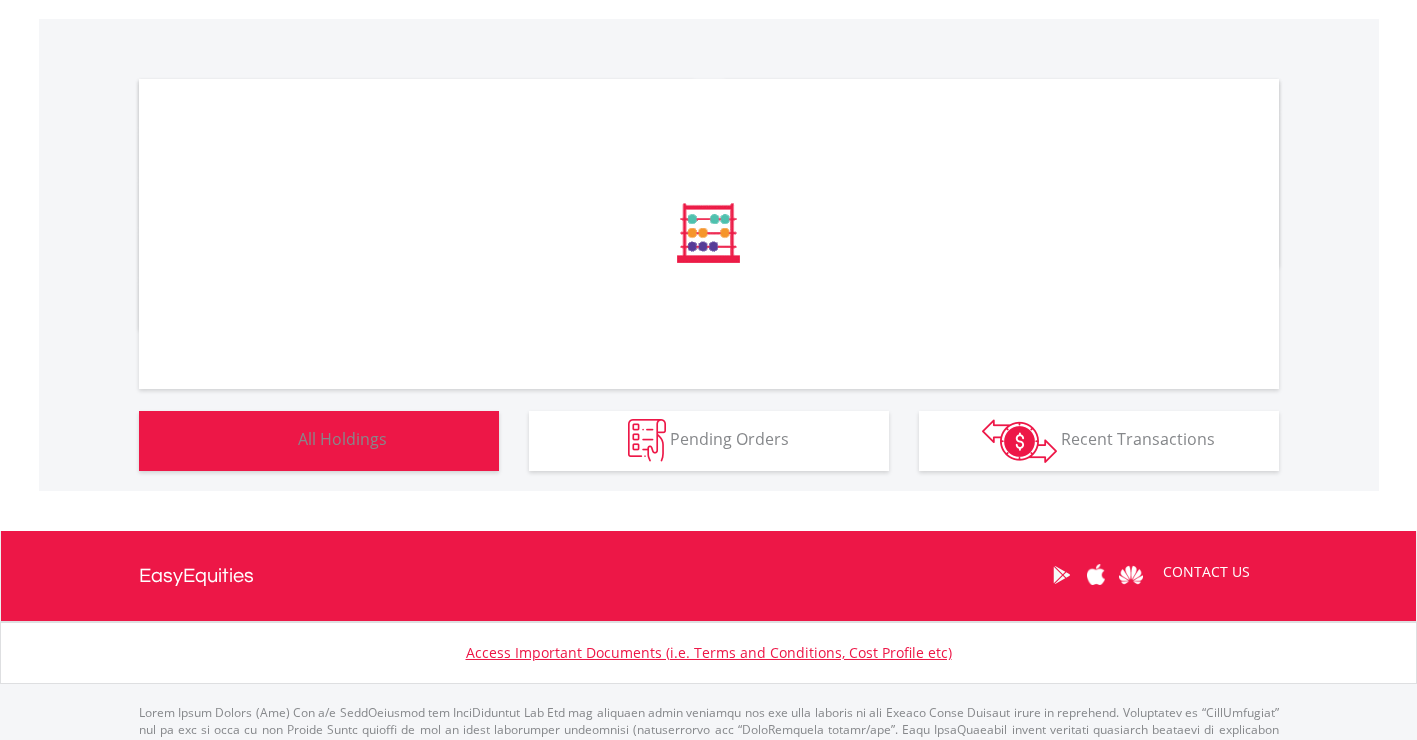 click on "Holdings
All Holdings" at bounding box center (319, 441) 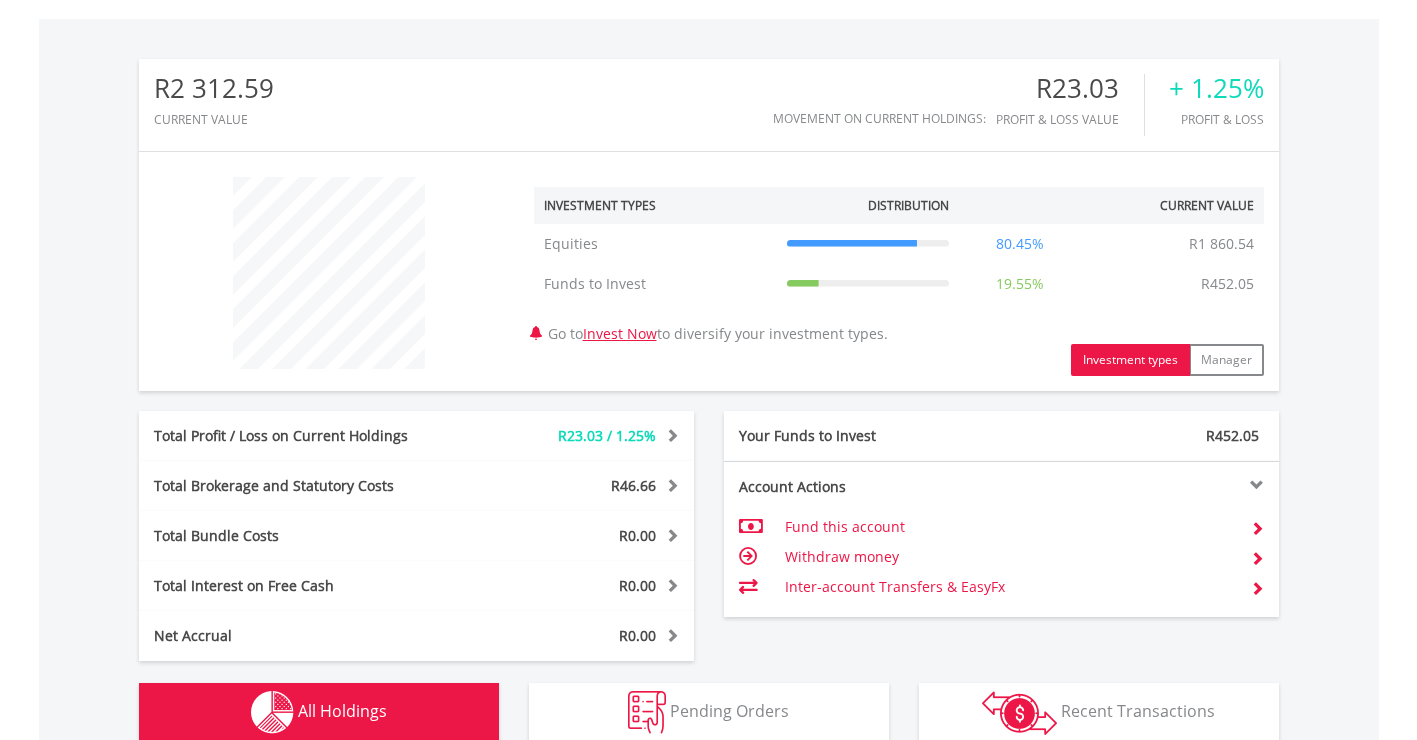 scroll, scrollTop: 999808, scrollLeft: 999620, axis: both 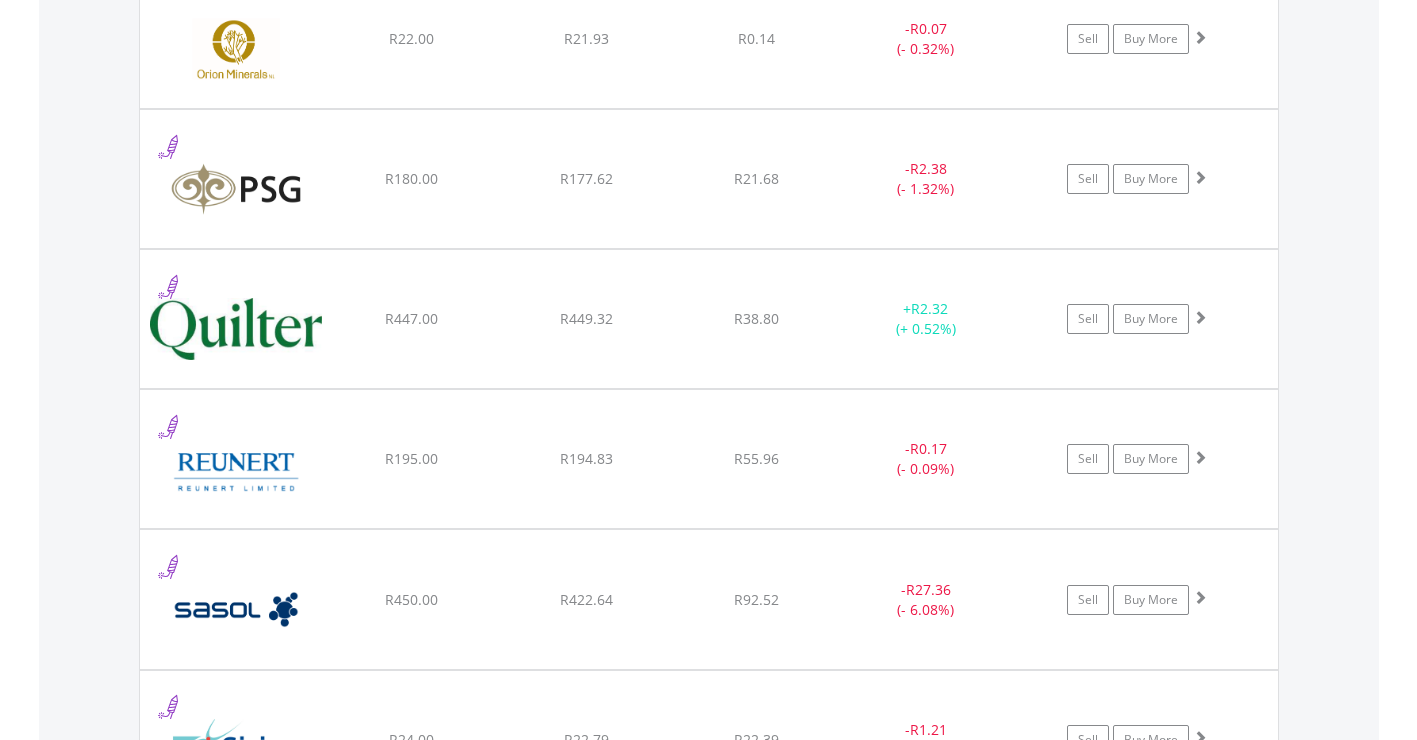 click on "R38.80" at bounding box center (756, -533) 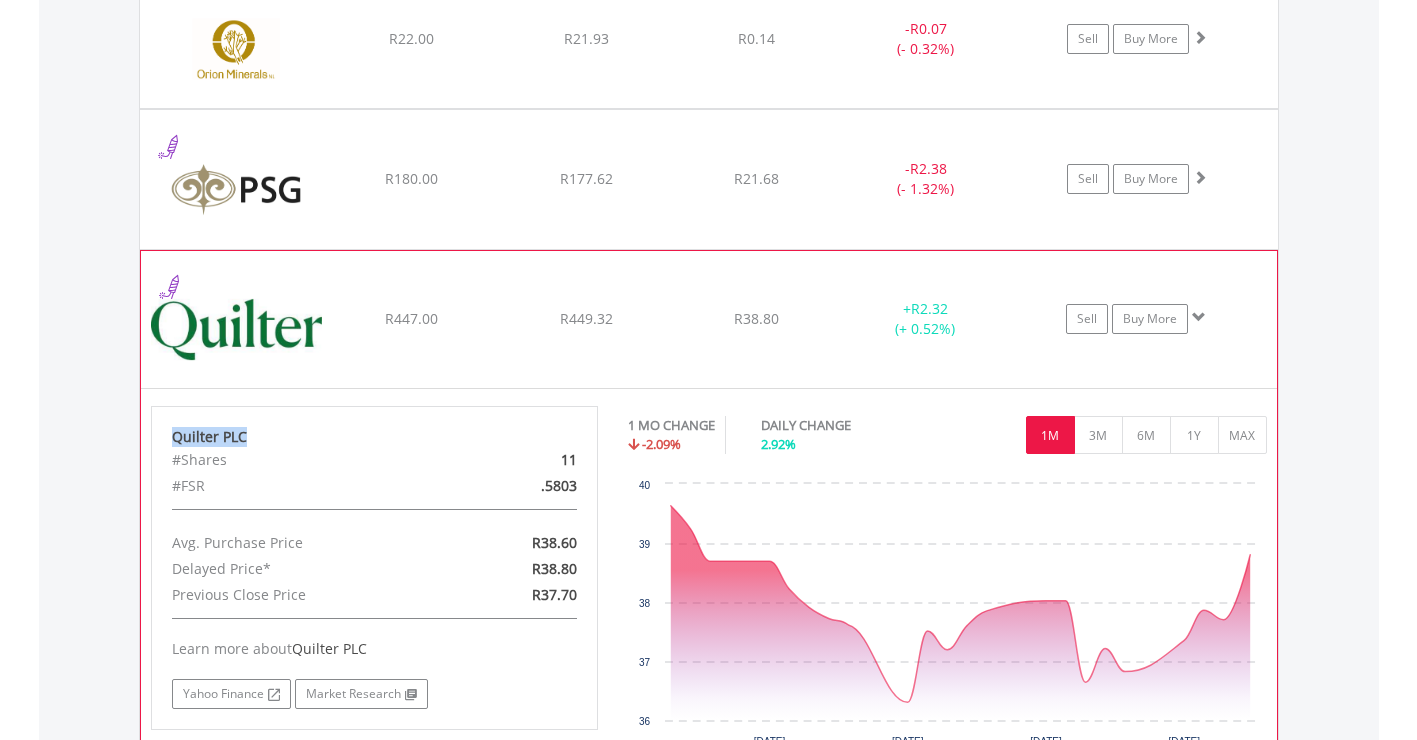 drag, startPoint x: 278, startPoint y: 437, endPoint x: 172, endPoint y: 437, distance: 106 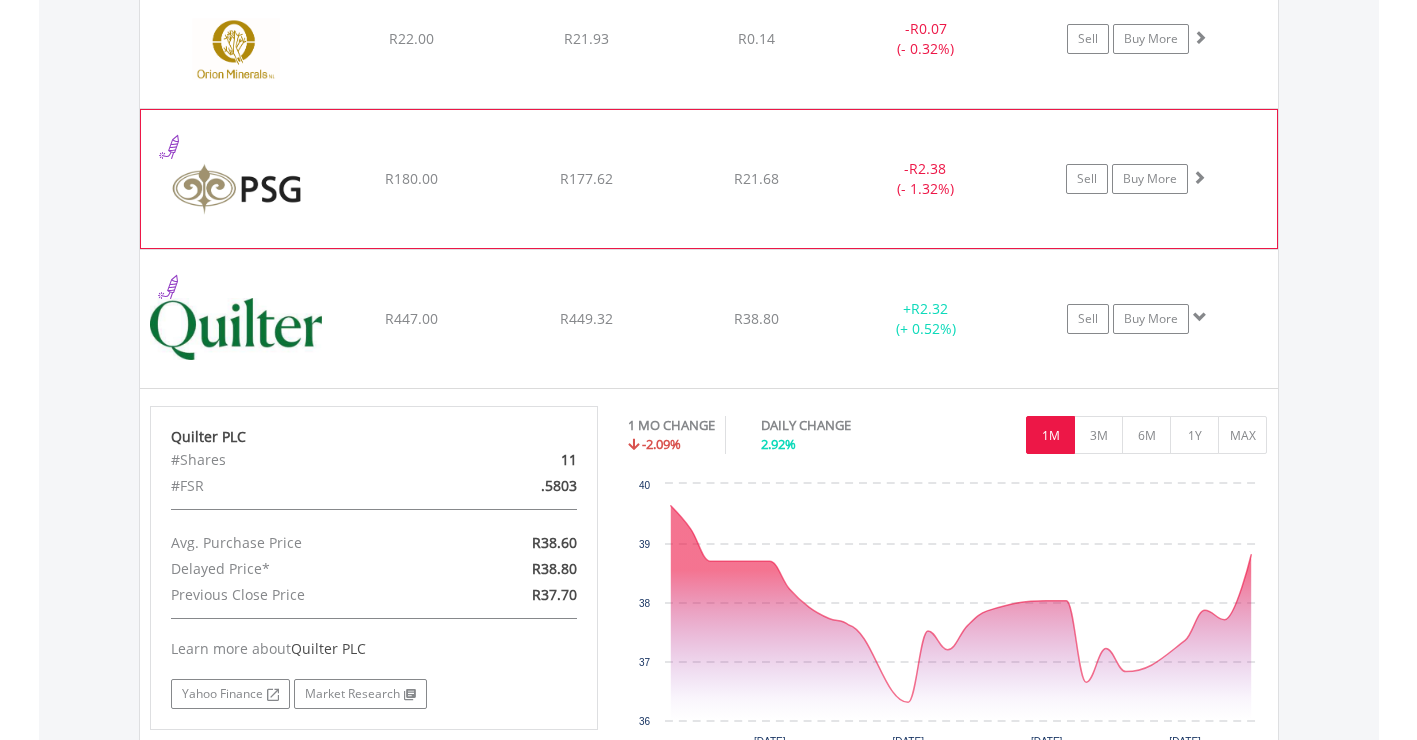 click on "﻿
PSG Financial Services Limited
R180.00
R177.62
R21.68
-  R2.38 (- 1.32%)
Sell
Buy More" at bounding box center (709, -533) 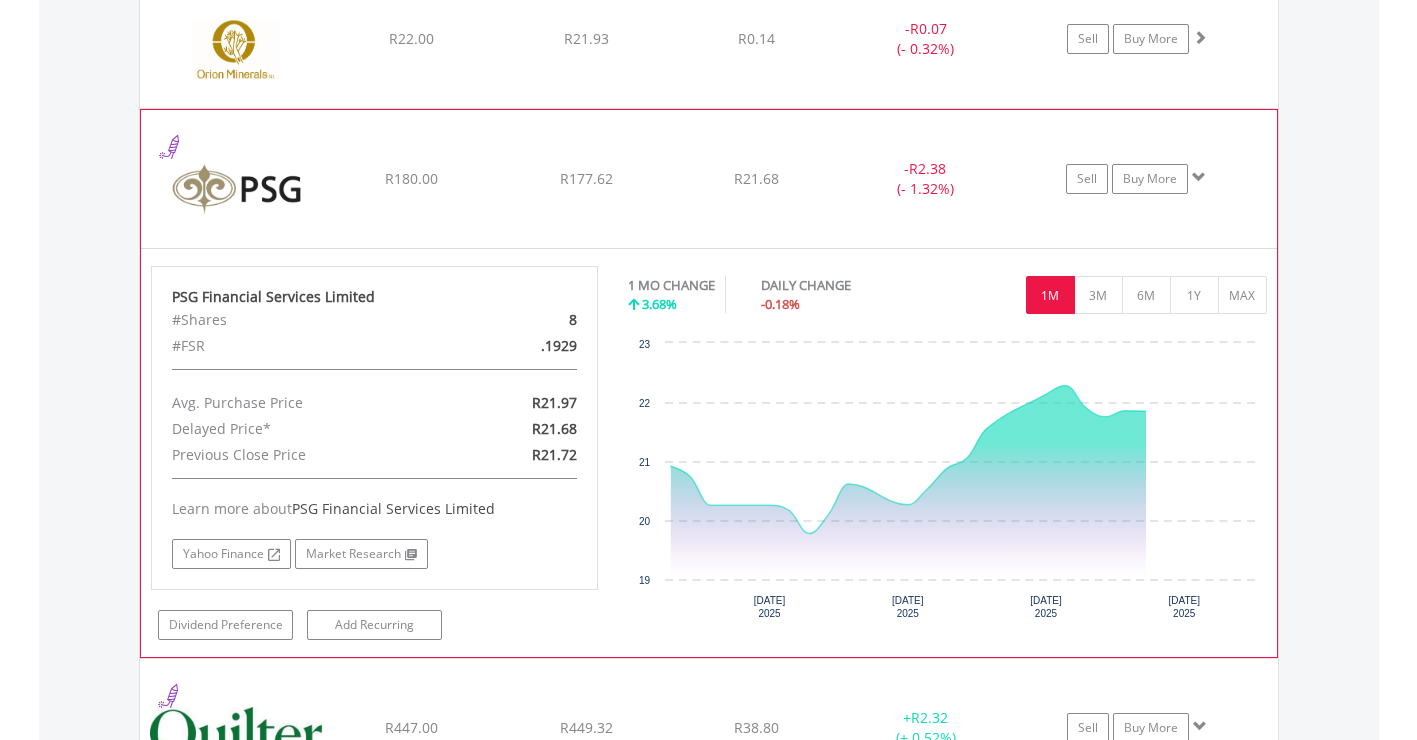 click on "﻿
PSG Financial Services Limited
R180.00
R177.62
R21.68
-  R2.38 (- 1.32%)
Sell
Buy More" at bounding box center [709, -533] 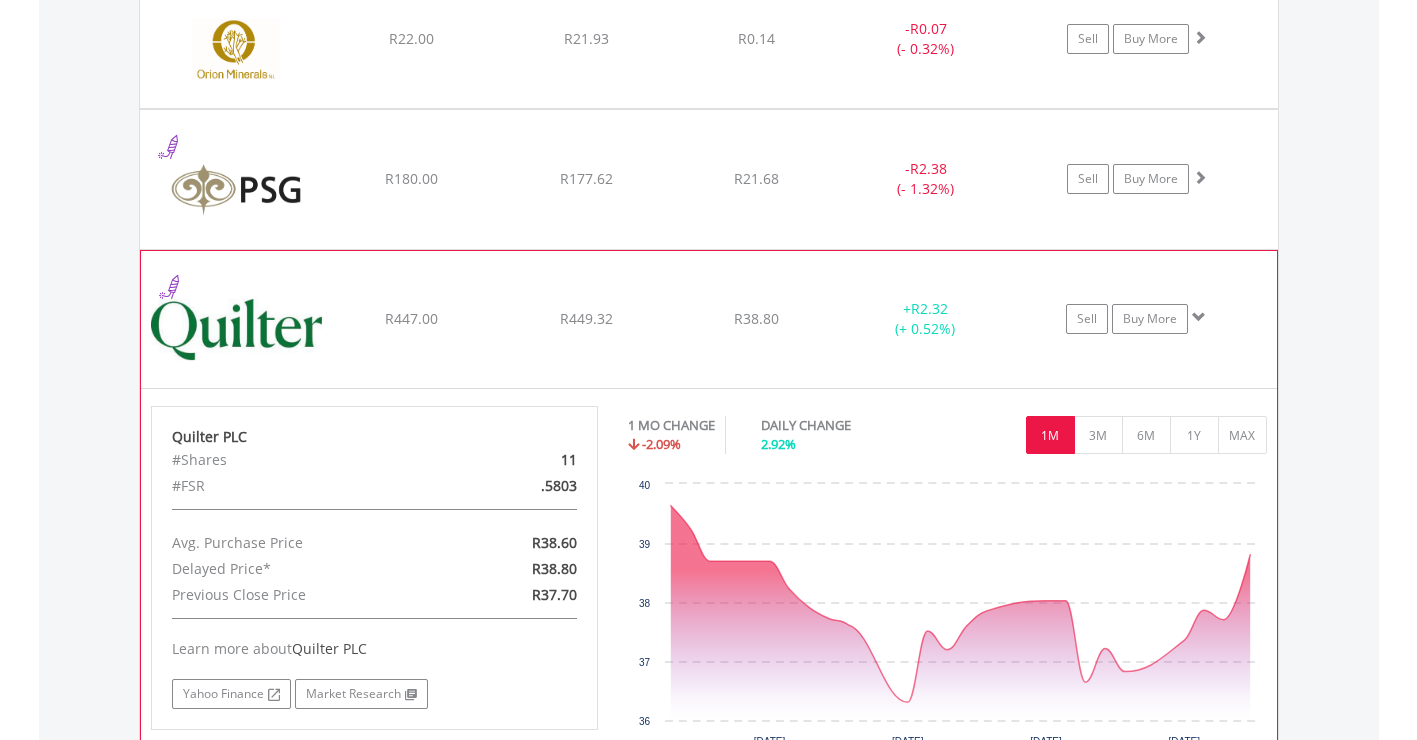 click on "﻿
Quilter PLC
R447.00
R449.32
R38.80
+  R2.32 (+ 0.52%)
Sell
Buy More" at bounding box center [709, -533] 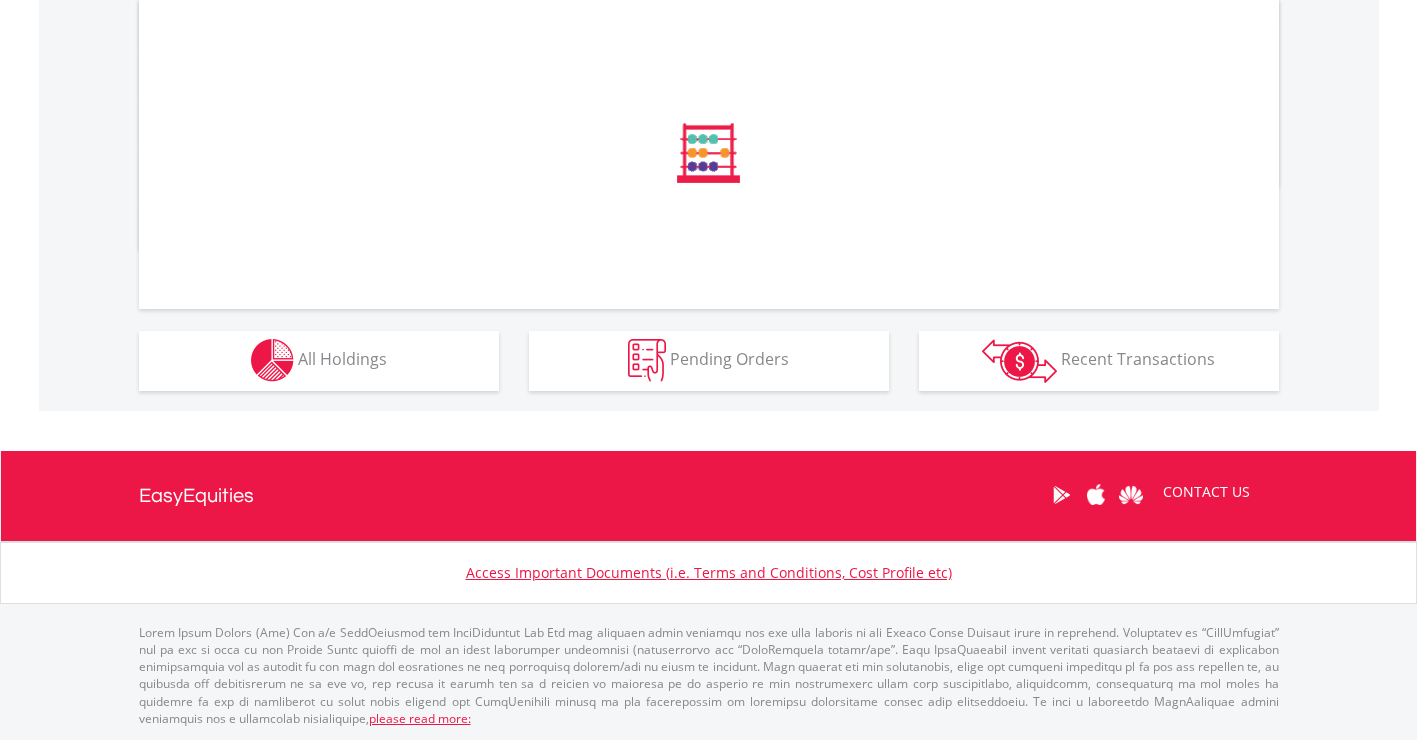 scroll, scrollTop: 952, scrollLeft: 0, axis: vertical 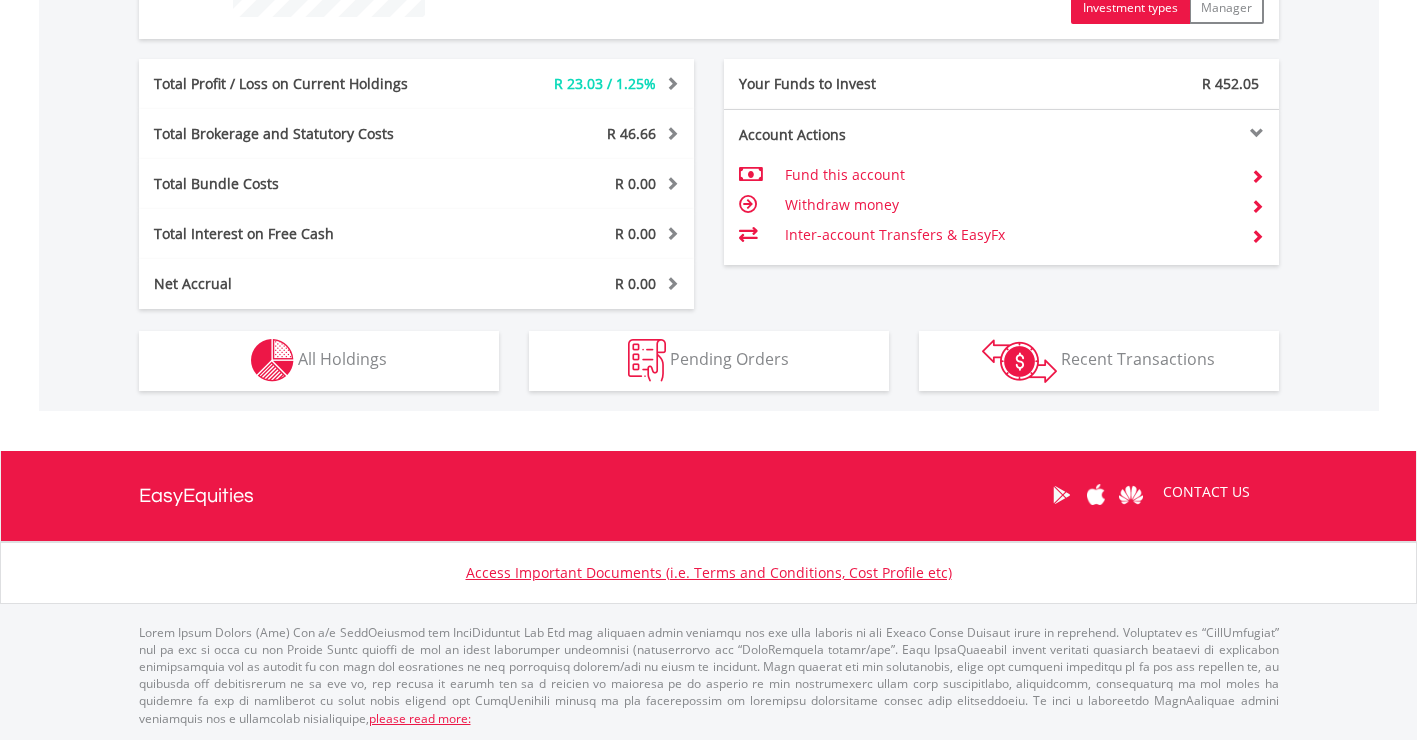 click on "Holdings
All Holdings" at bounding box center [319, 350] 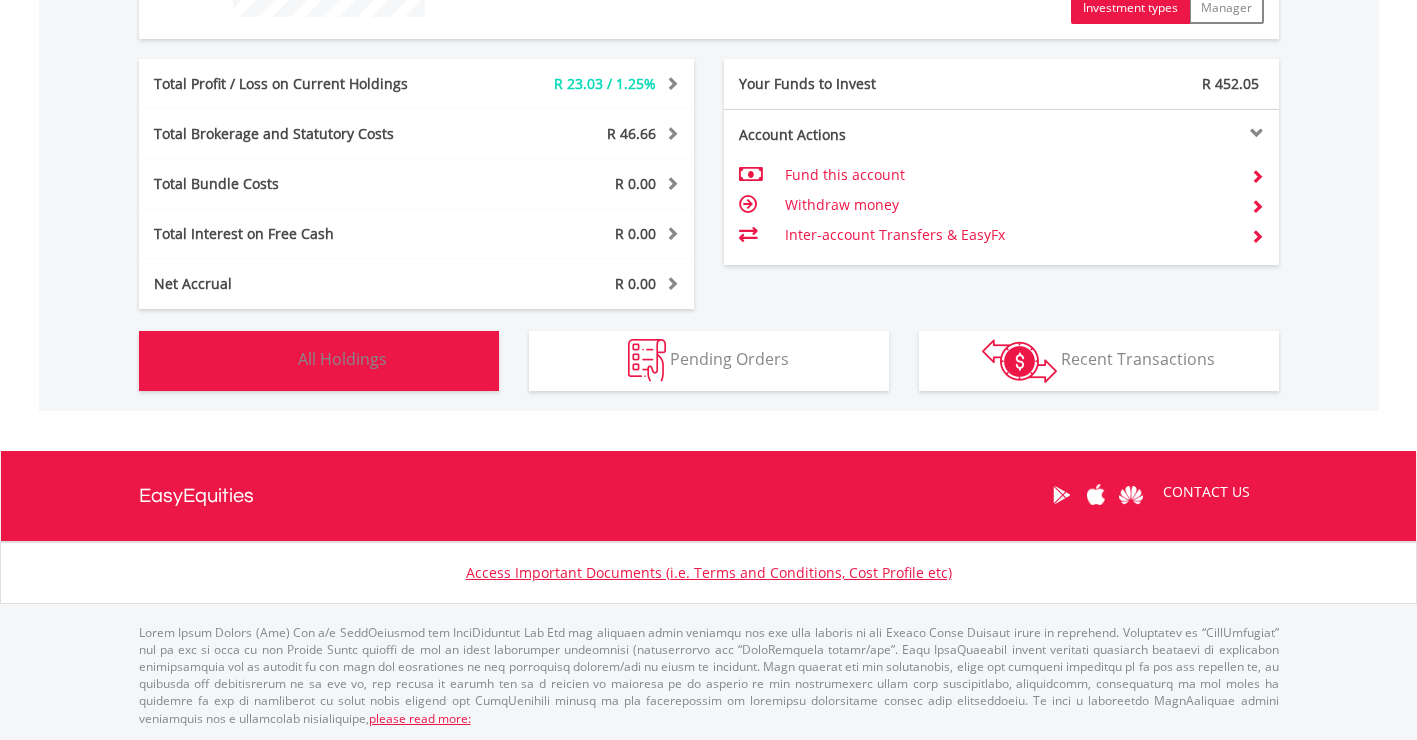click at bounding box center (272, 360) 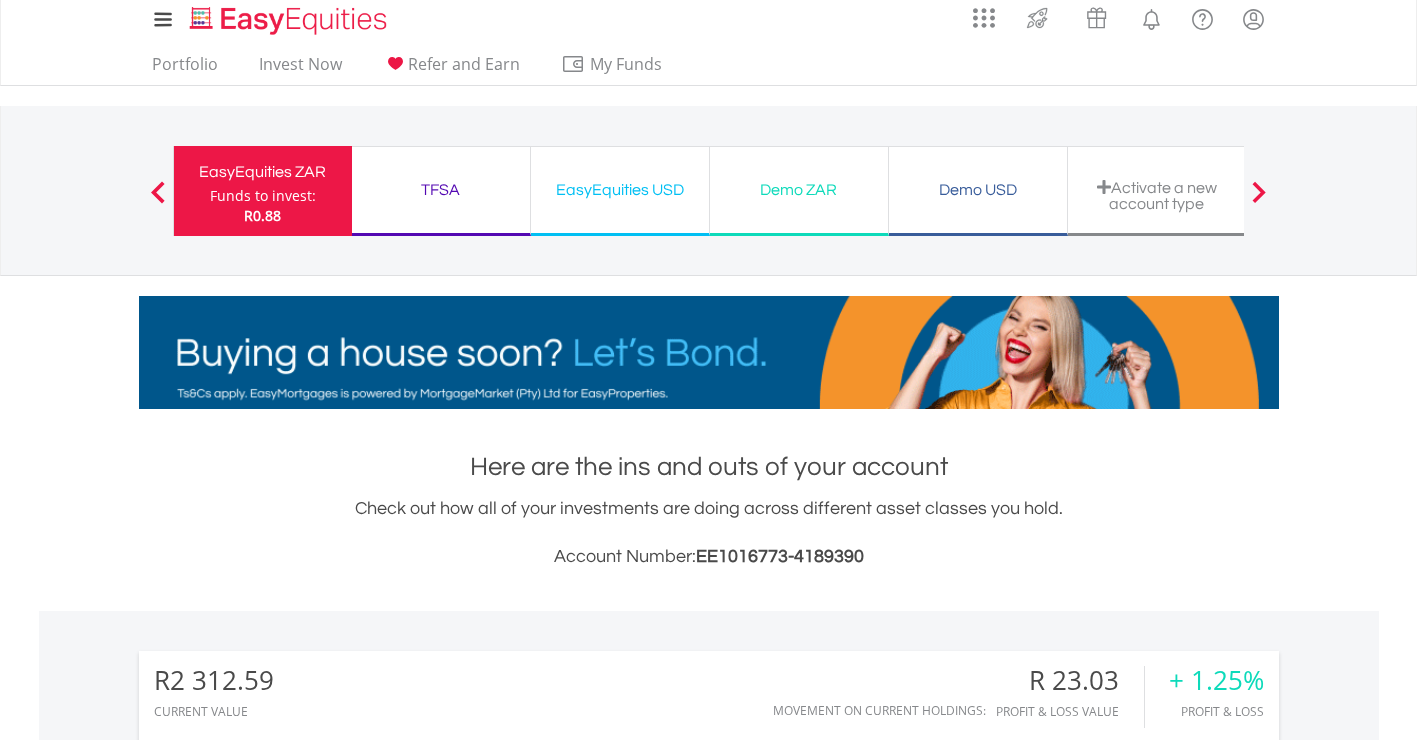 scroll, scrollTop: 0, scrollLeft: 0, axis: both 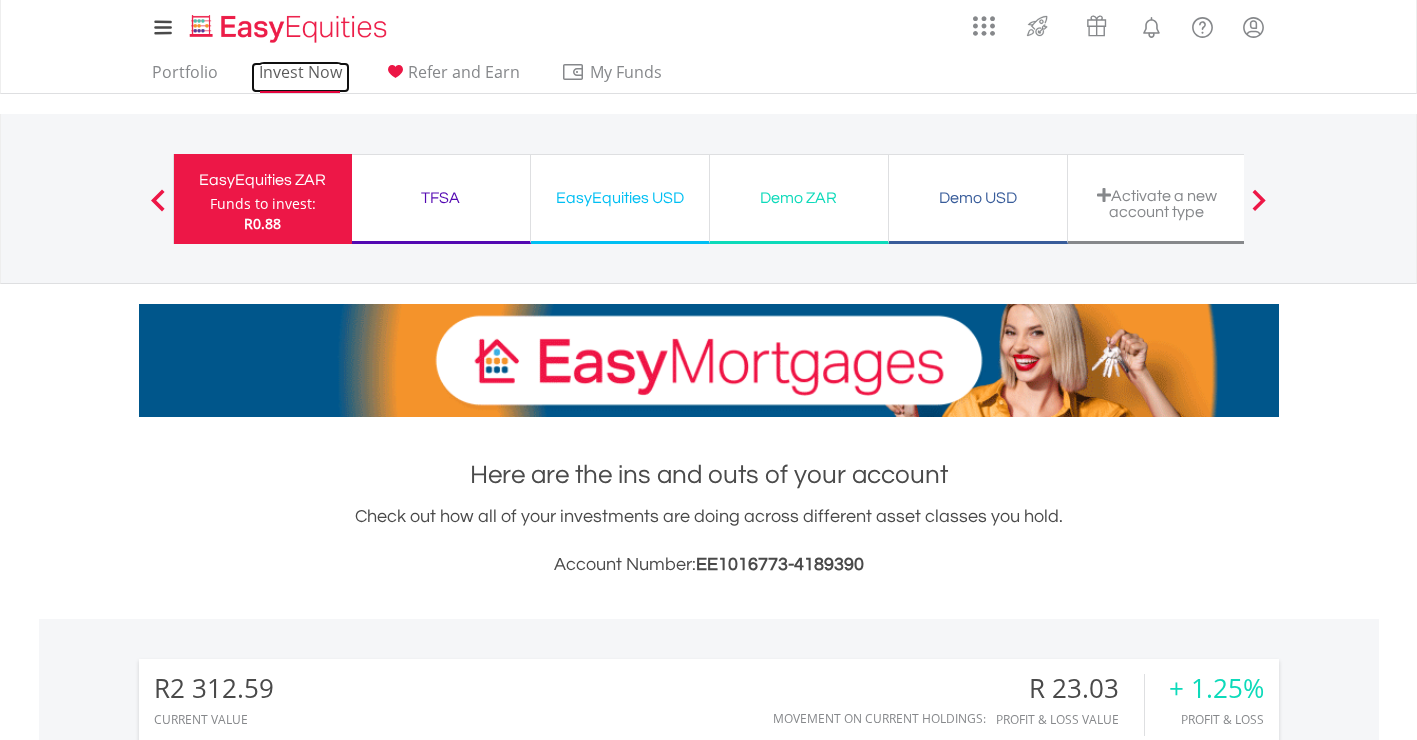 click on "Invest Now" at bounding box center [300, 77] 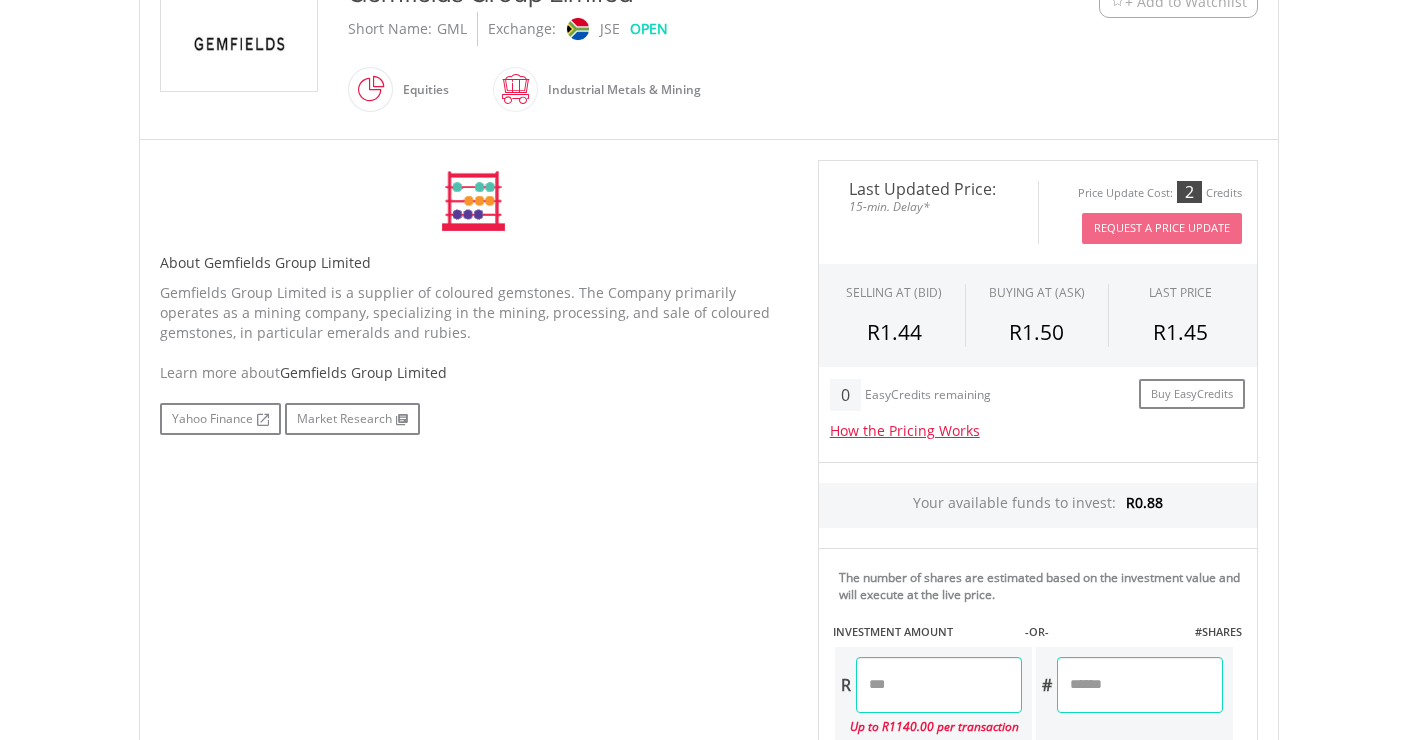 scroll, scrollTop: 500, scrollLeft: 0, axis: vertical 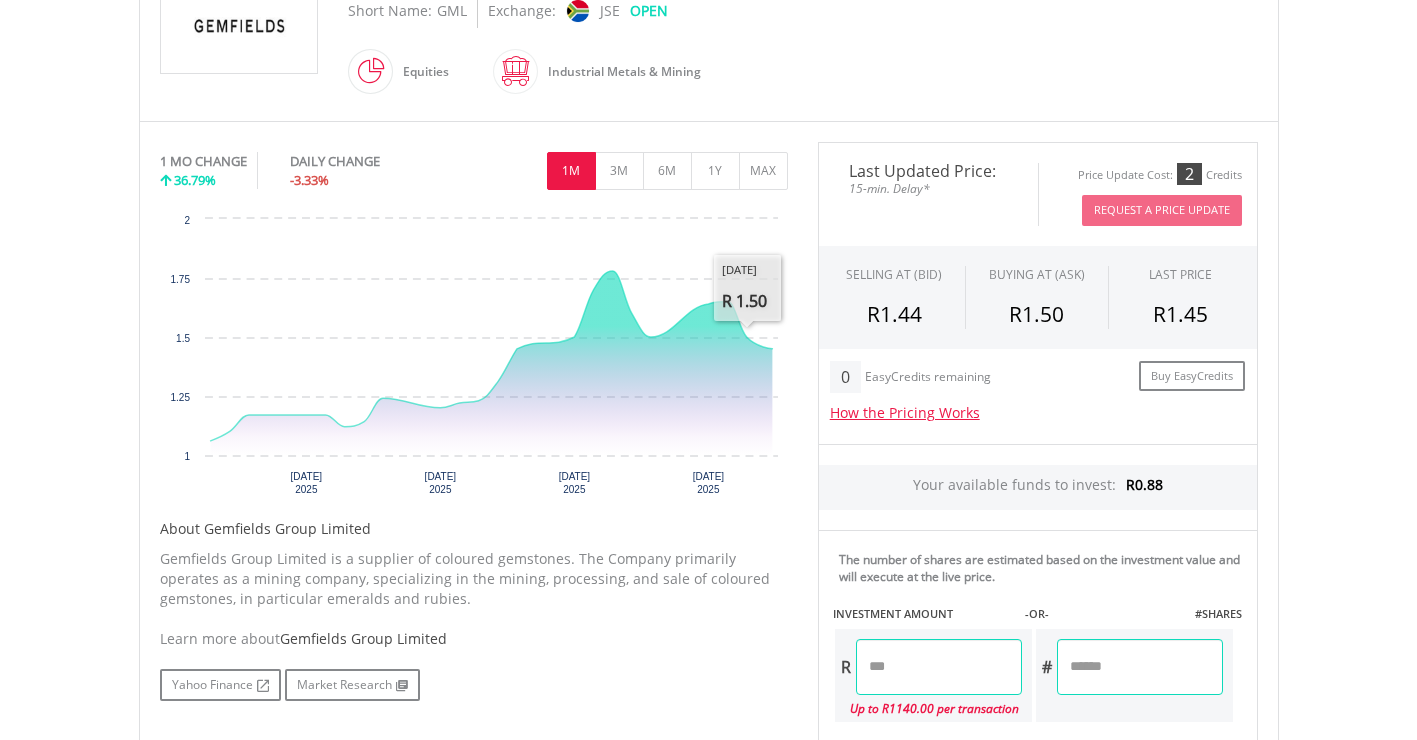 click at bounding box center [939, 667] 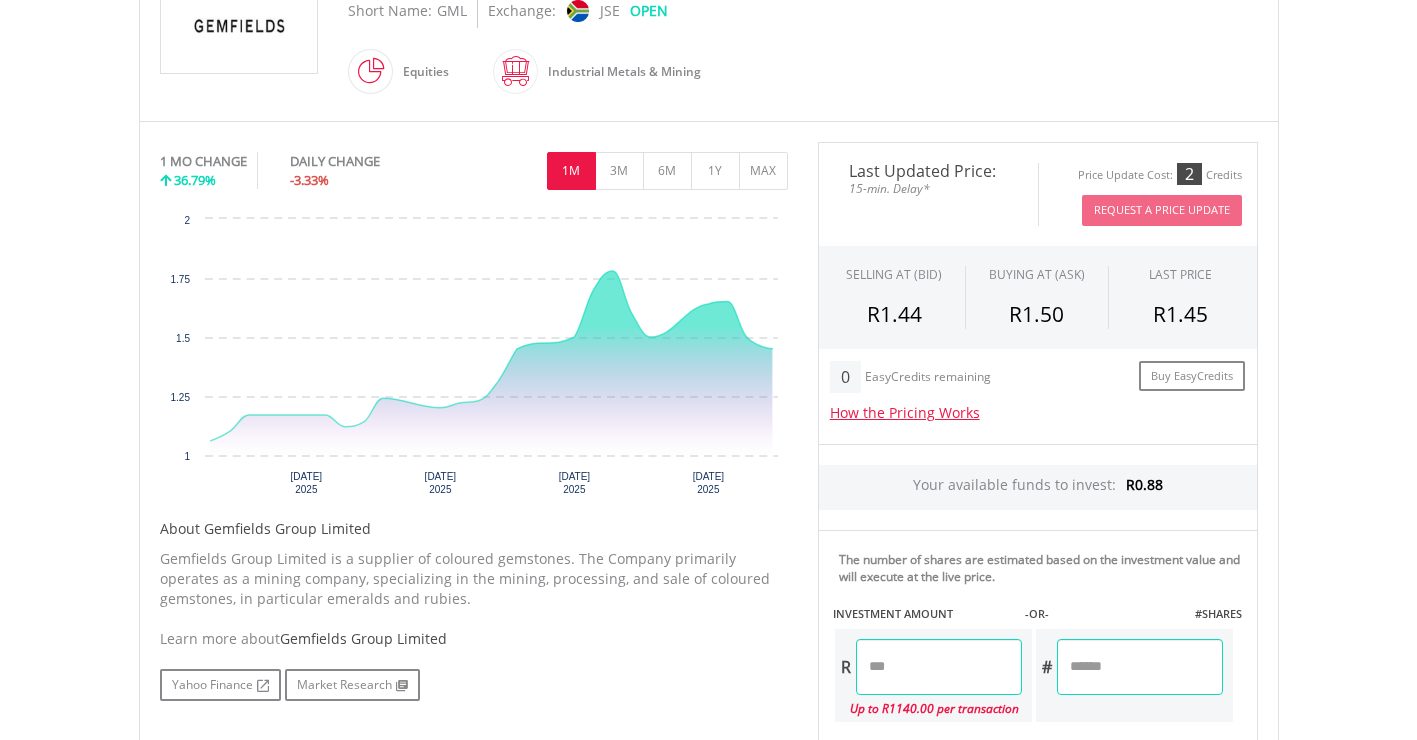 type on "******" 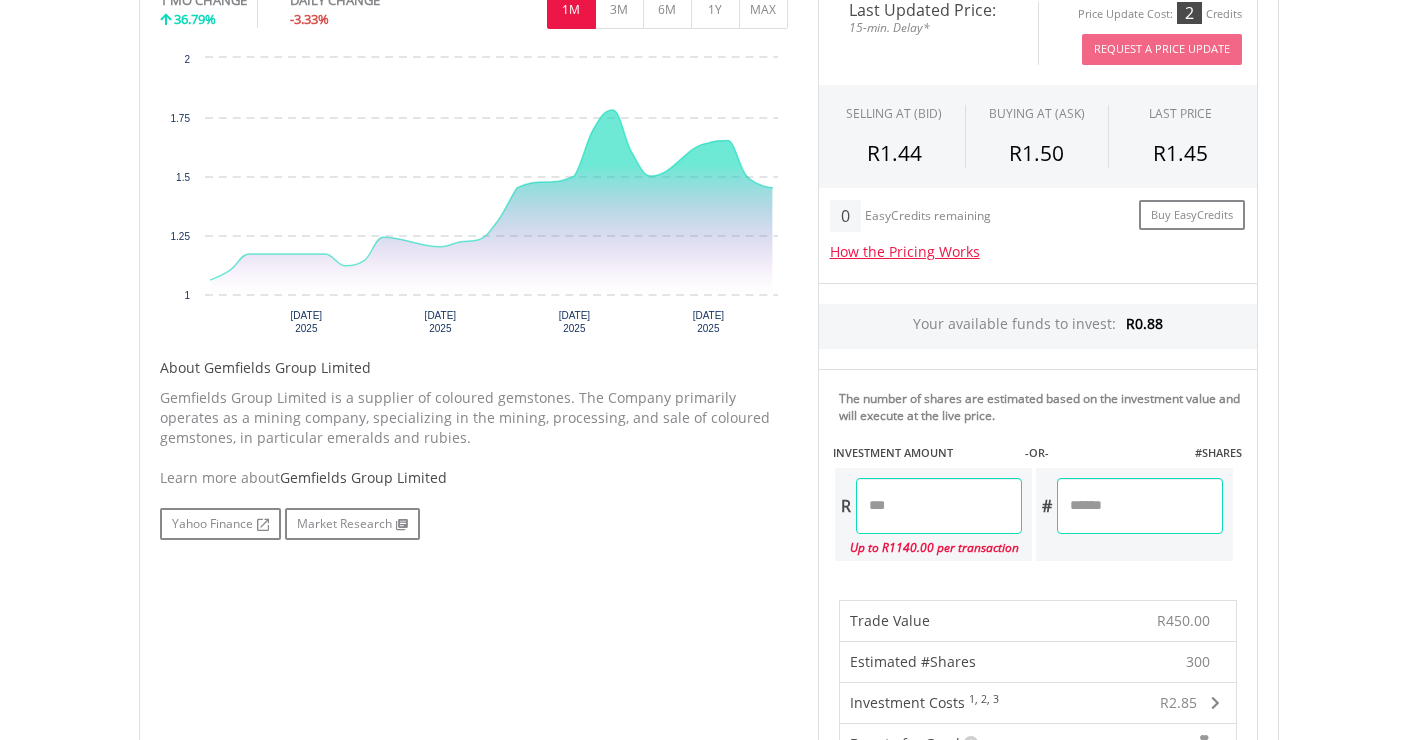 scroll, scrollTop: 900, scrollLeft: 0, axis: vertical 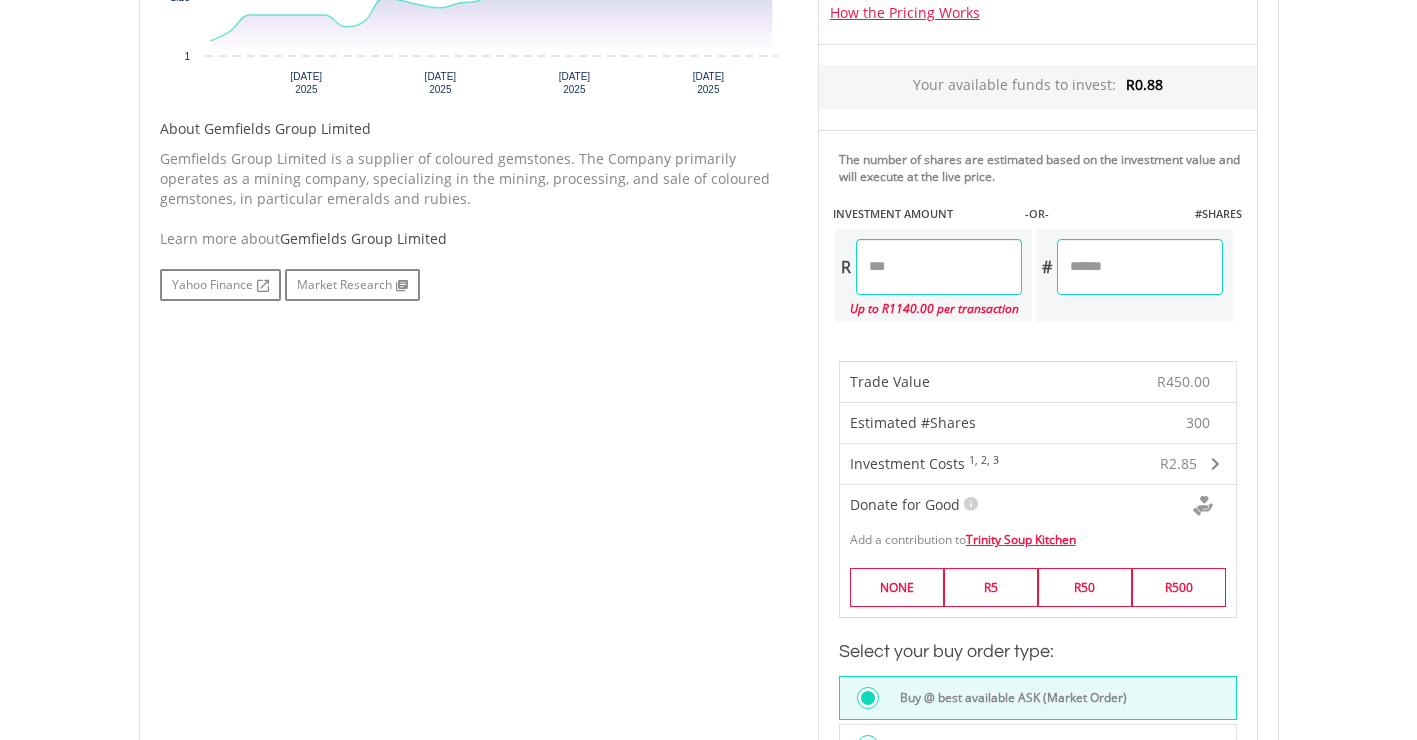 drag, startPoint x: 916, startPoint y: 264, endPoint x: 733, endPoint y: 264, distance: 183 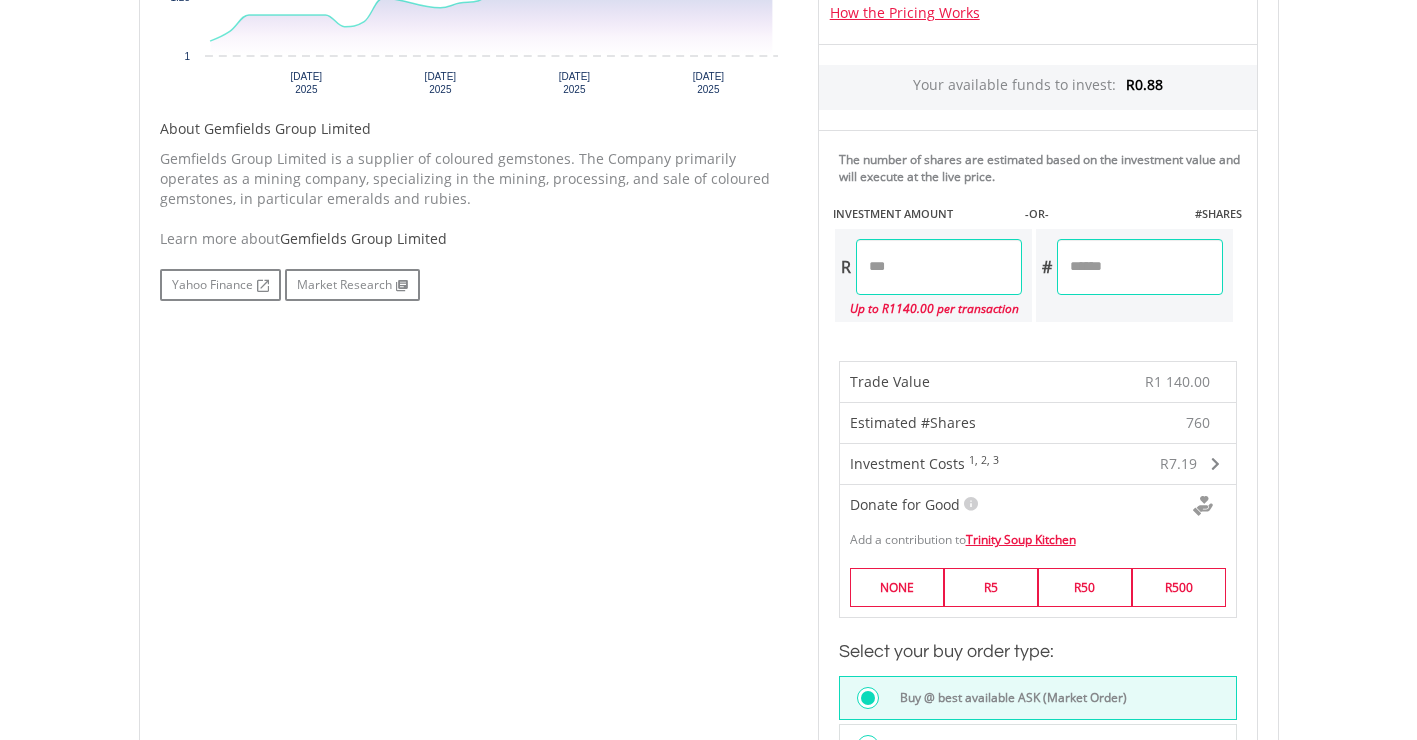 drag, startPoint x: 983, startPoint y: 273, endPoint x: 795, endPoint y: 265, distance: 188.17014 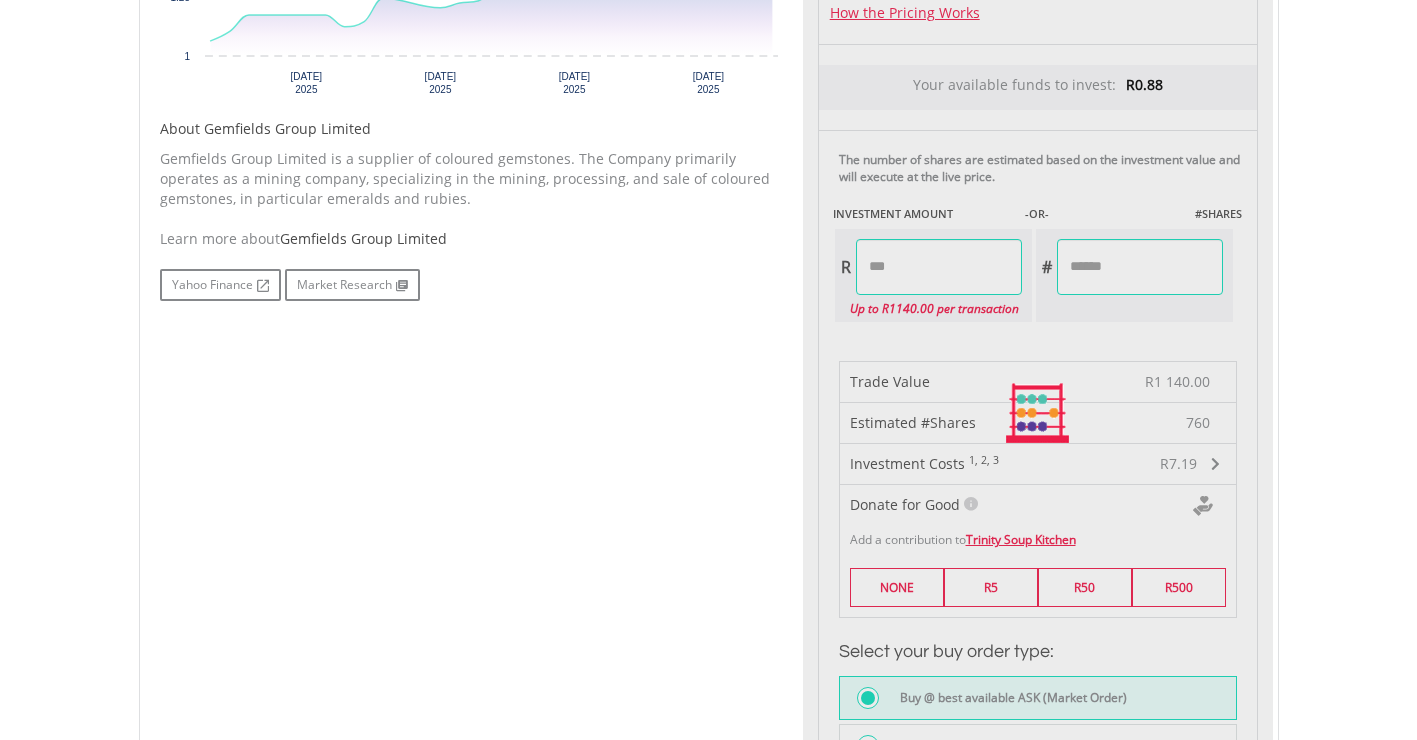 type on "**********" 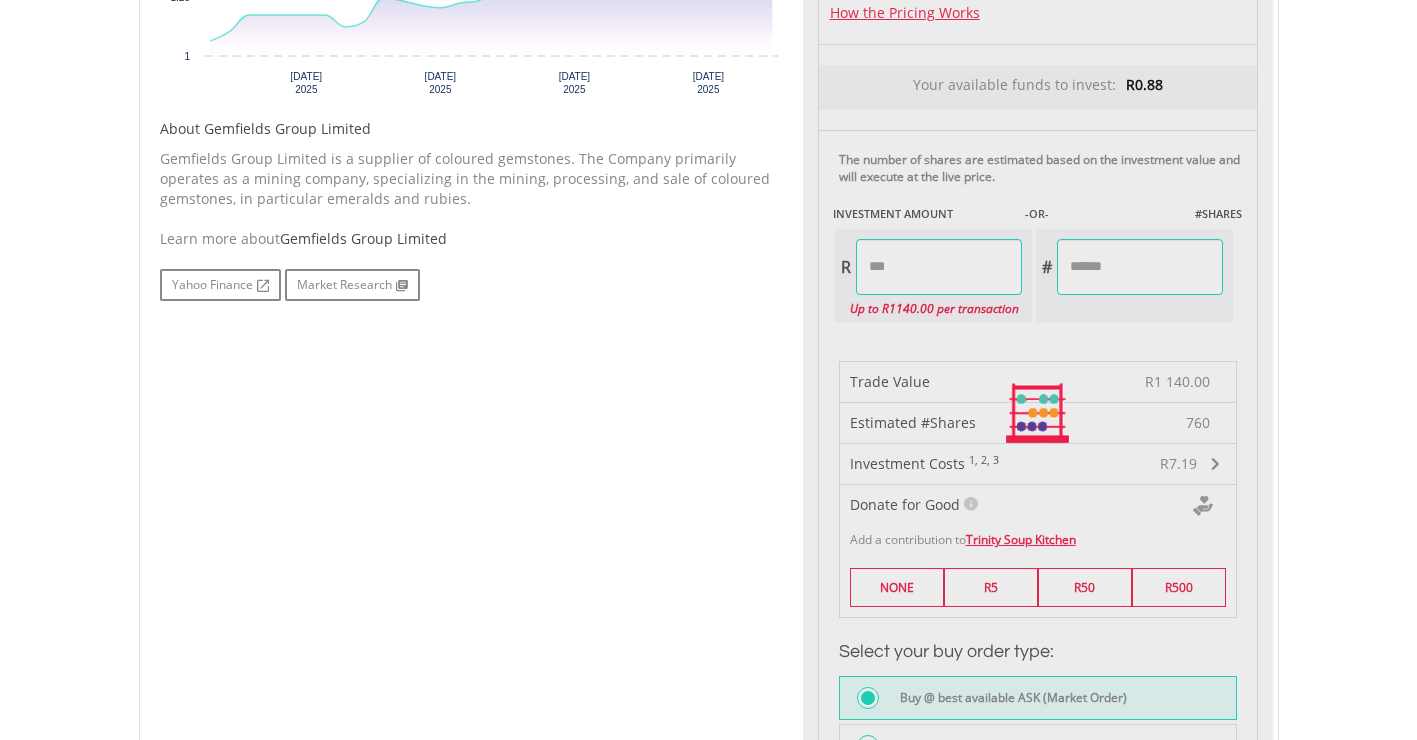 type on "**********" 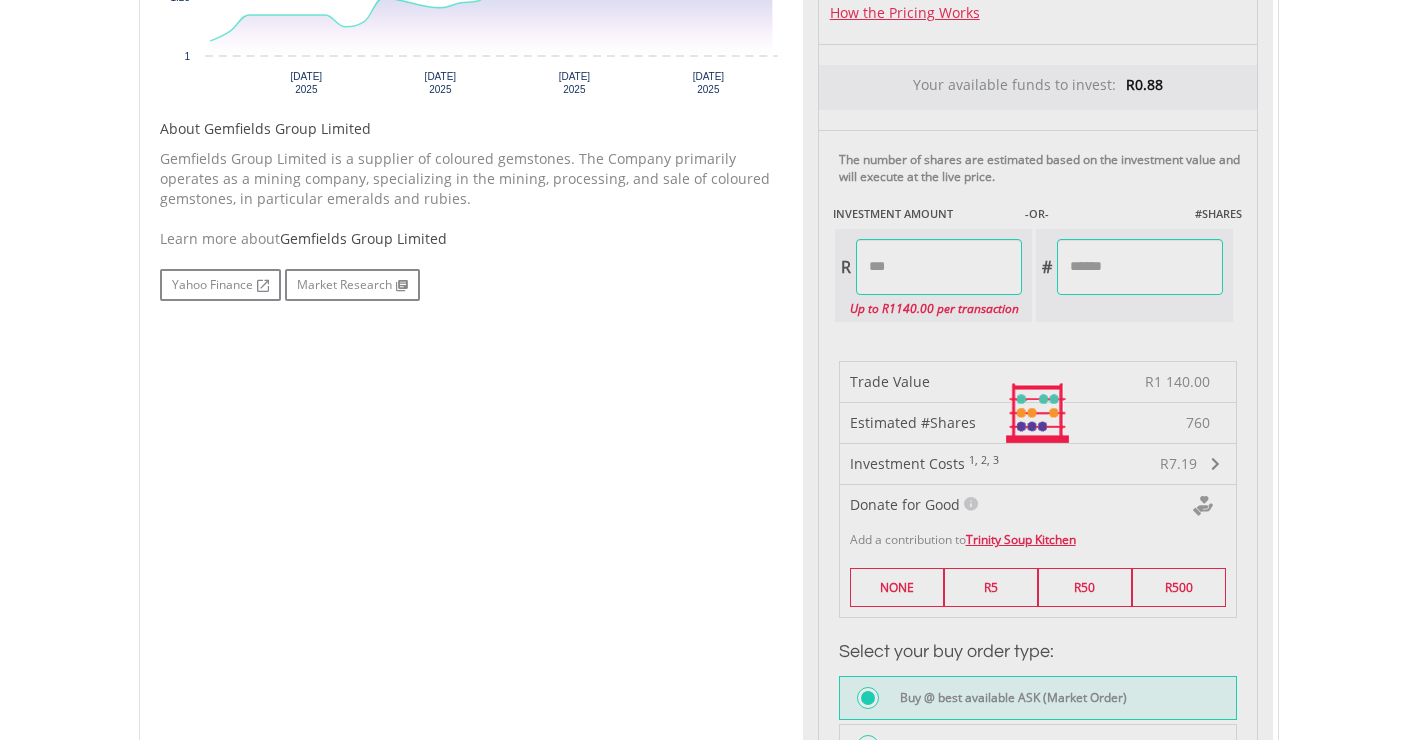 click on "Learn more about  Gemfields Group Limited
Yahoo Finance
Market Research" at bounding box center (474, 265) 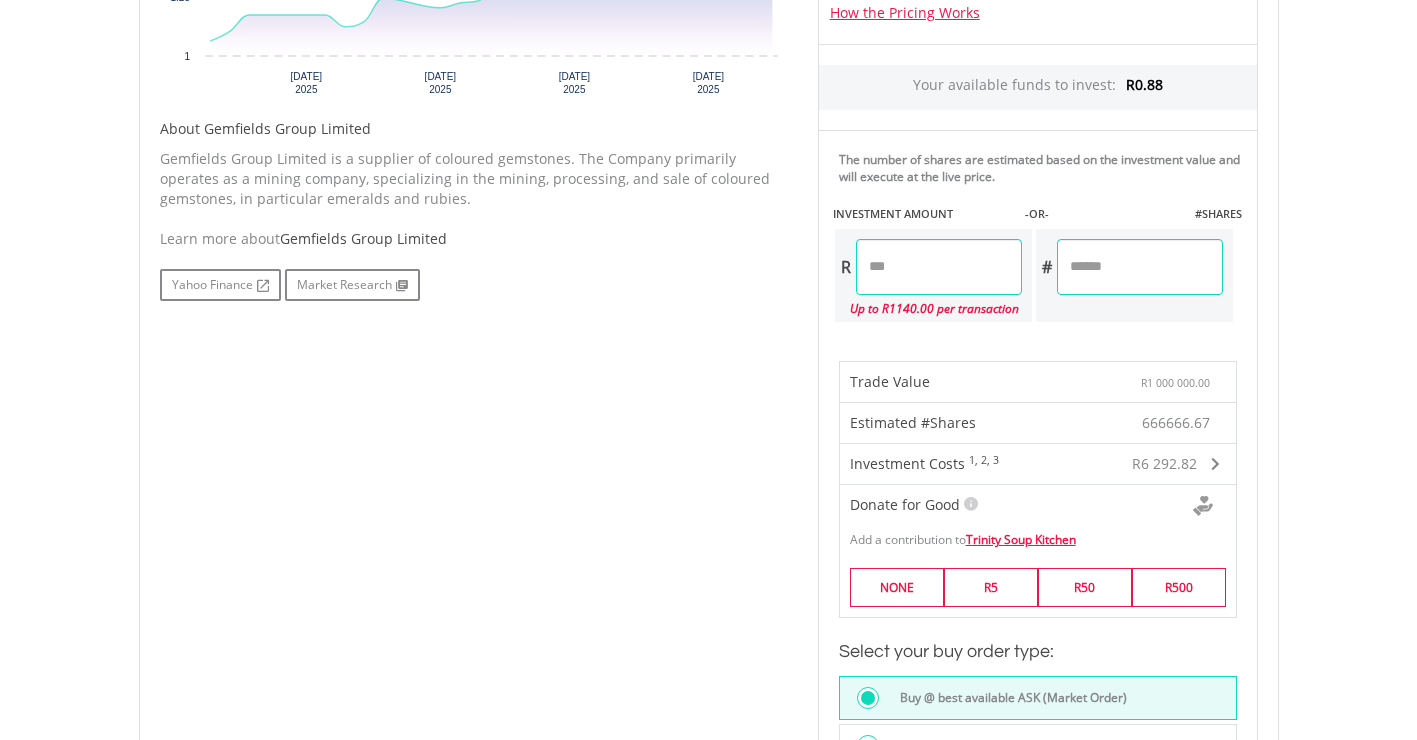 drag, startPoint x: 900, startPoint y: 270, endPoint x: 878, endPoint y: 270, distance: 22 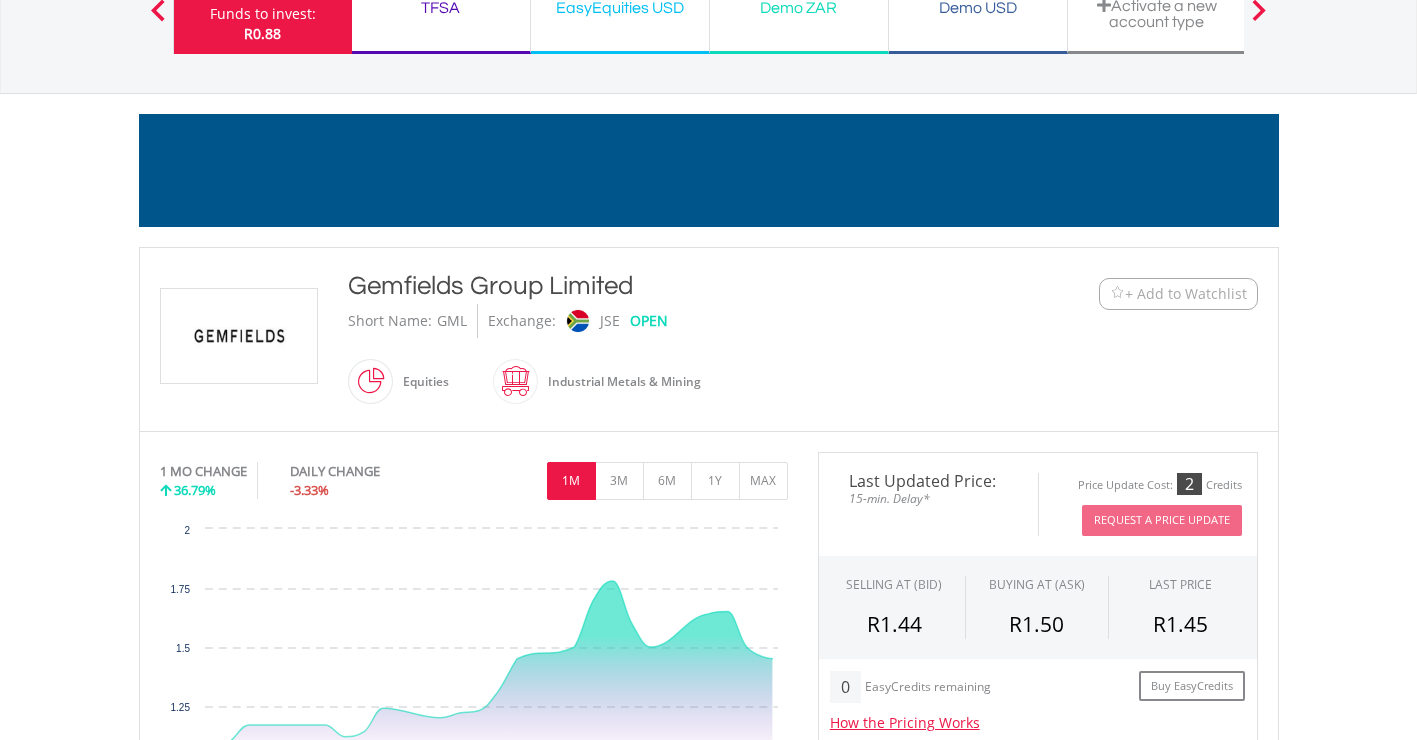 scroll, scrollTop: 0, scrollLeft: 0, axis: both 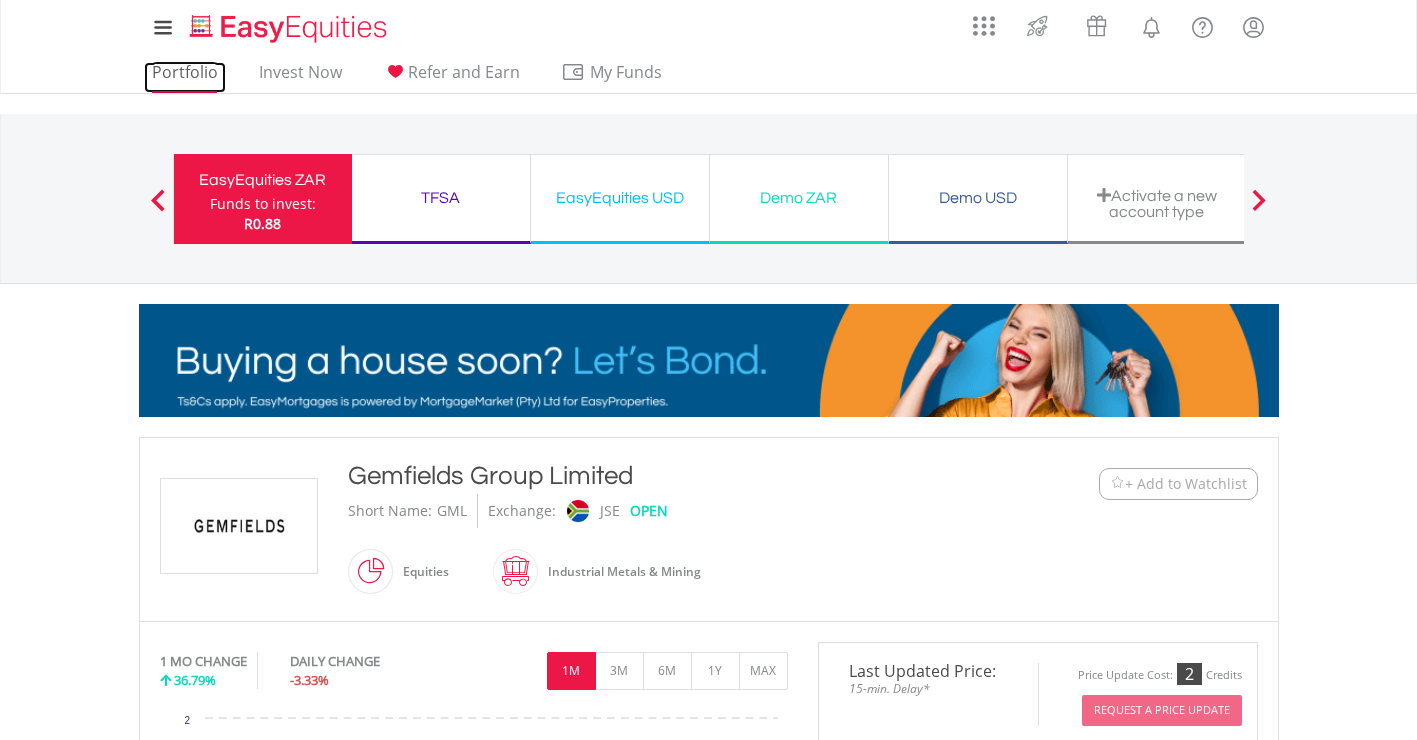 click on "Portfolio" at bounding box center [185, 77] 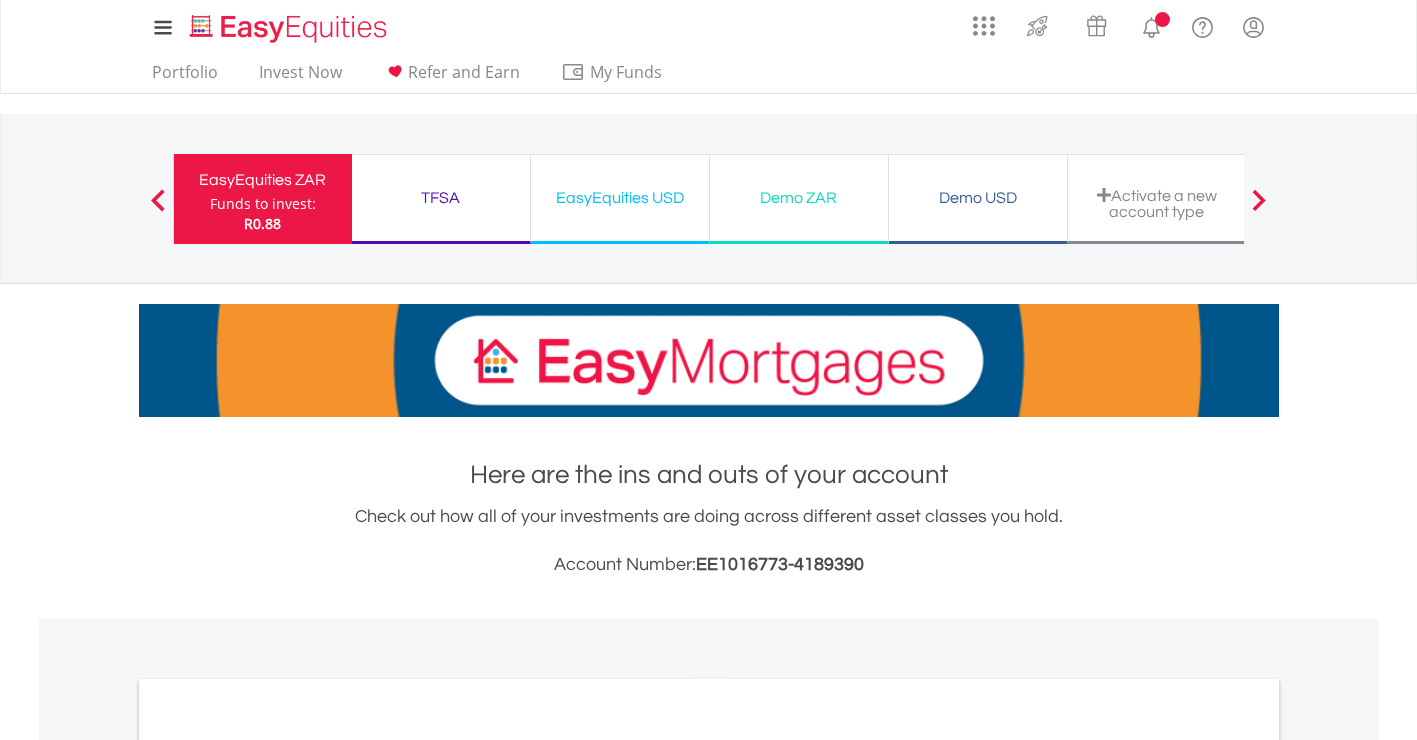scroll, scrollTop: 0, scrollLeft: 0, axis: both 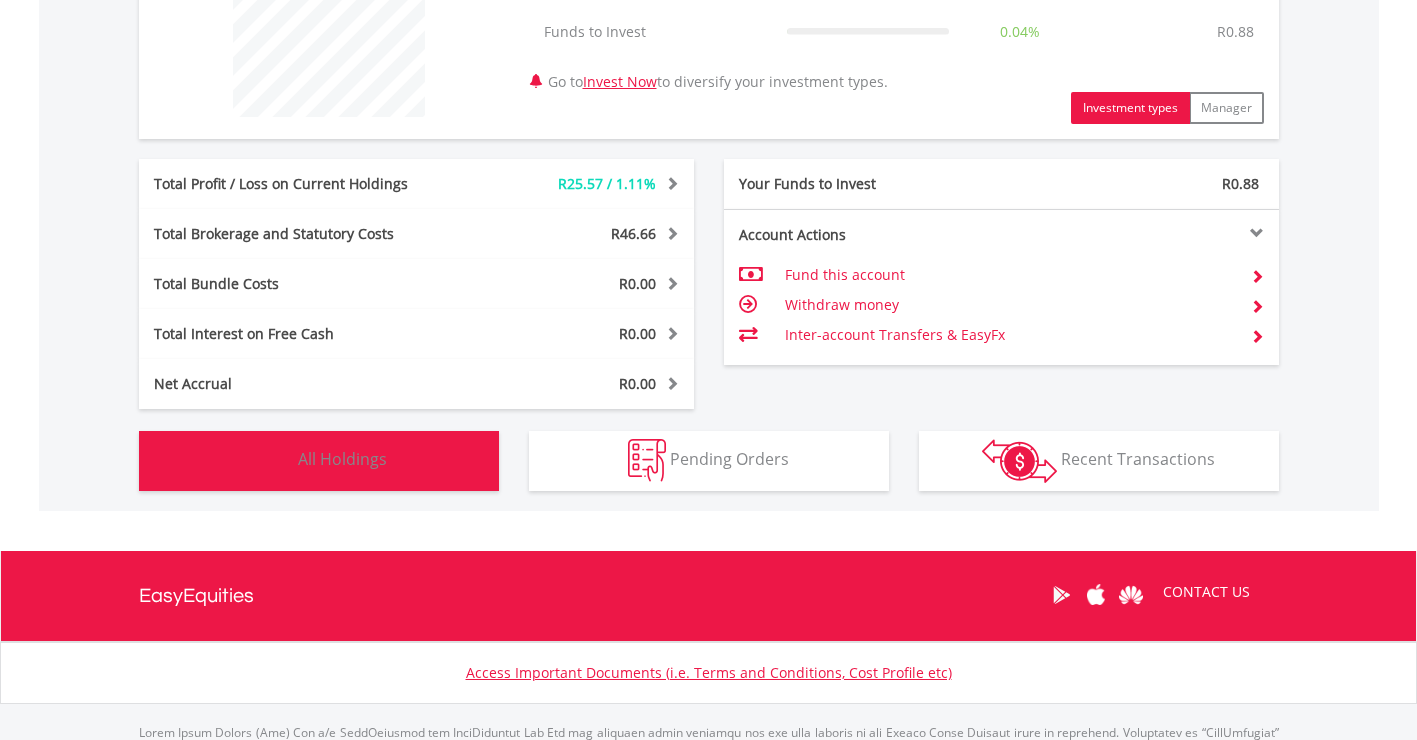 click on "Holdings
All Holdings" at bounding box center (319, 461) 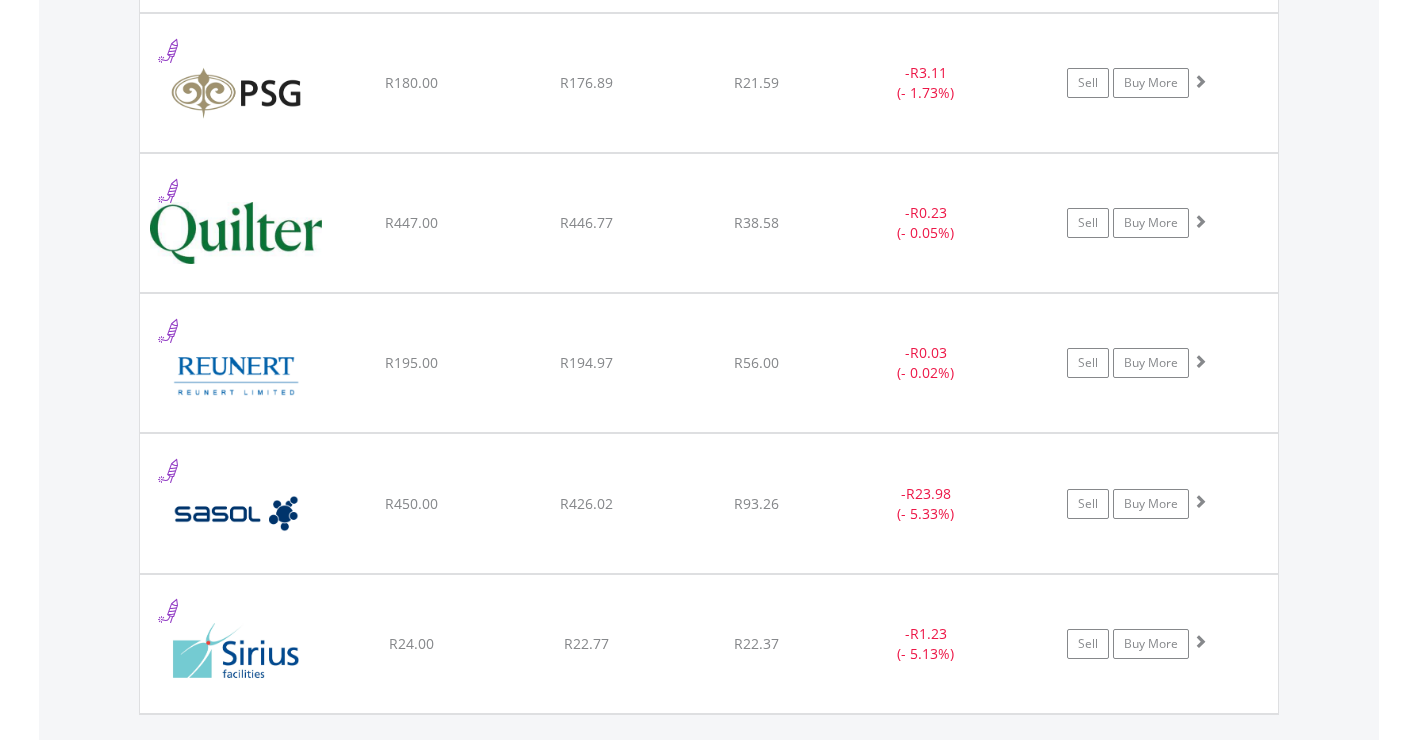 scroll, scrollTop: 2203, scrollLeft: 0, axis: vertical 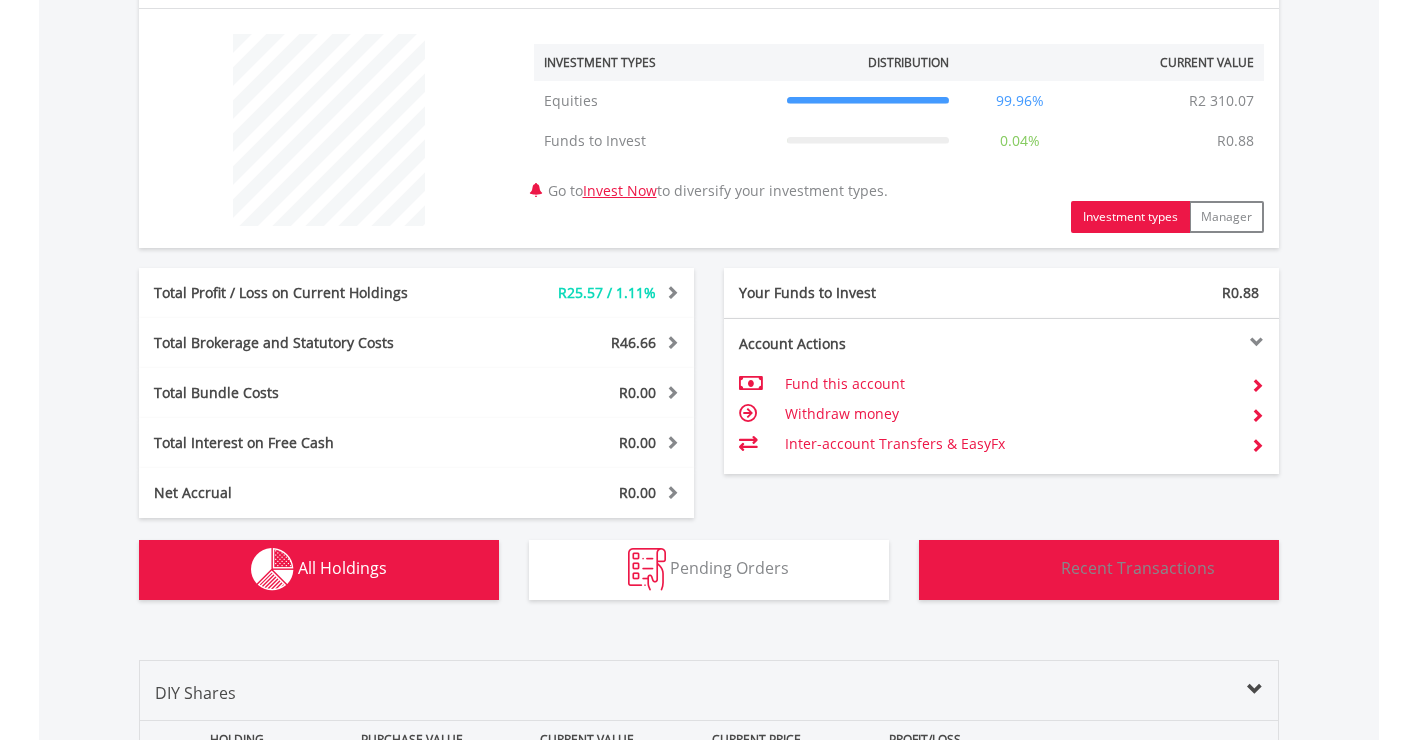 click on "Recent Transactions" at bounding box center (1138, 568) 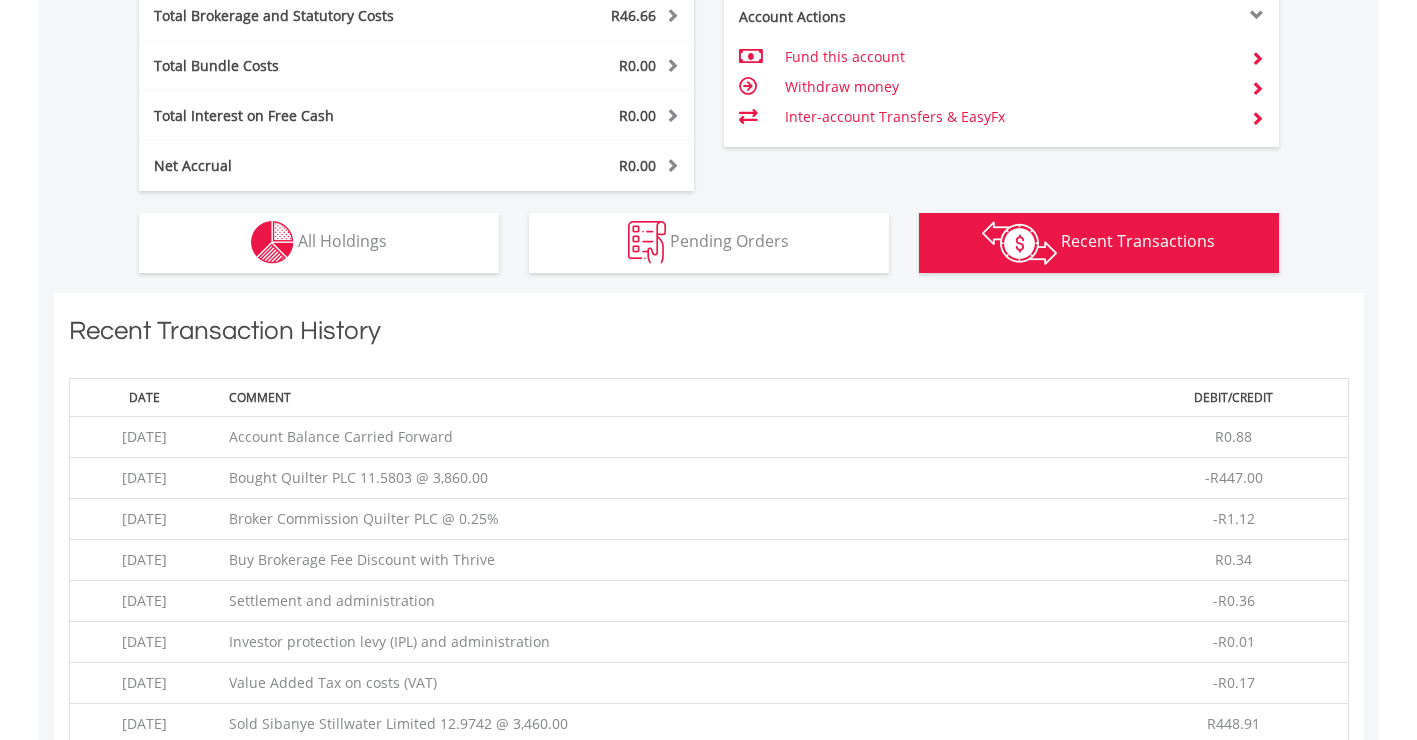 scroll, scrollTop: 1063, scrollLeft: 0, axis: vertical 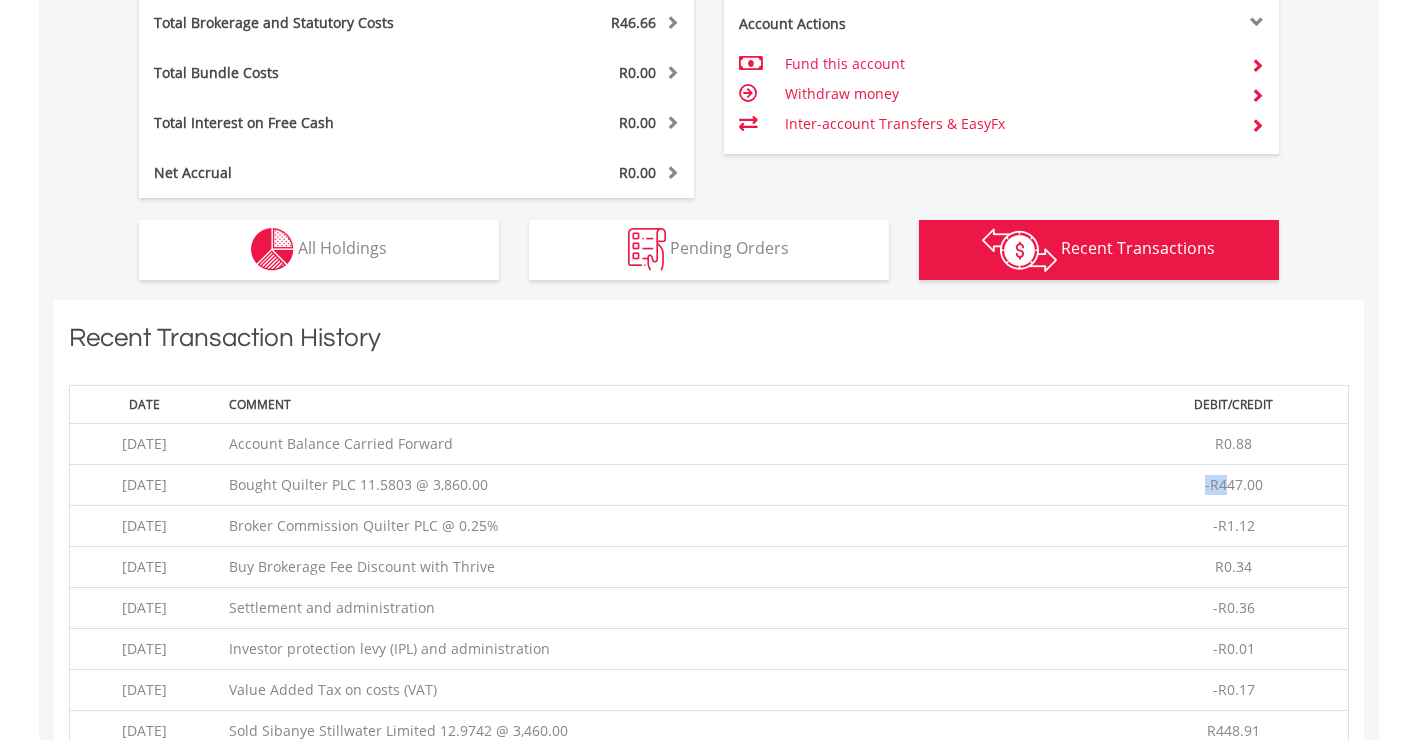 drag, startPoint x: 1186, startPoint y: 482, endPoint x: 1243, endPoint y: 482, distance: 57 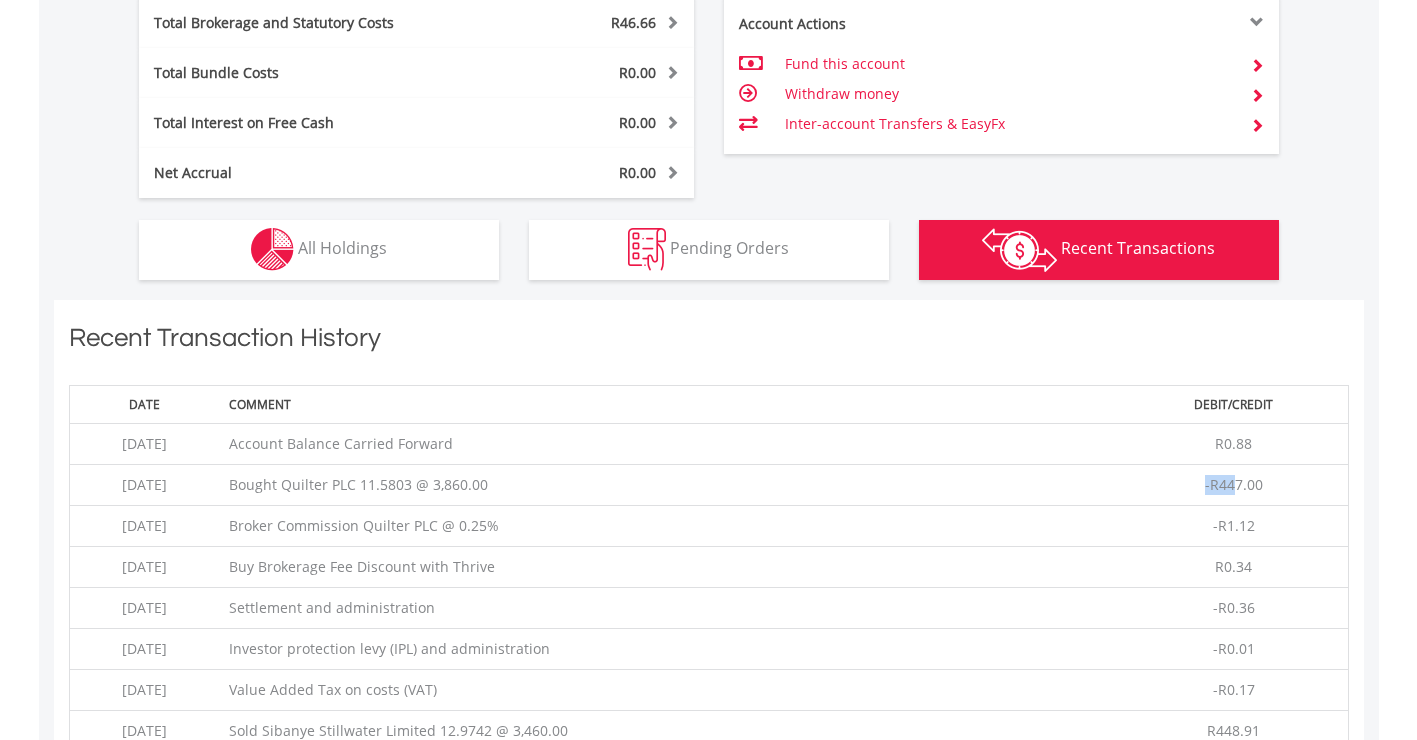 drag, startPoint x: 1243, startPoint y: 482, endPoint x: 1136, endPoint y: 485, distance: 107.042046 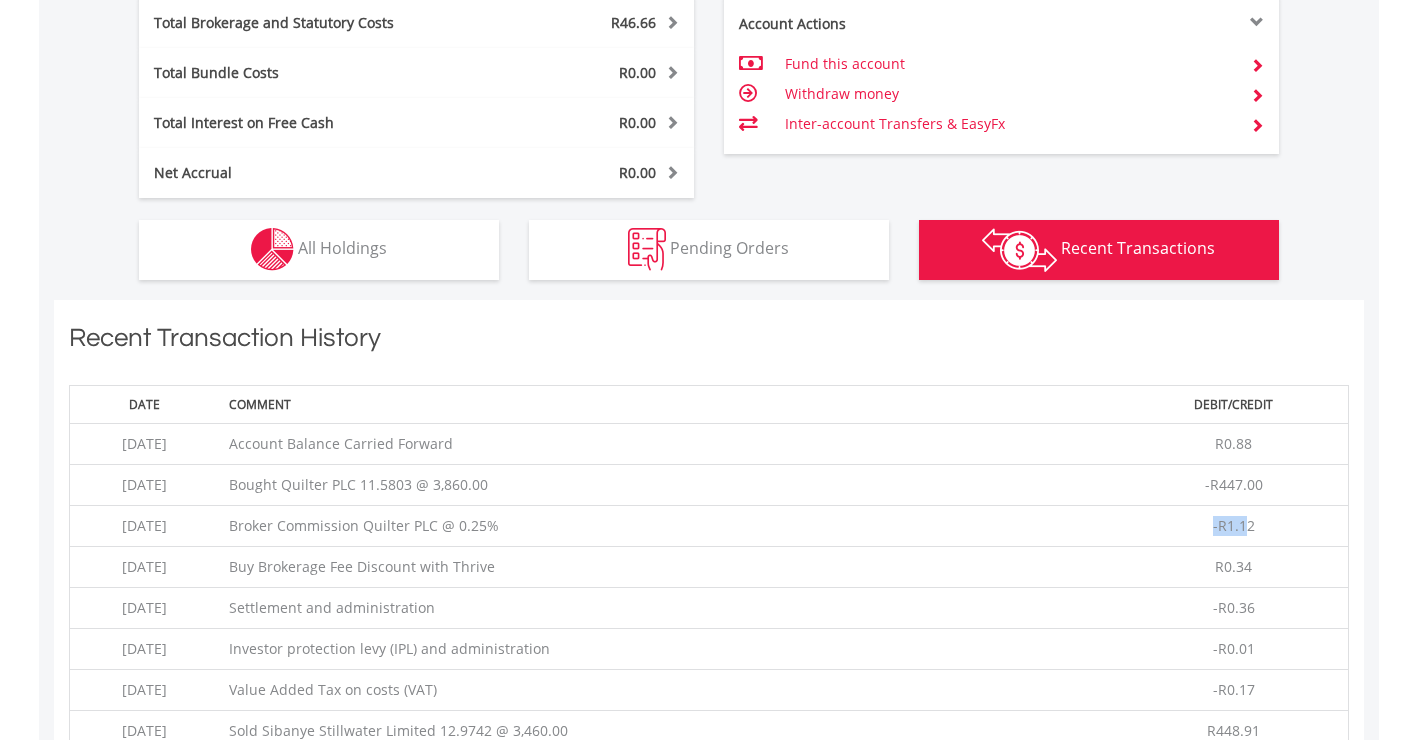 drag, startPoint x: 1209, startPoint y: 523, endPoint x: 1254, endPoint y: 523, distance: 45 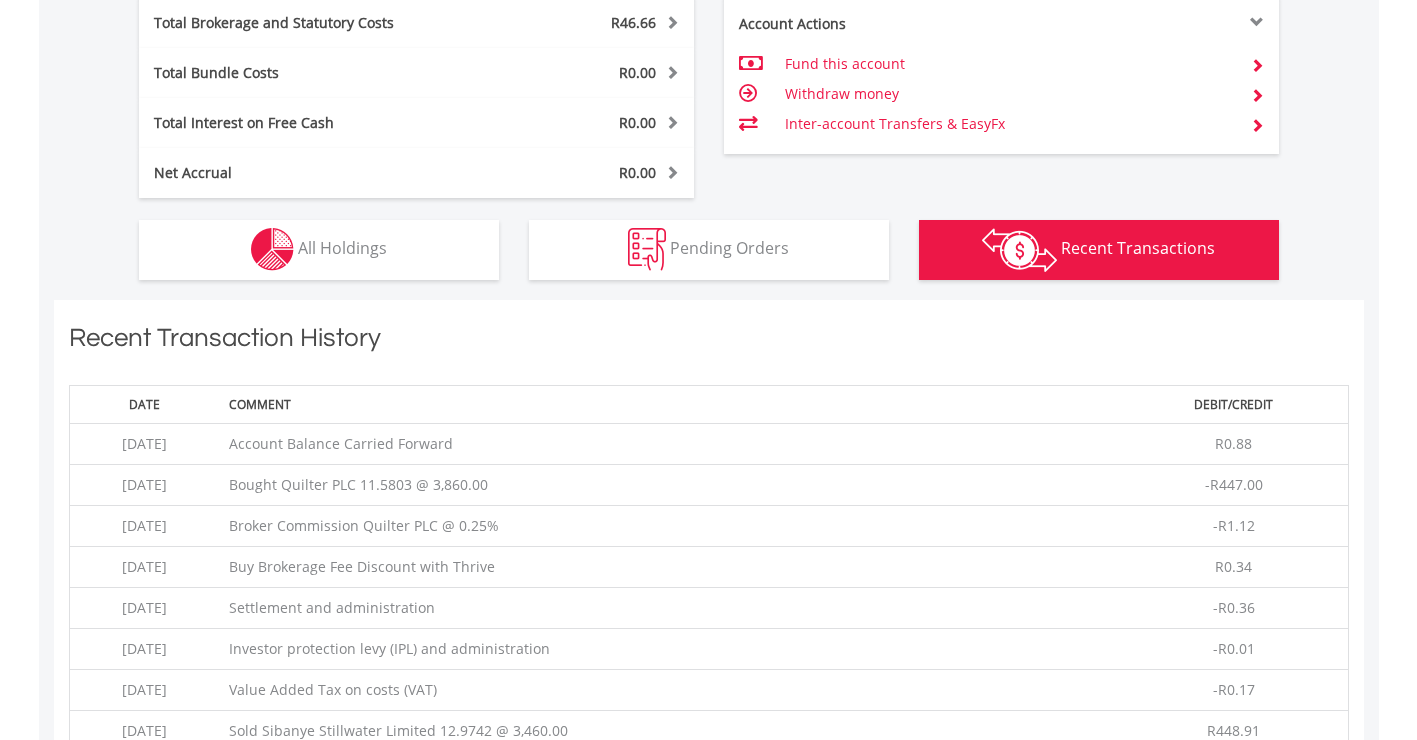 drag, startPoint x: 1254, startPoint y: 523, endPoint x: 1195, endPoint y: 547, distance: 63.694584 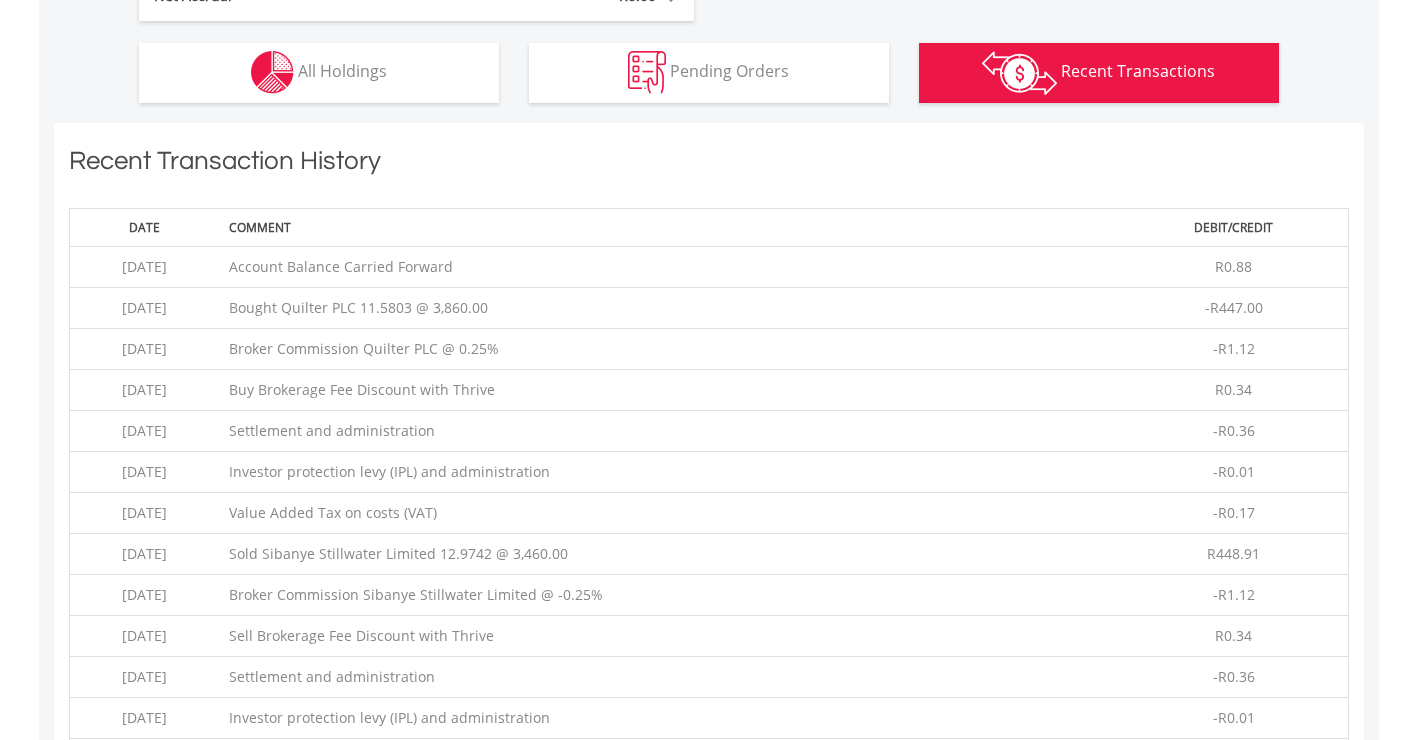 scroll, scrollTop: 1263, scrollLeft: 0, axis: vertical 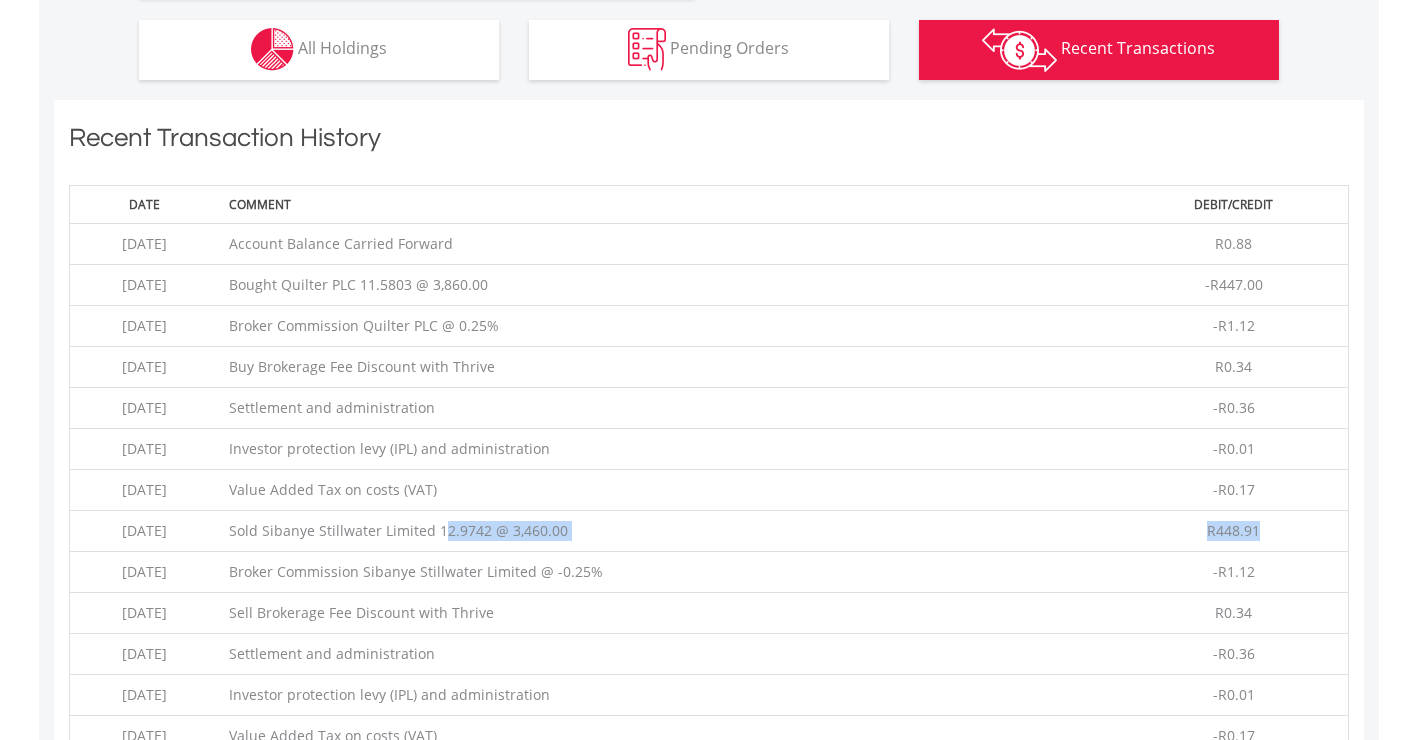 drag, startPoint x: 1287, startPoint y: 523, endPoint x: 287, endPoint y: 533, distance: 1000.05 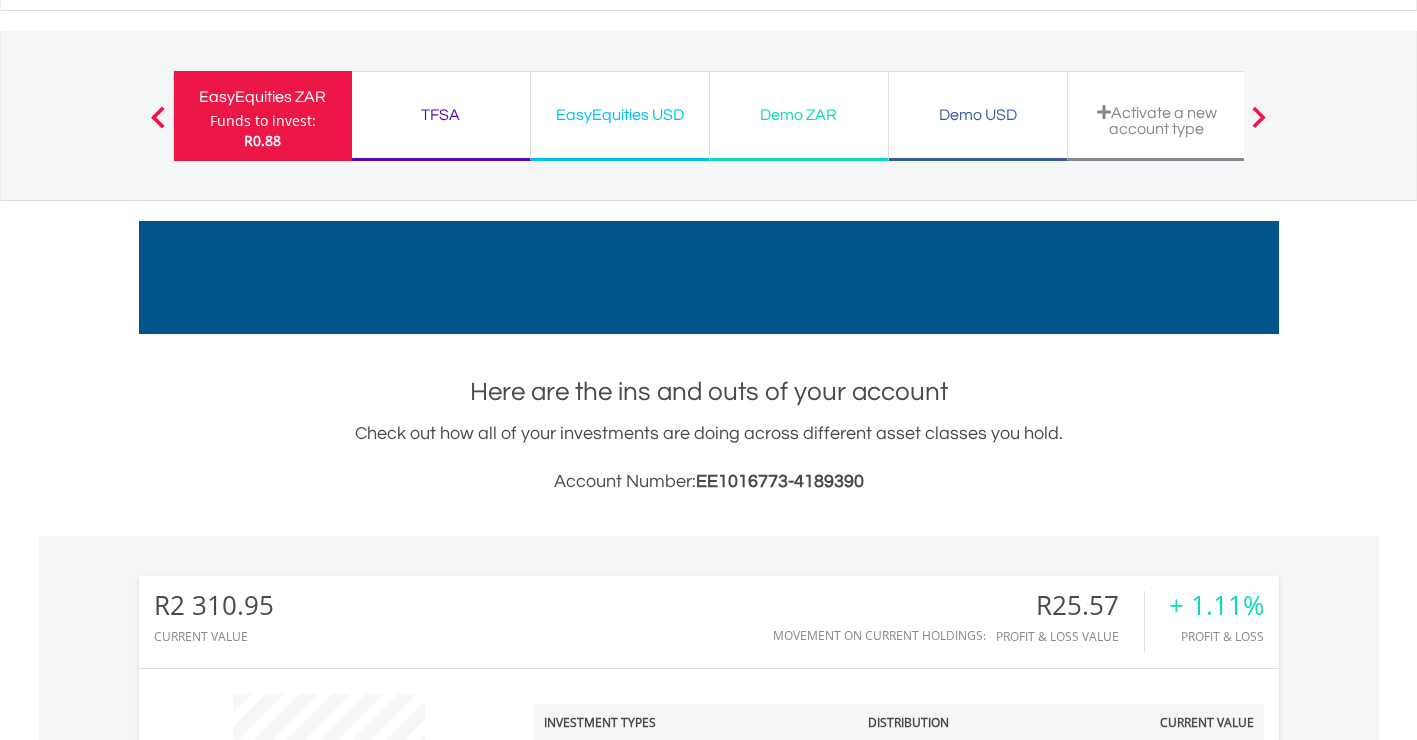 scroll, scrollTop: 0, scrollLeft: 0, axis: both 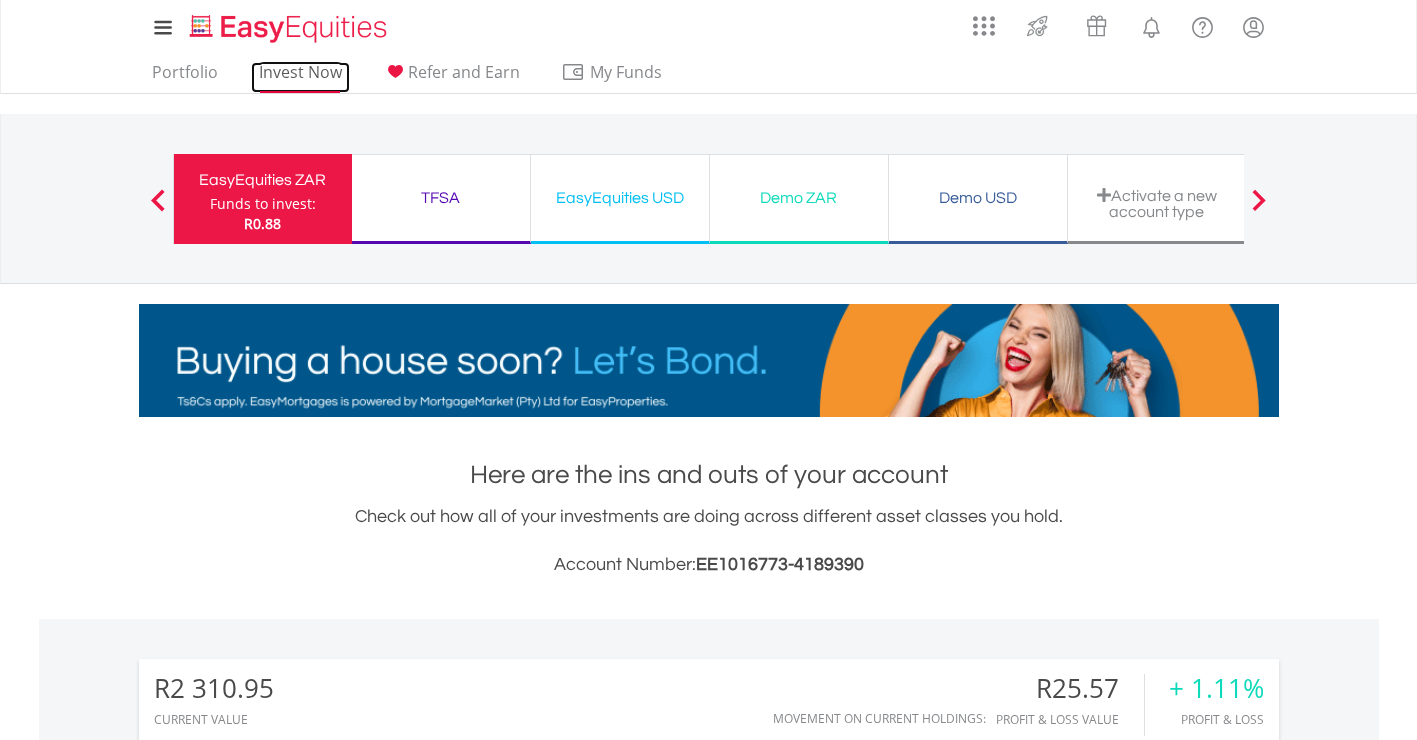 click on "Invest Now" at bounding box center [300, 77] 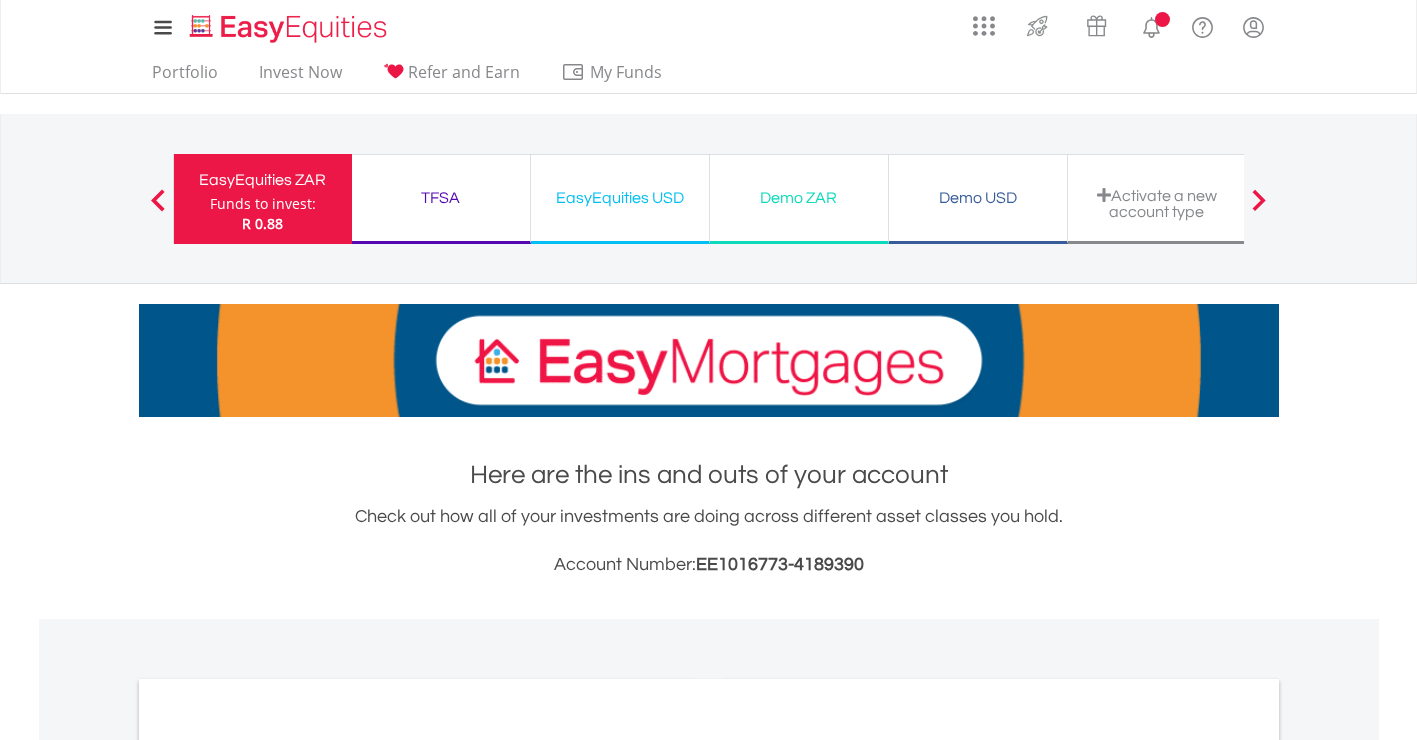 scroll, scrollTop: 680, scrollLeft: 0, axis: vertical 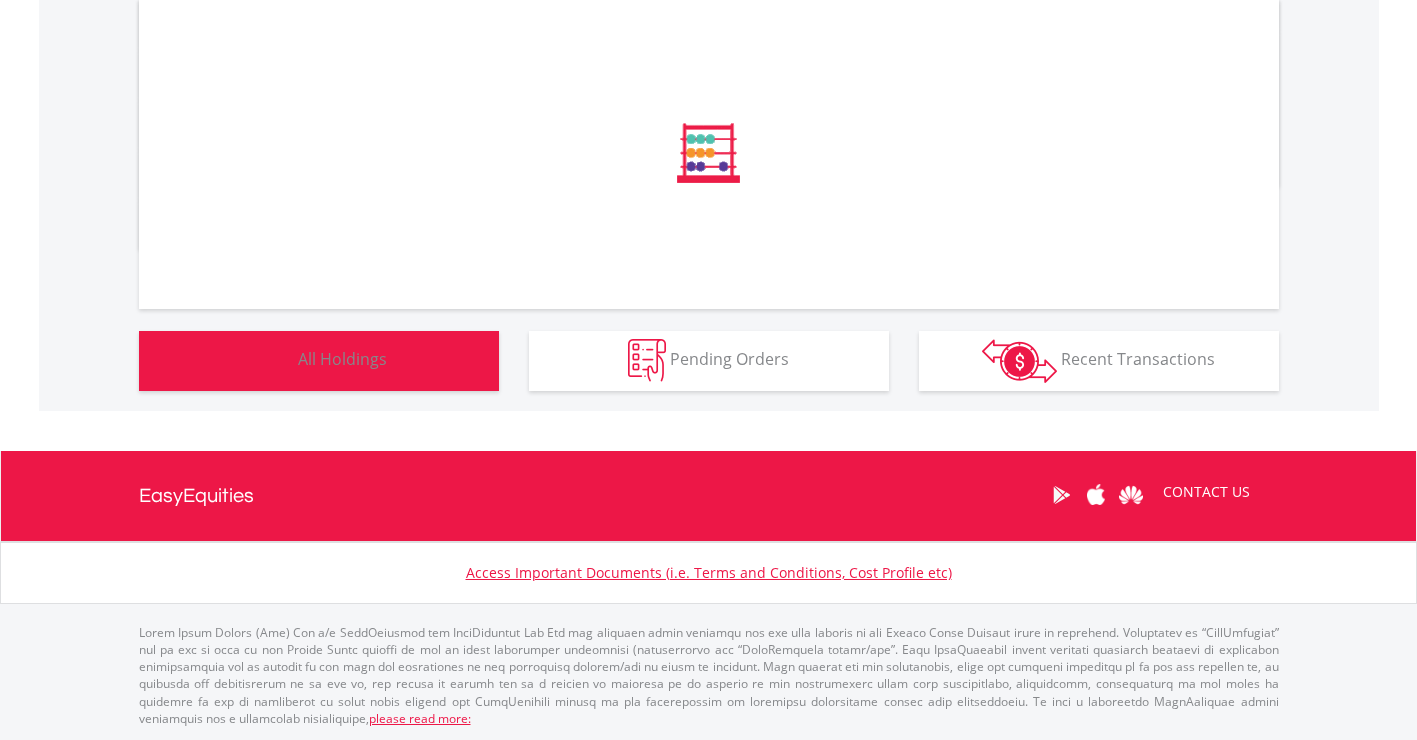 click on "All Holdings" at bounding box center (342, 359) 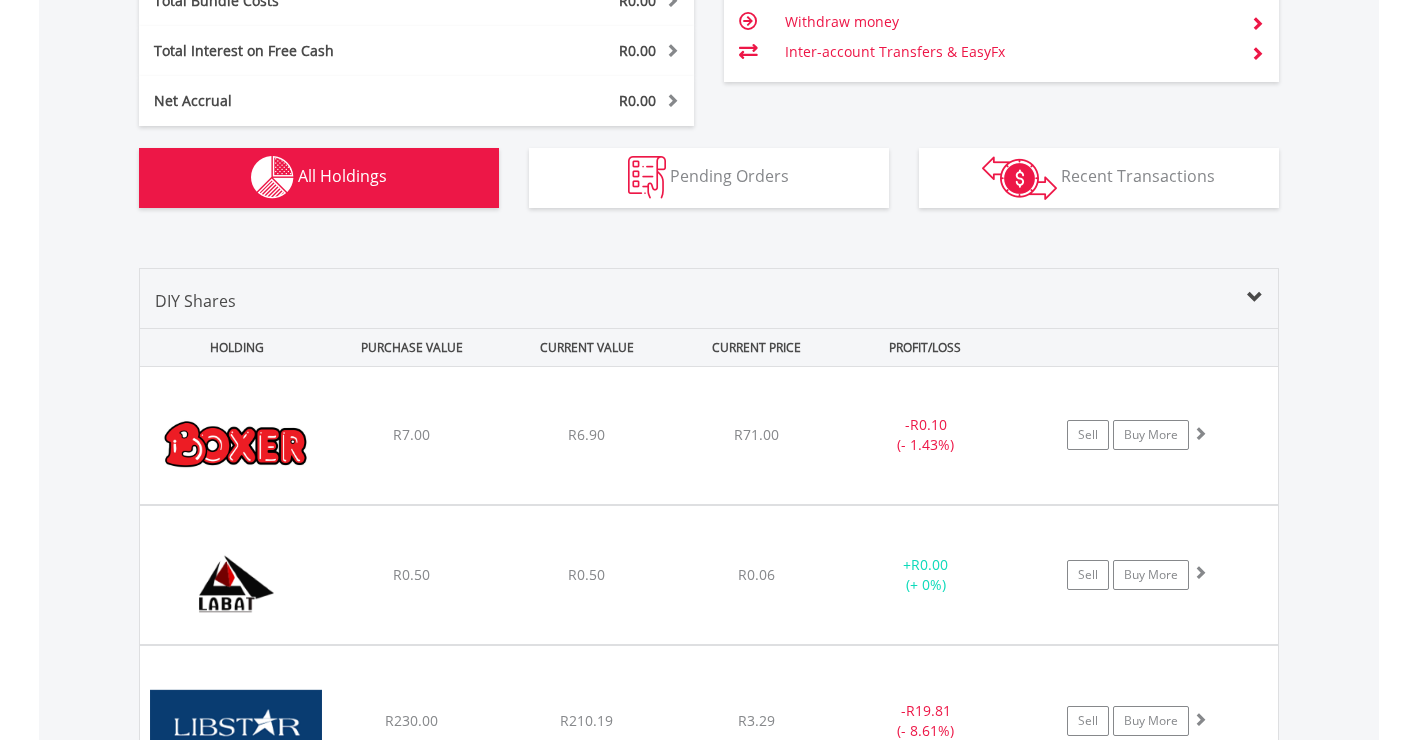 scroll, scrollTop: 1407, scrollLeft: 0, axis: vertical 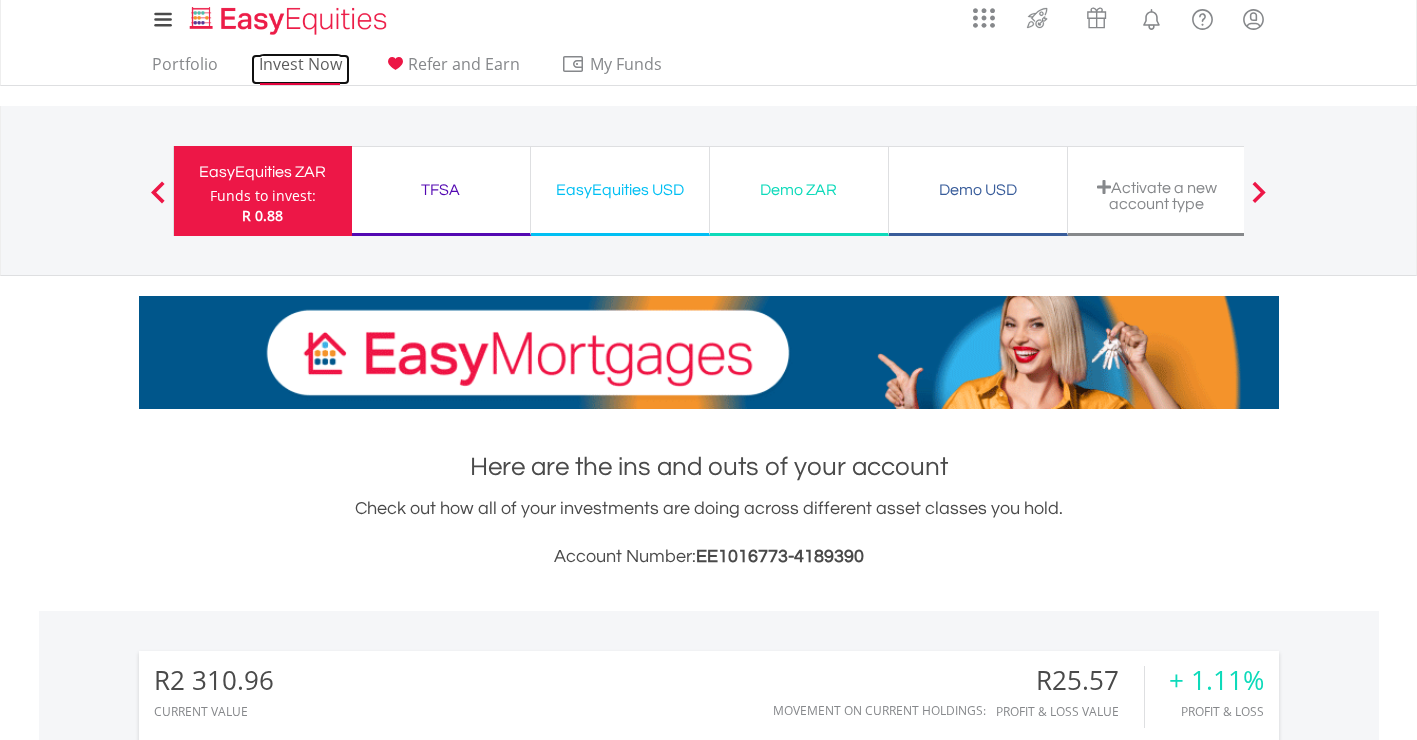click on "Invest Now" at bounding box center [300, 69] 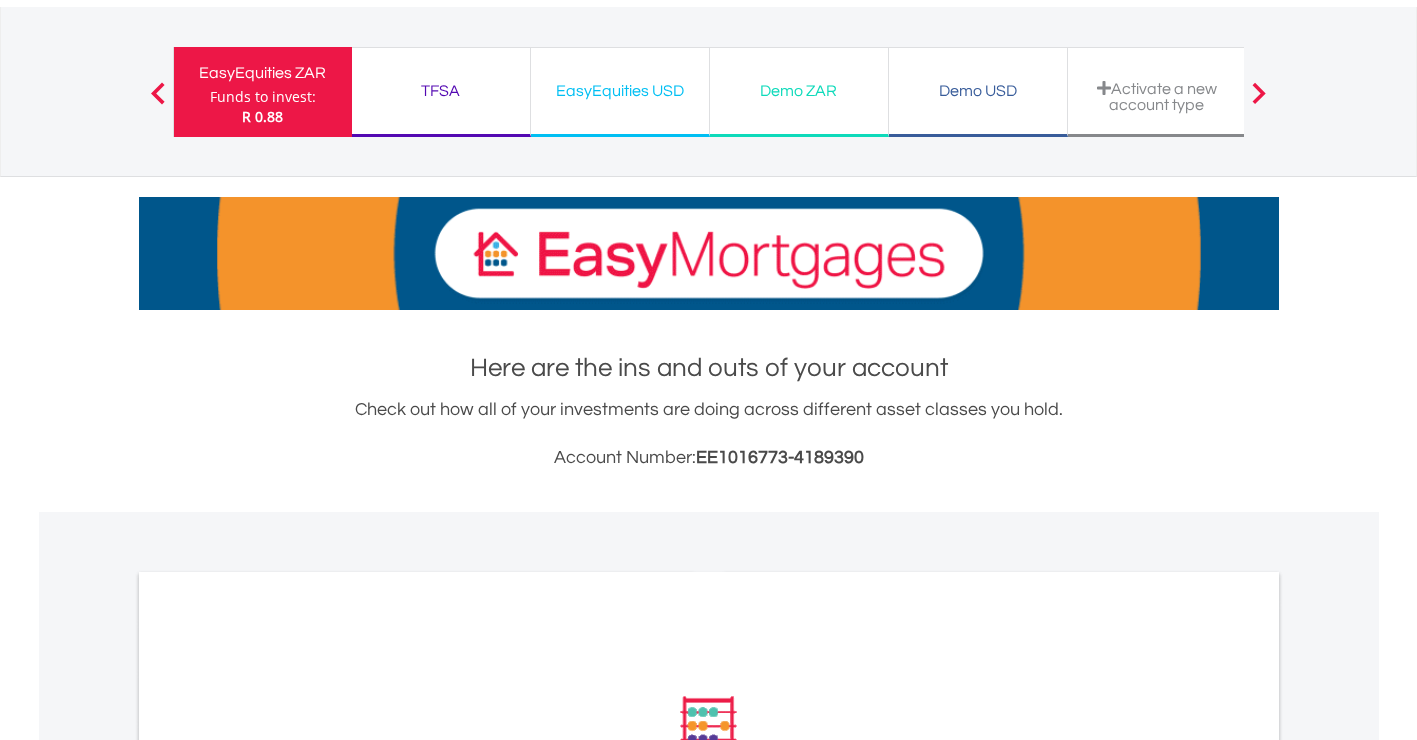 scroll, scrollTop: 400, scrollLeft: 0, axis: vertical 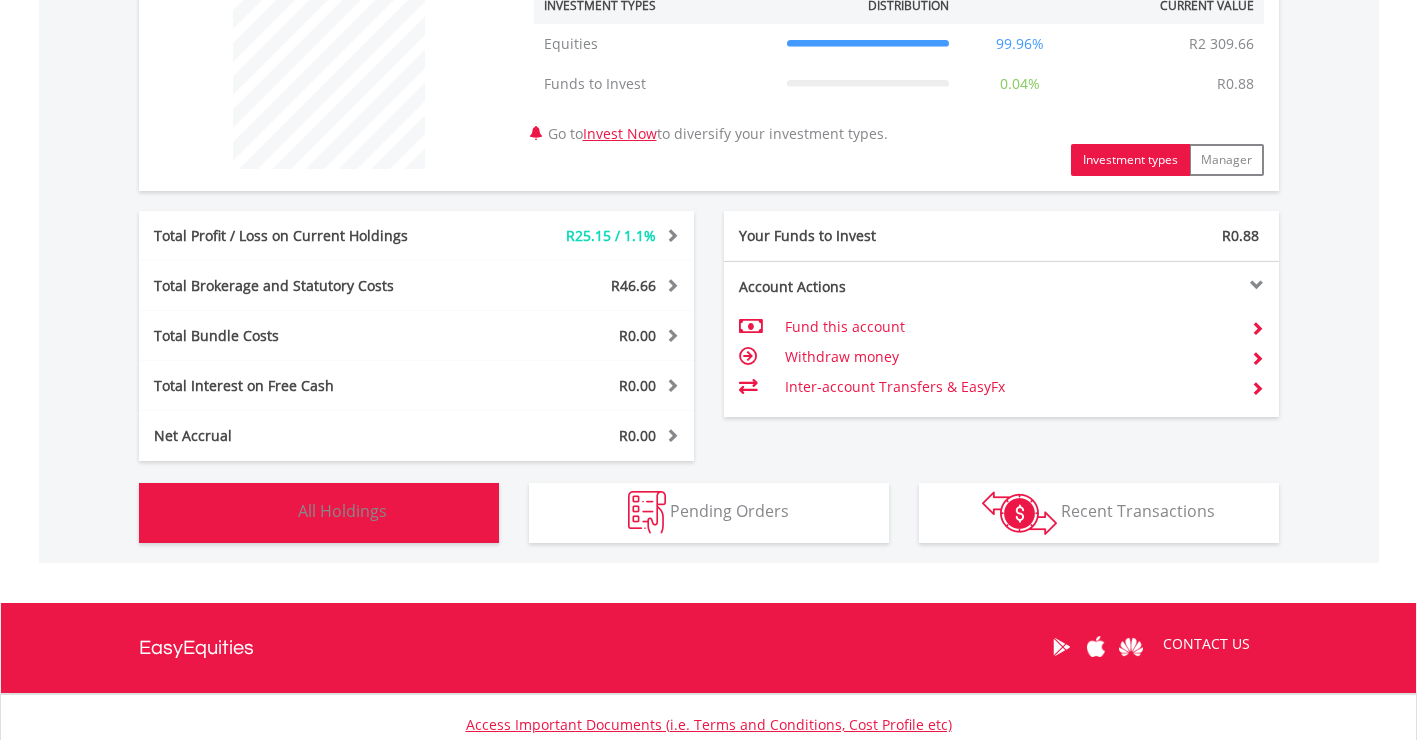 click on "All Holdings" at bounding box center (342, 511) 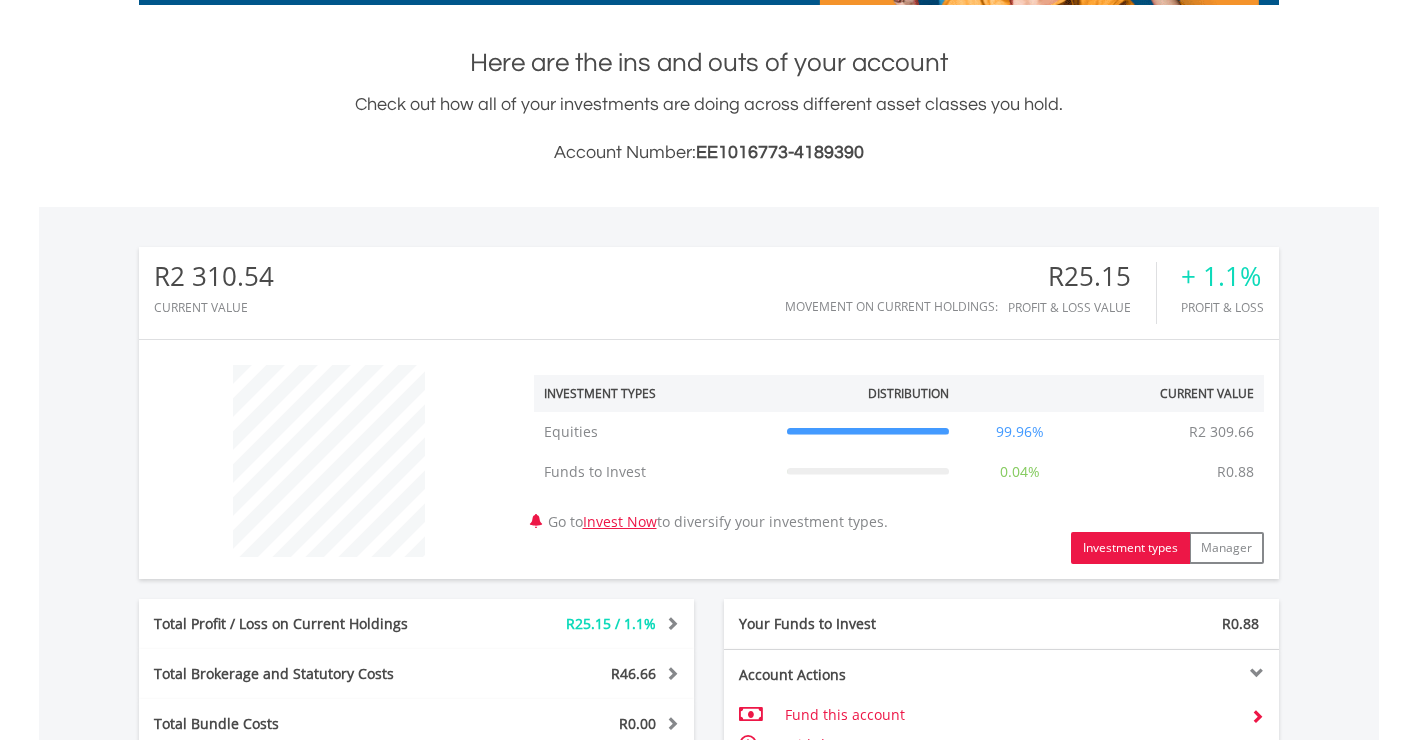 scroll, scrollTop: 403, scrollLeft: 0, axis: vertical 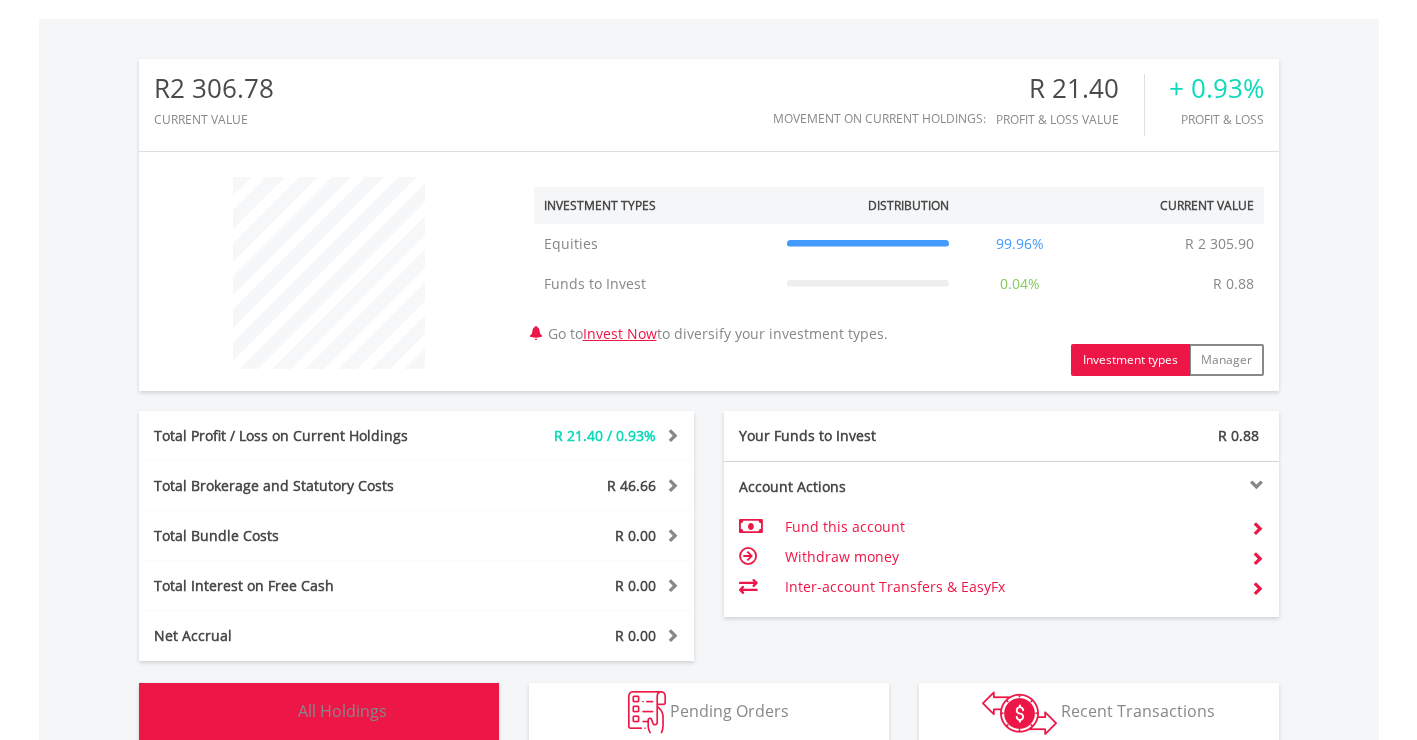 click at bounding box center (272, 712) 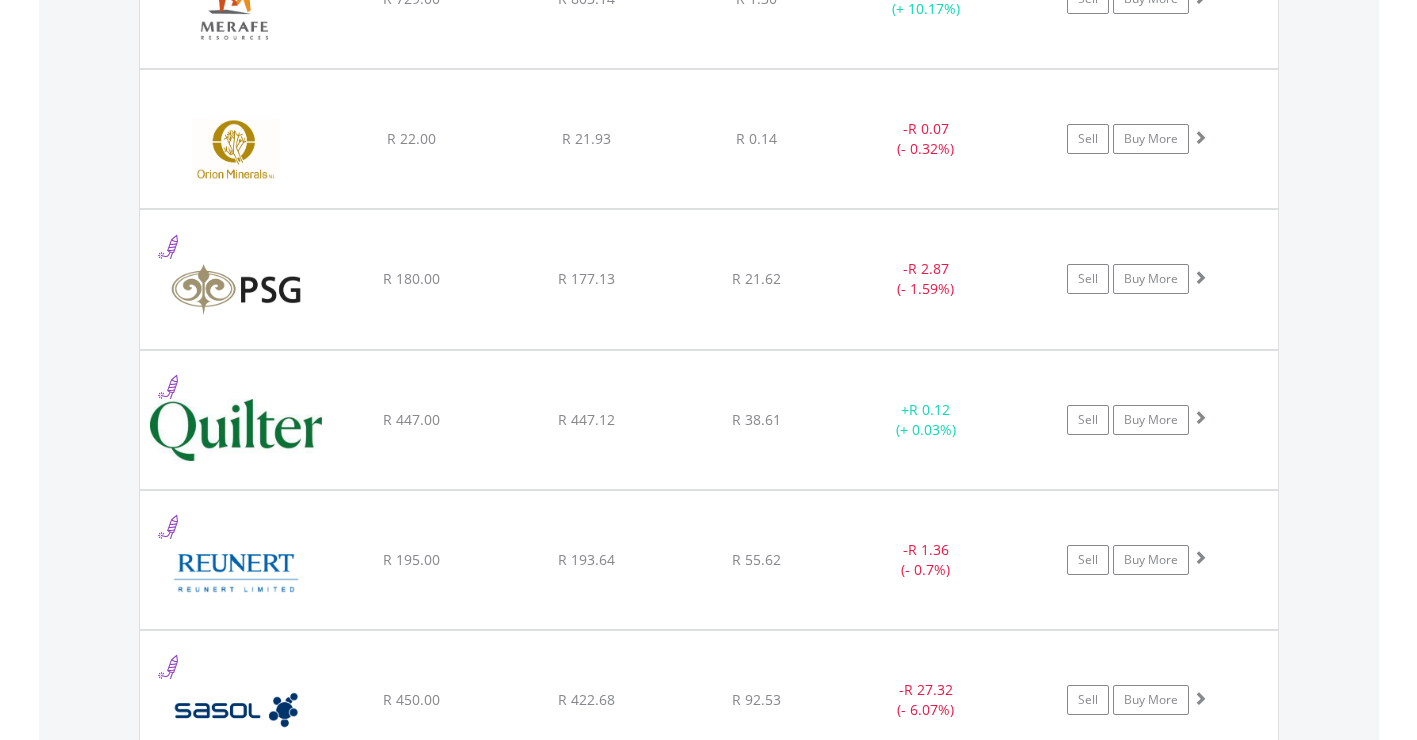 scroll, scrollTop: 2203, scrollLeft: 0, axis: vertical 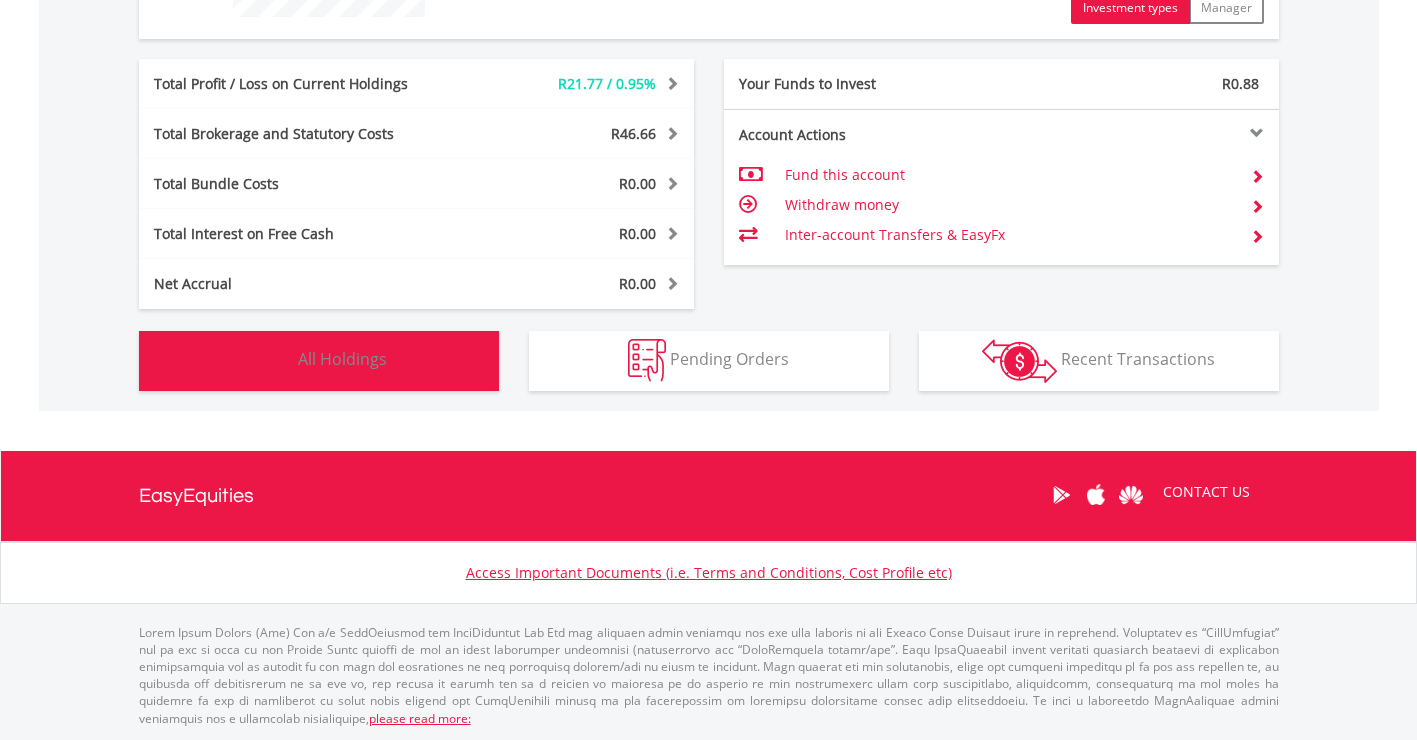 click on "All Holdings" at bounding box center [342, 359] 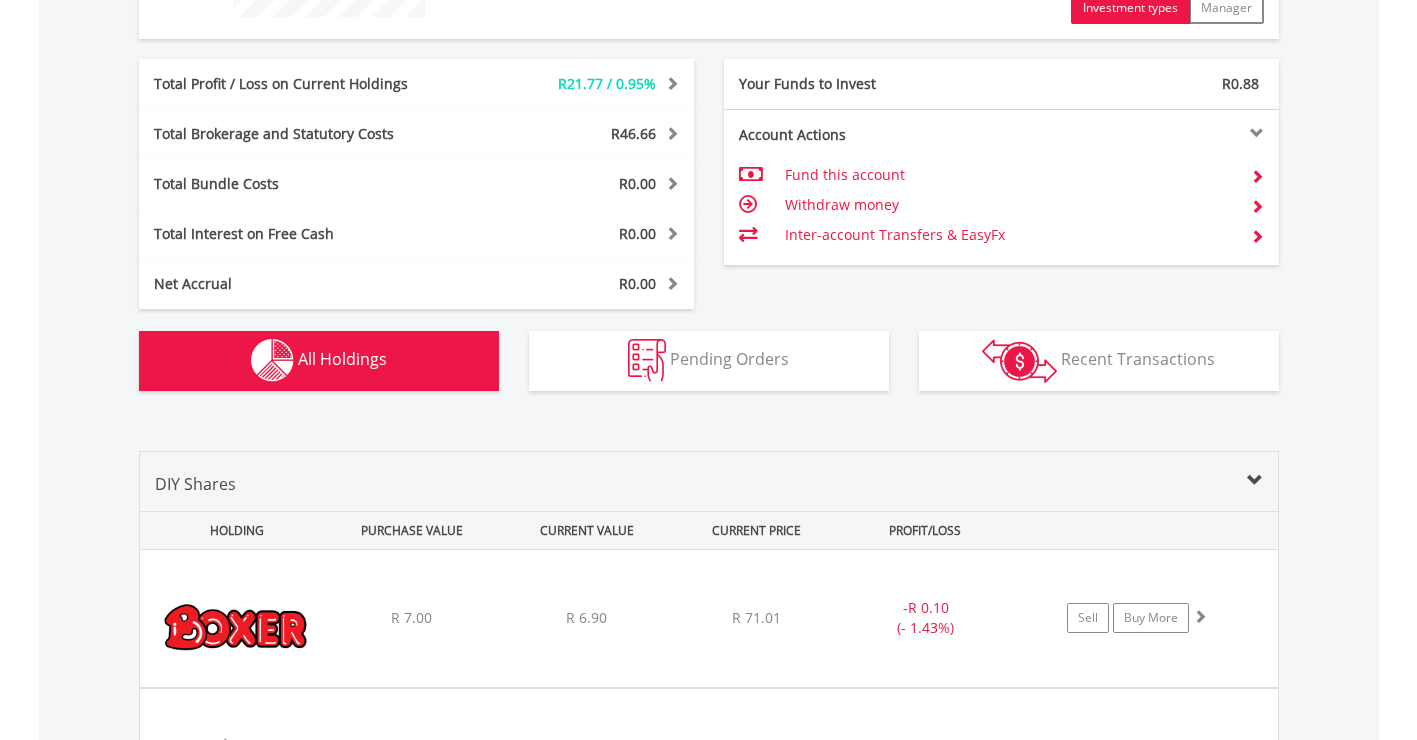 scroll, scrollTop: 1403, scrollLeft: 0, axis: vertical 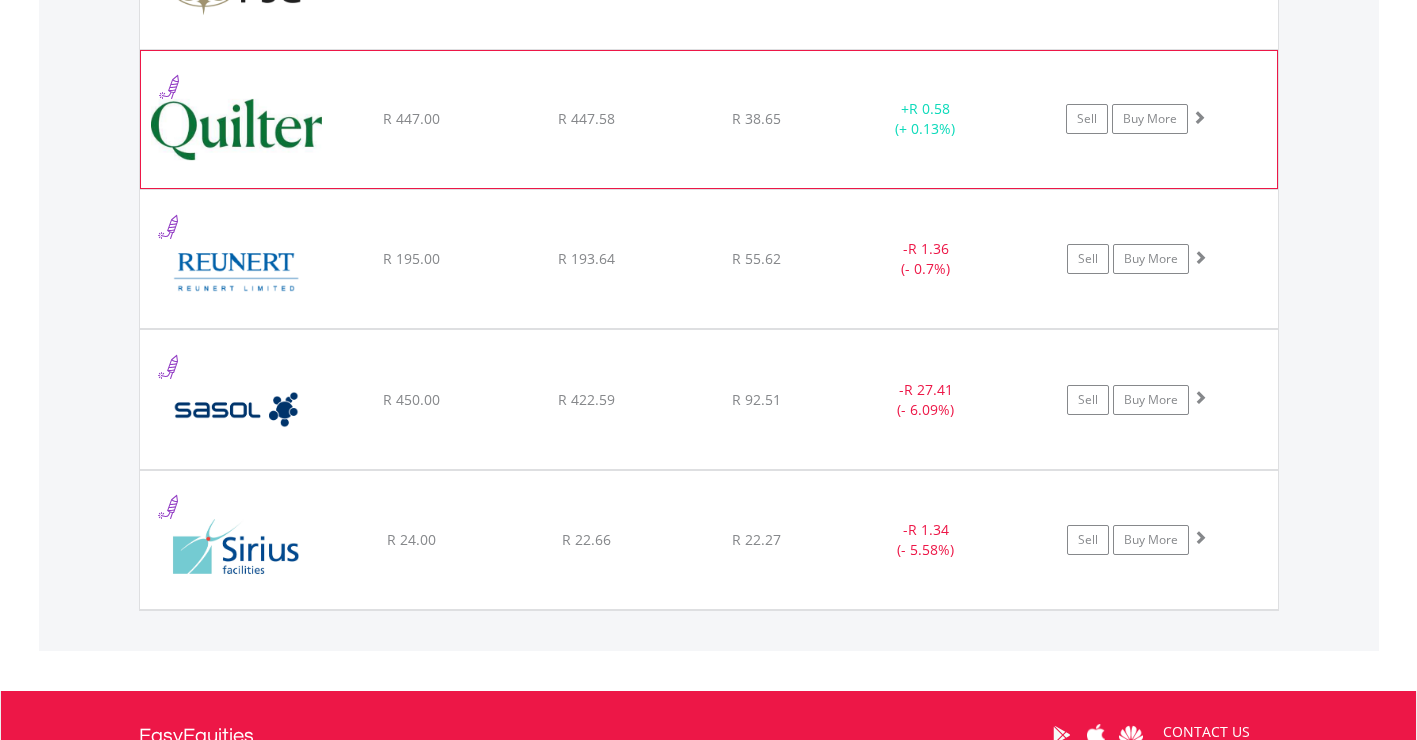 click on "R 447.00" at bounding box center (411, -734) 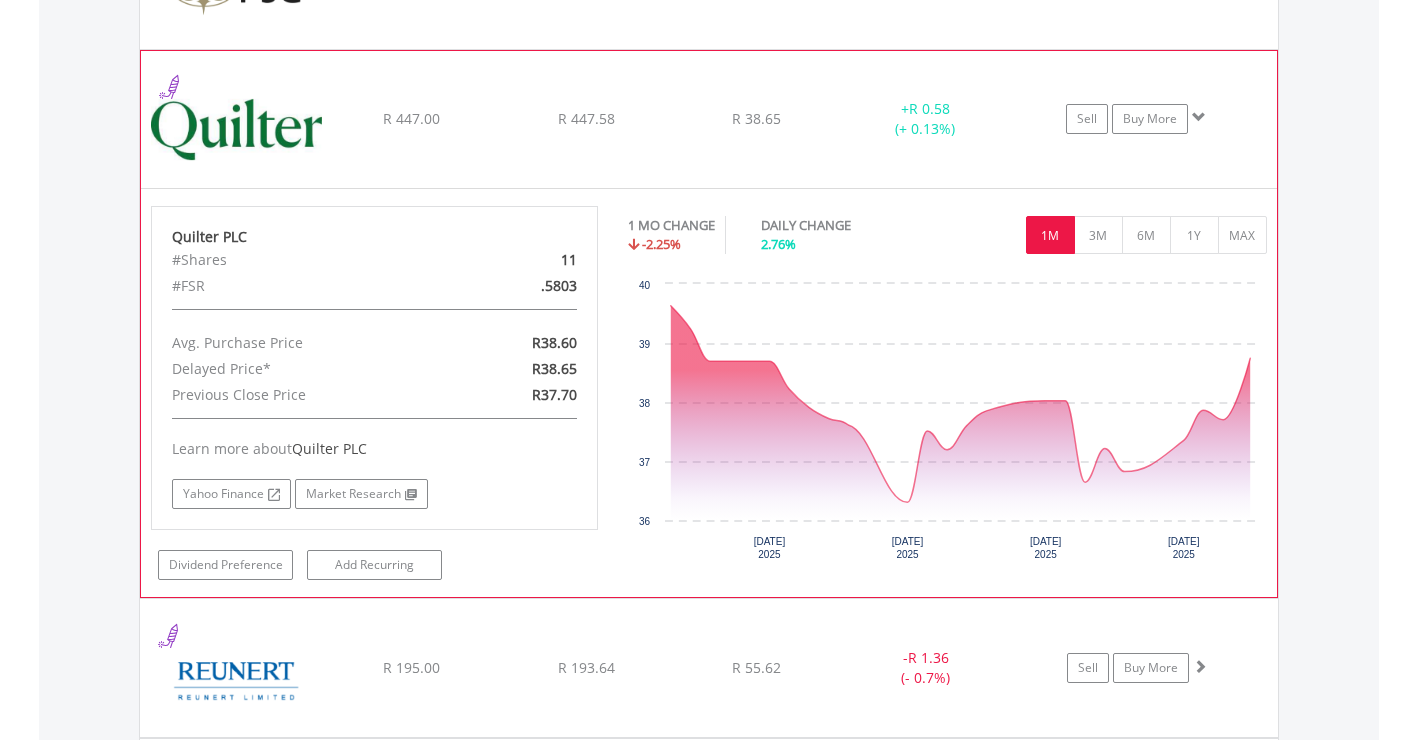 click on "﻿
Quilter PLC
R 447.00
R 447.58
R 38.65
+  R 0.58 (+ 0.13%)
Sell
Buy More" at bounding box center [709, -733] 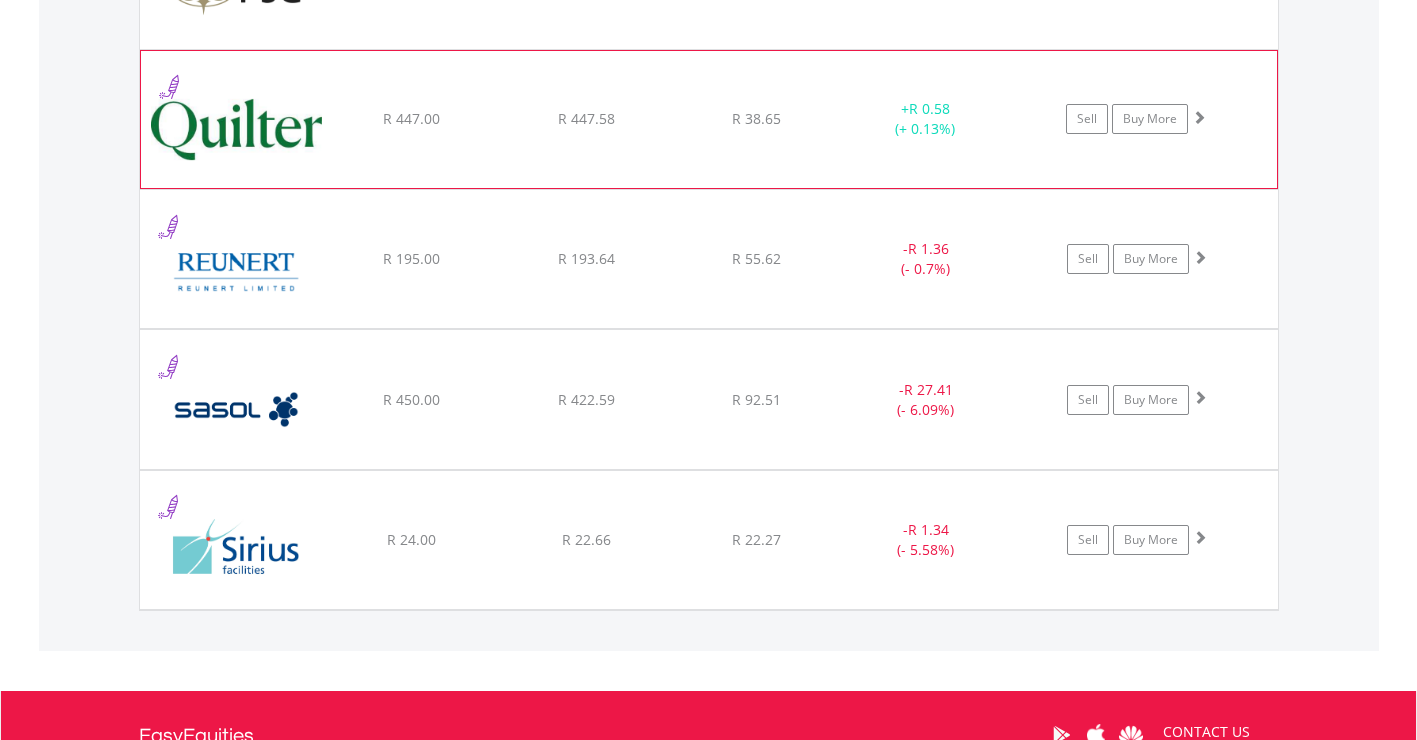 click on "﻿
Quilter PLC
R 447.00
R 447.58
R 38.65
+  R 0.58 (+ 0.13%)
Sell
Buy More" at bounding box center [709, -733] 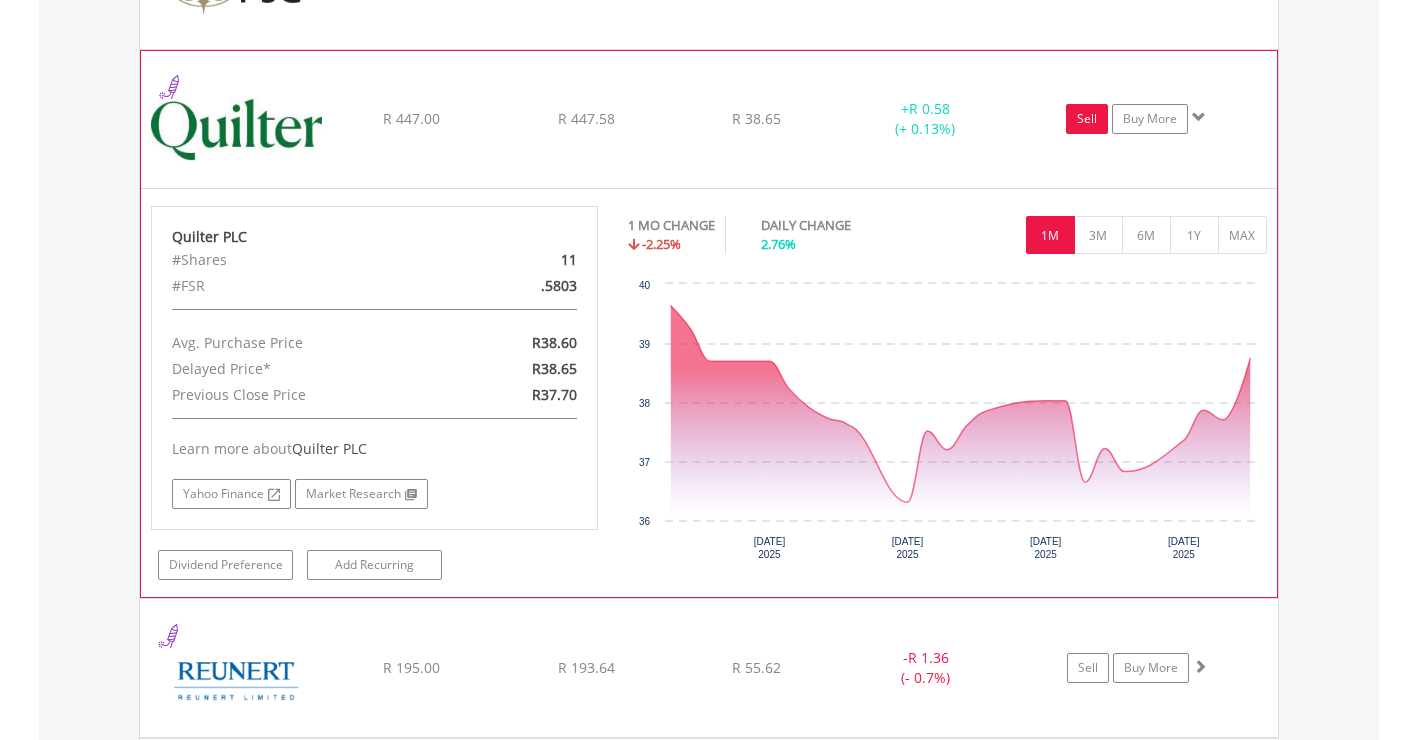 click on "Sell" at bounding box center [1087, 119] 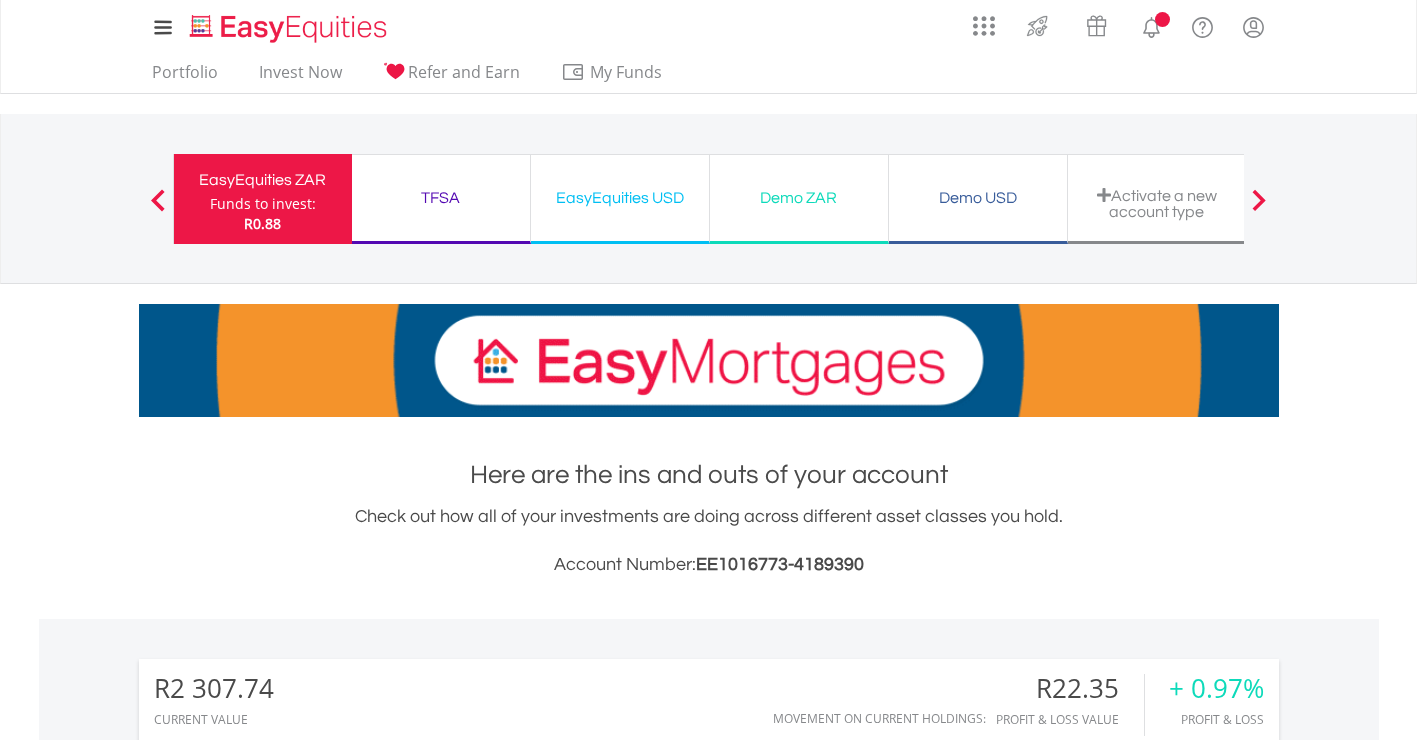 scroll, scrollTop: 500, scrollLeft: 0, axis: vertical 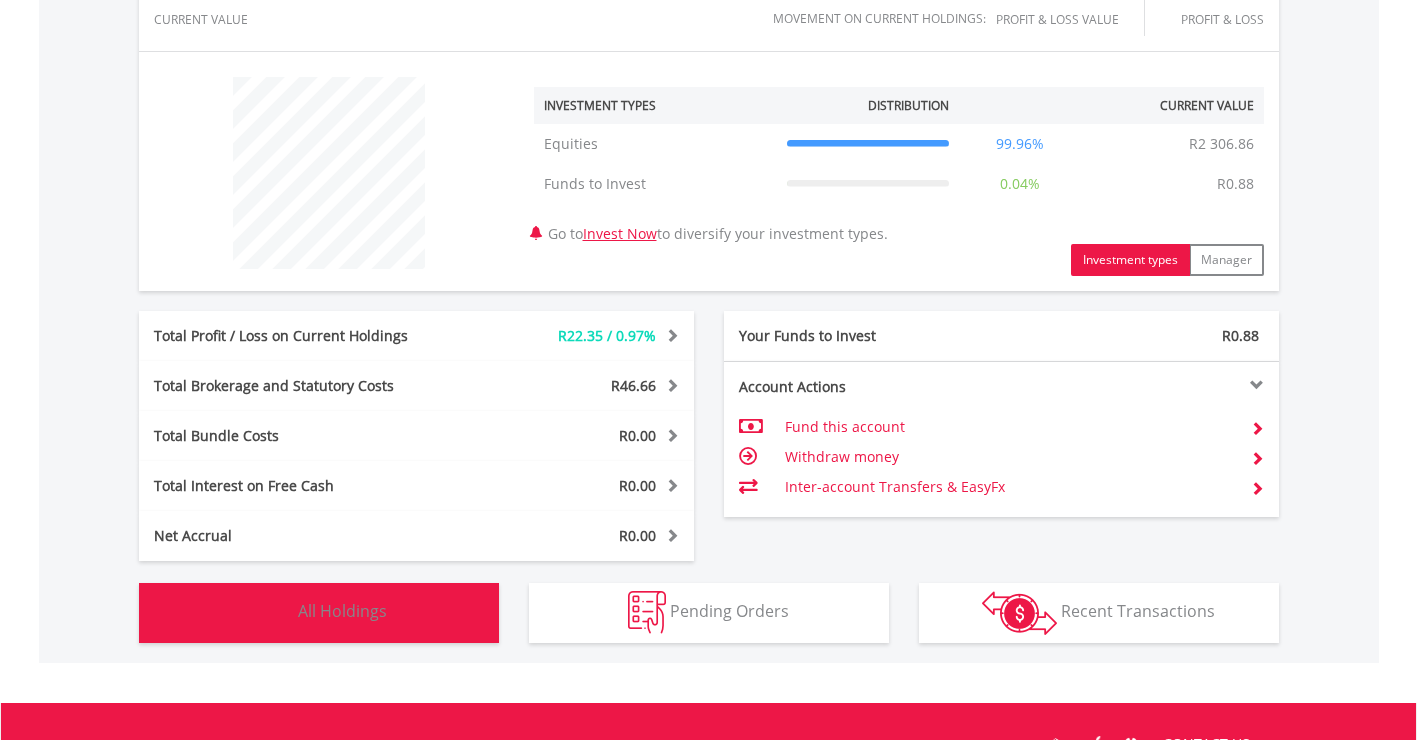 click on "All Holdings" at bounding box center [342, 611] 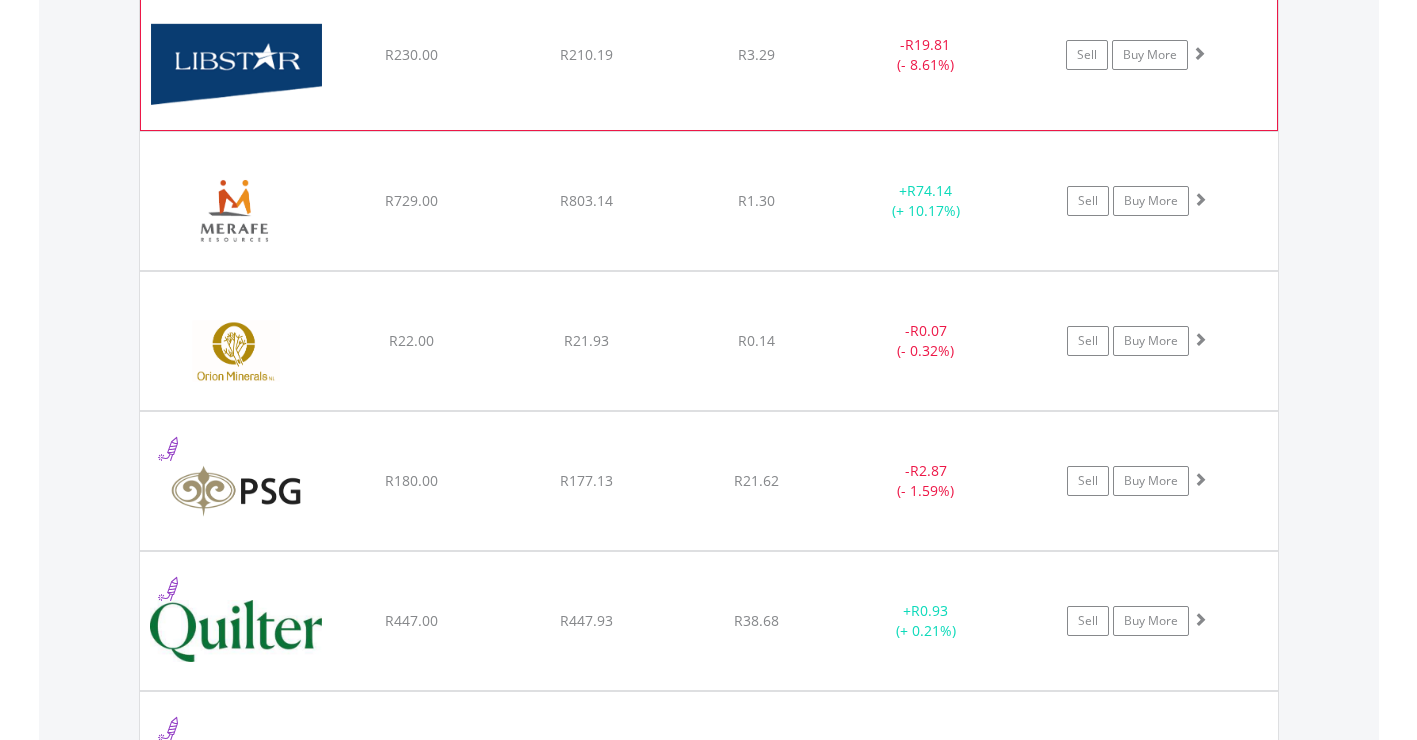 scroll, scrollTop: 1803, scrollLeft: 0, axis: vertical 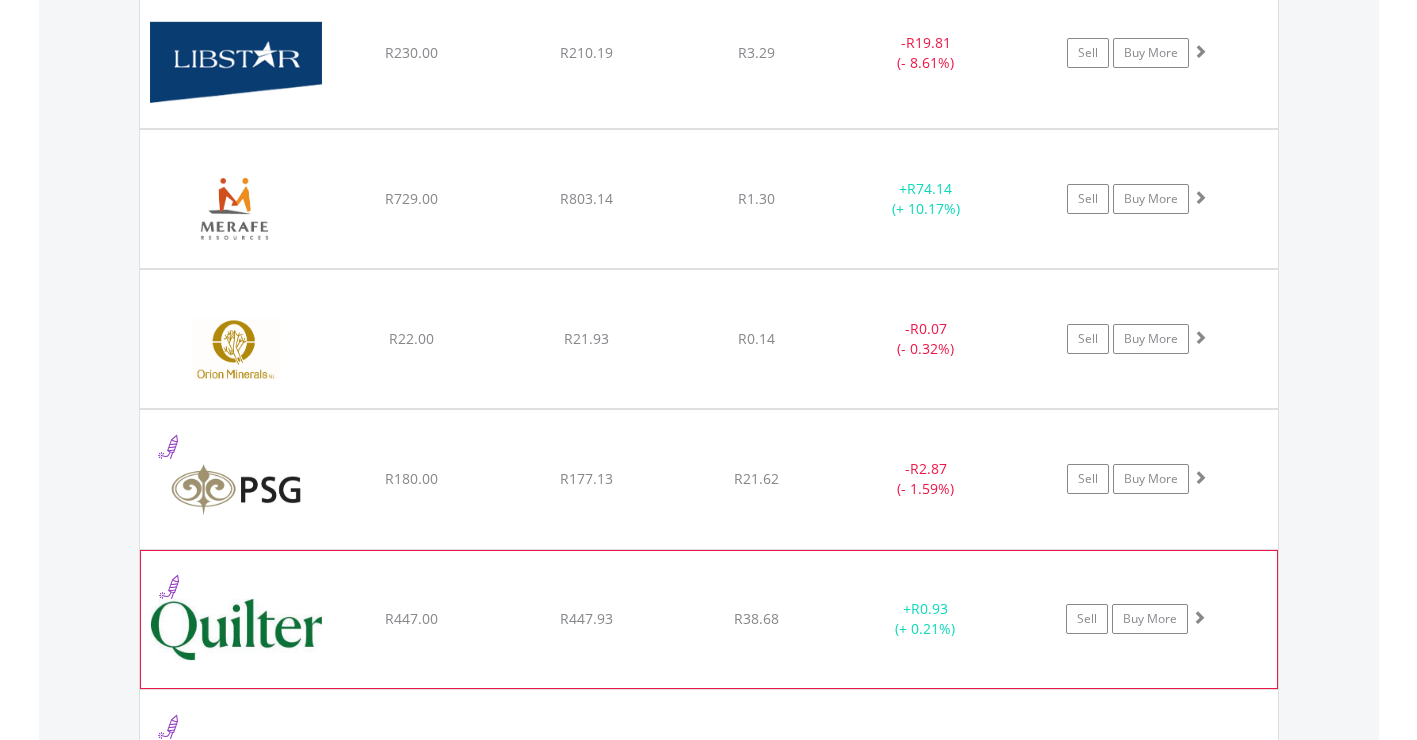 click on "﻿
Quilter PLC
R447.00
R447.93
R38.68
+  R0.93 (+ 0.21%)
Sell
Buy More" at bounding box center [709, -233] 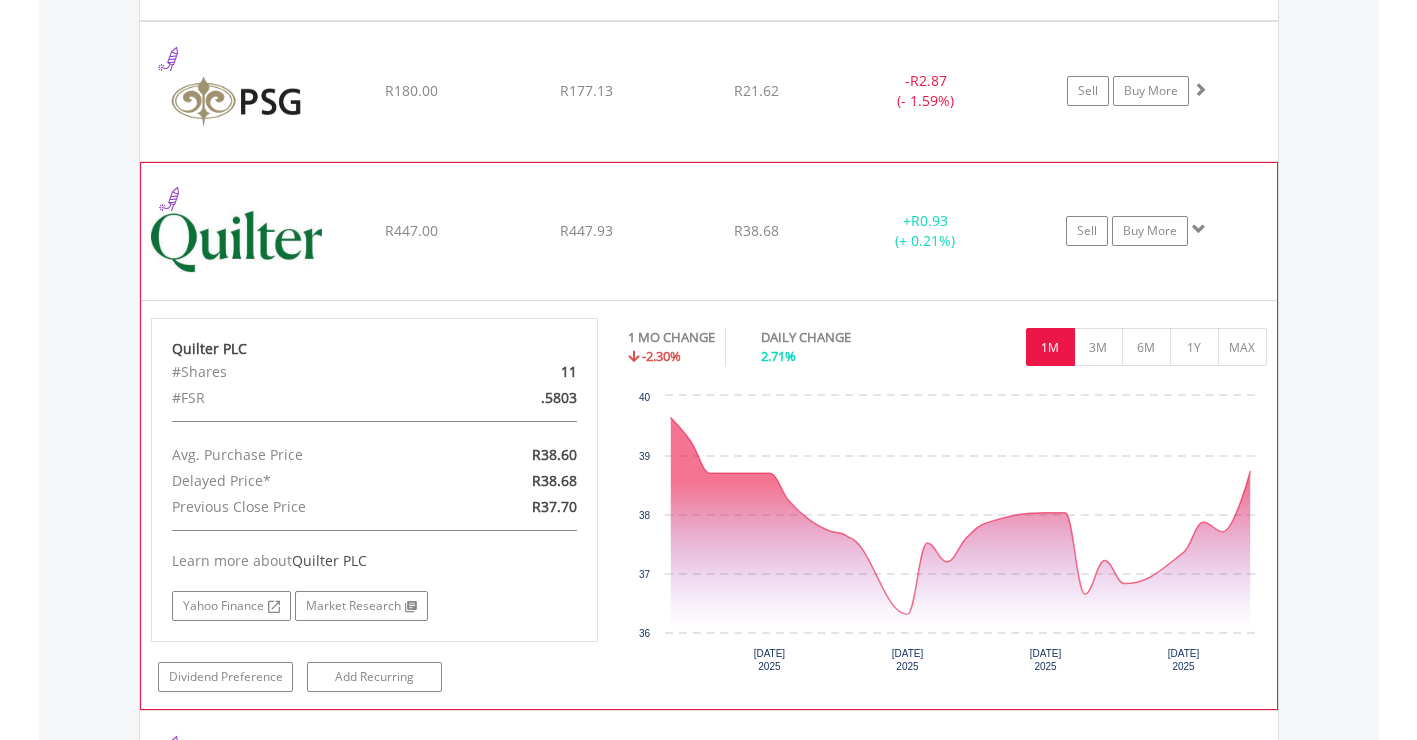 scroll, scrollTop: 2203, scrollLeft: 0, axis: vertical 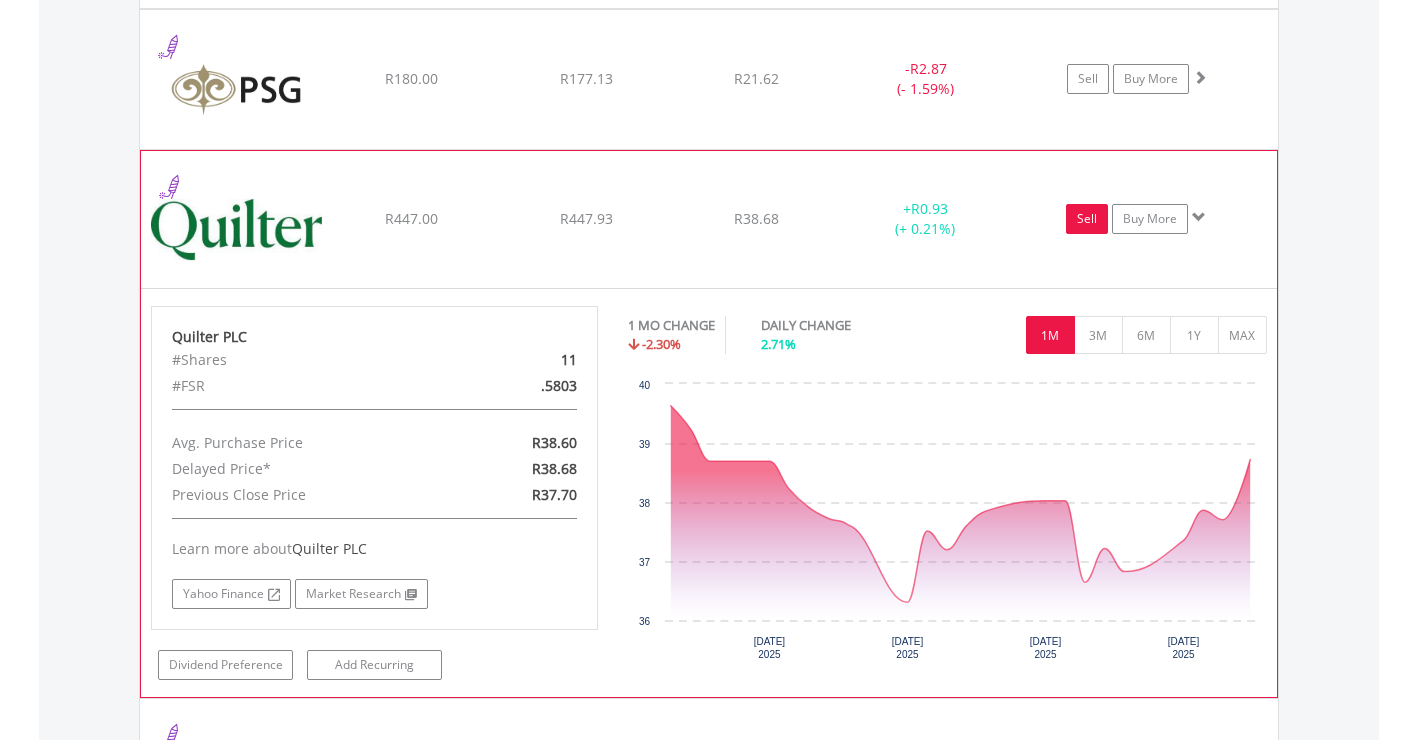 click on "Sell" at bounding box center [1087, 219] 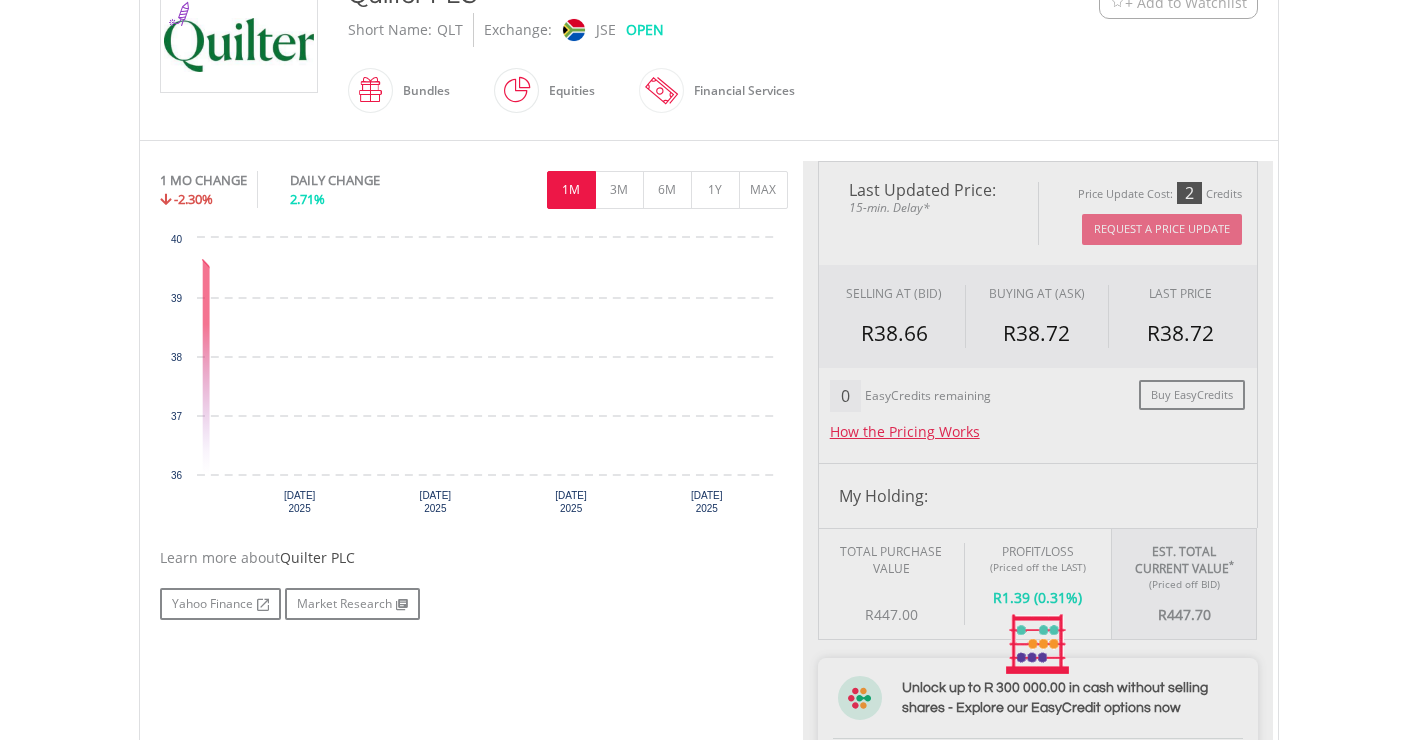 scroll, scrollTop: 500, scrollLeft: 0, axis: vertical 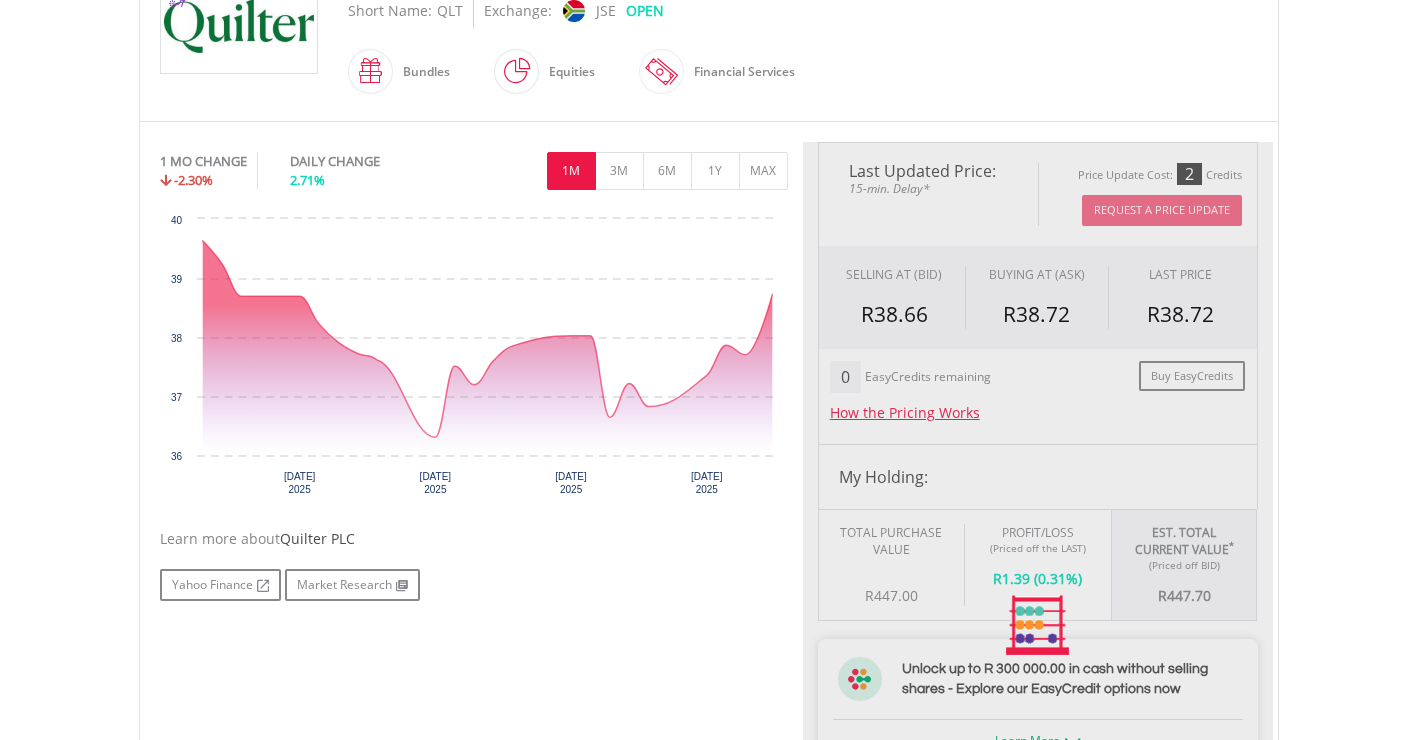 type on "******" 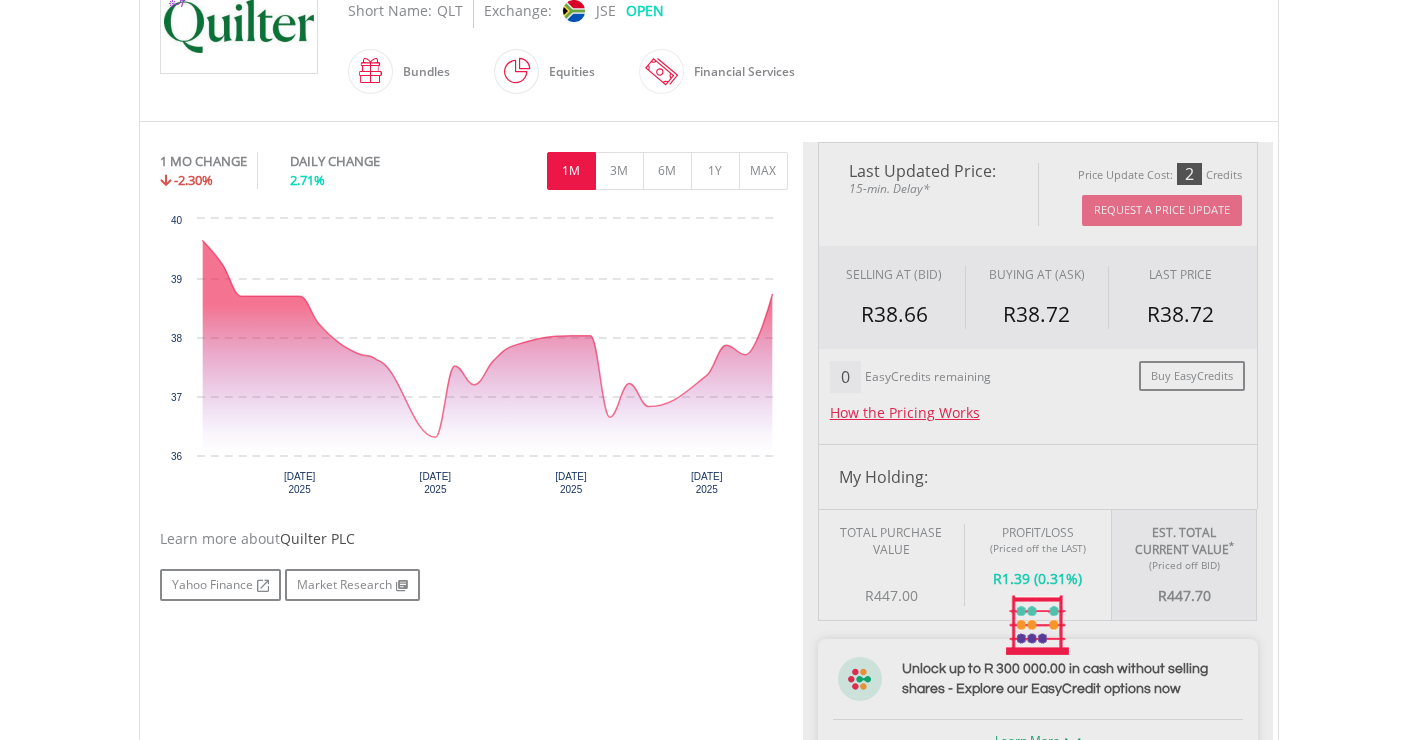 type on "******" 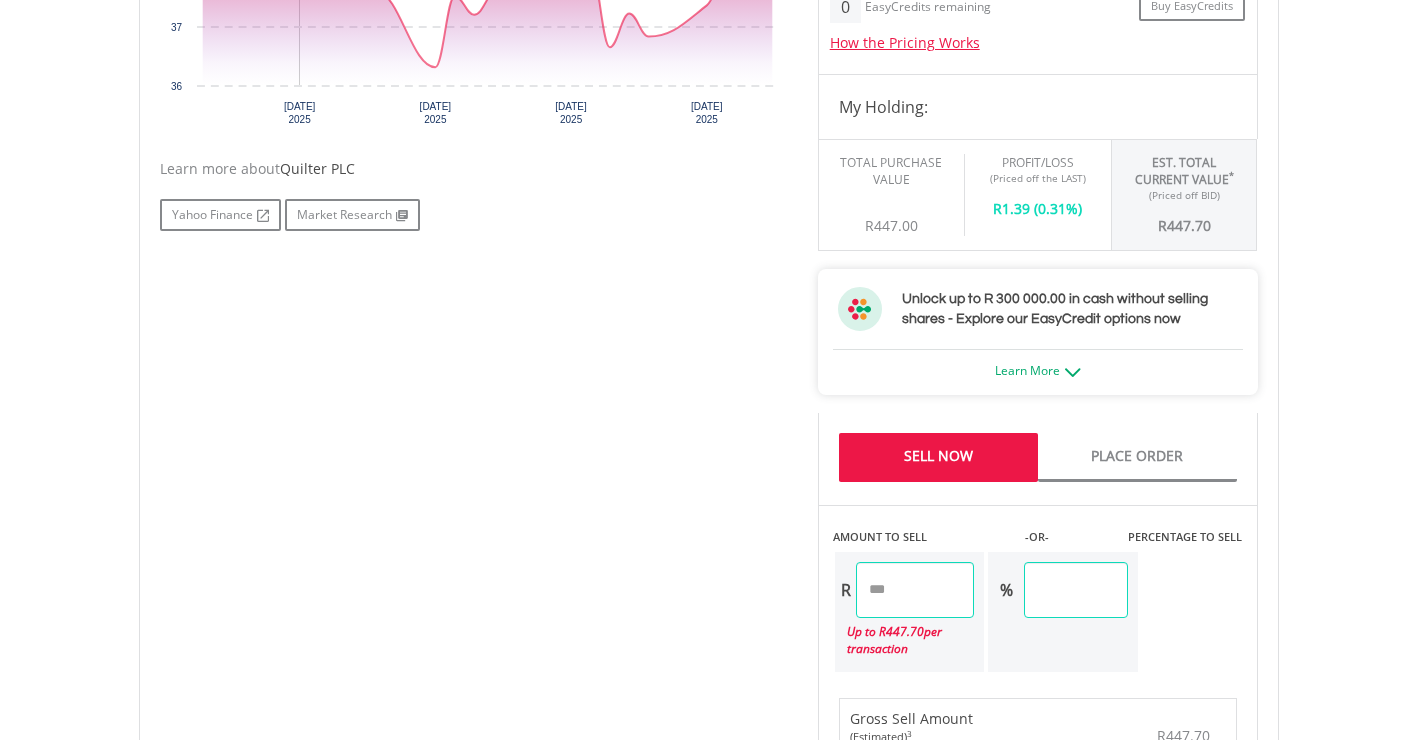 scroll, scrollTop: 900, scrollLeft: 0, axis: vertical 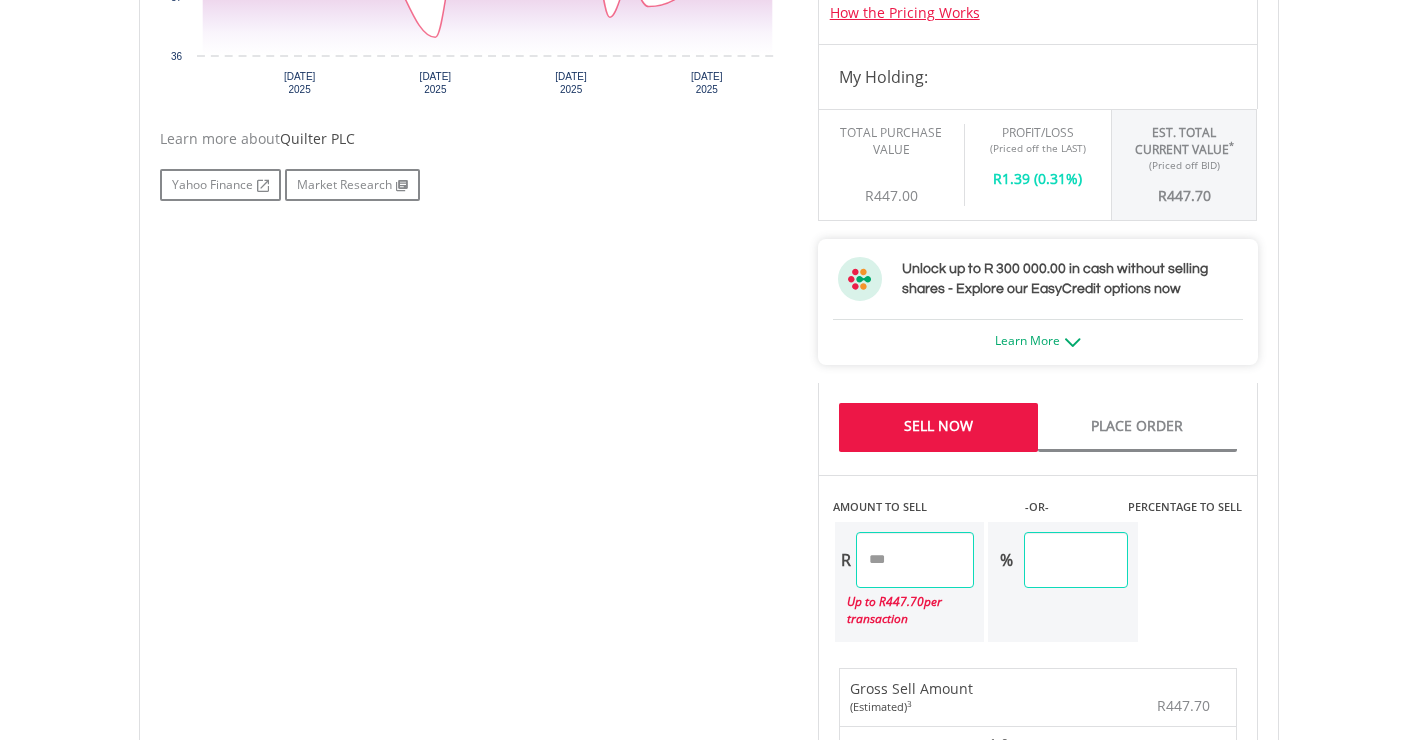 drag, startPoint x: 891, startPoint y: 556, endPoint x: 803, endPoint y: 555, distance: 88.005684 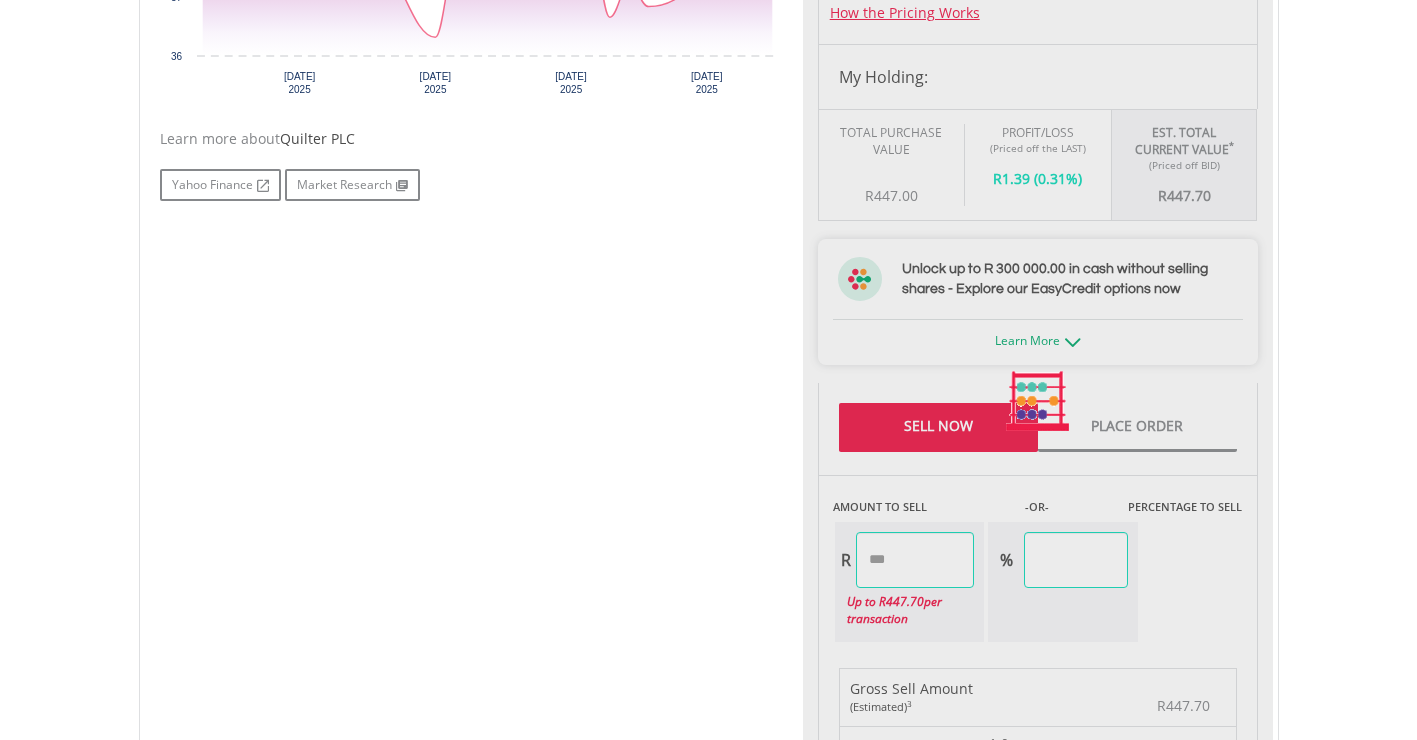 type on "******" 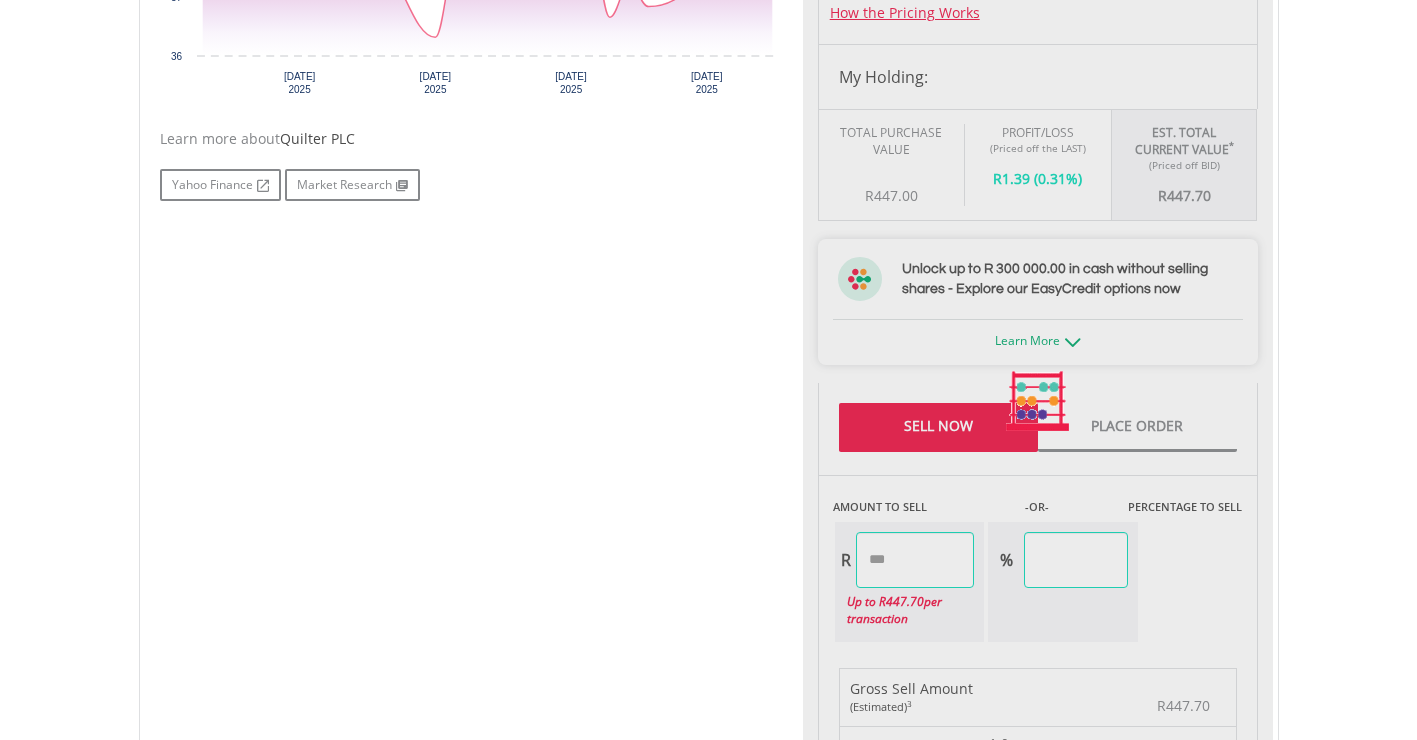 type on "*****" 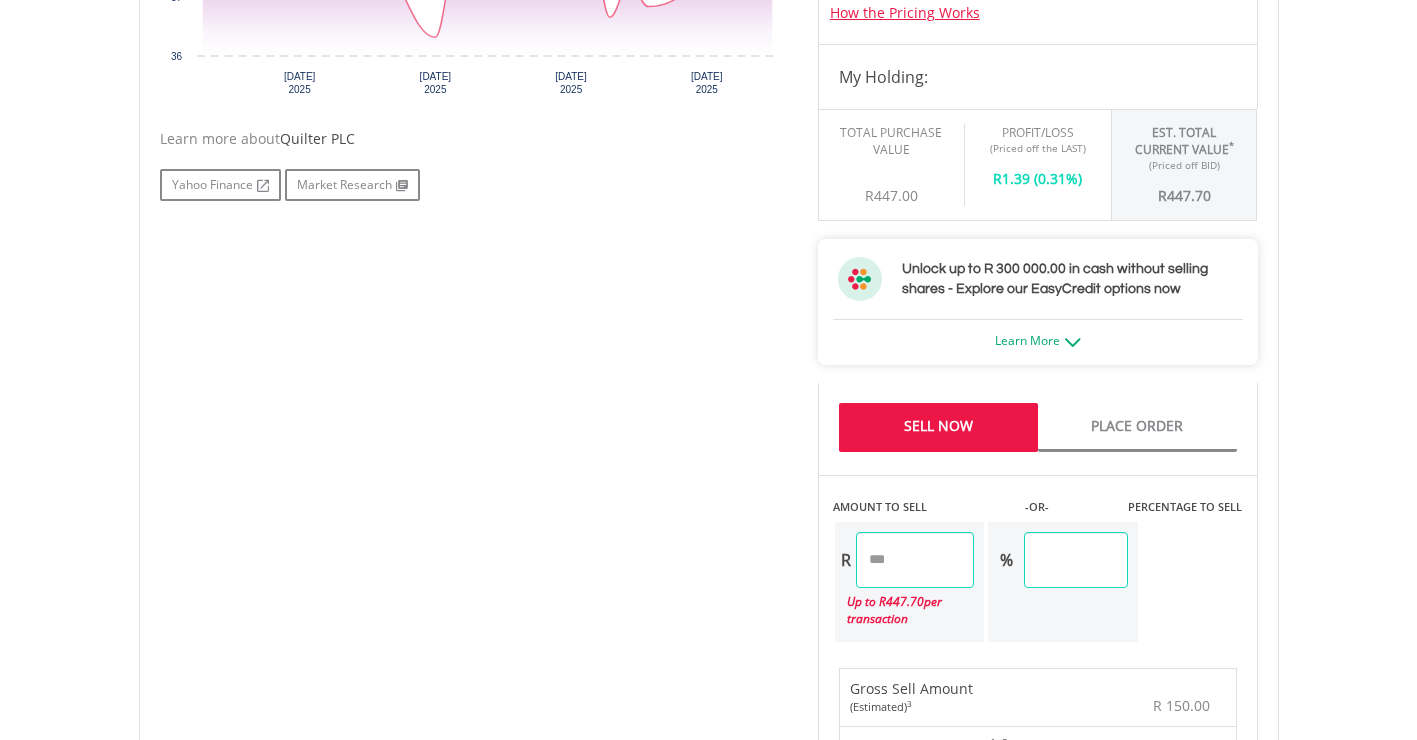 click on "******" at bounding box center [915, 560] 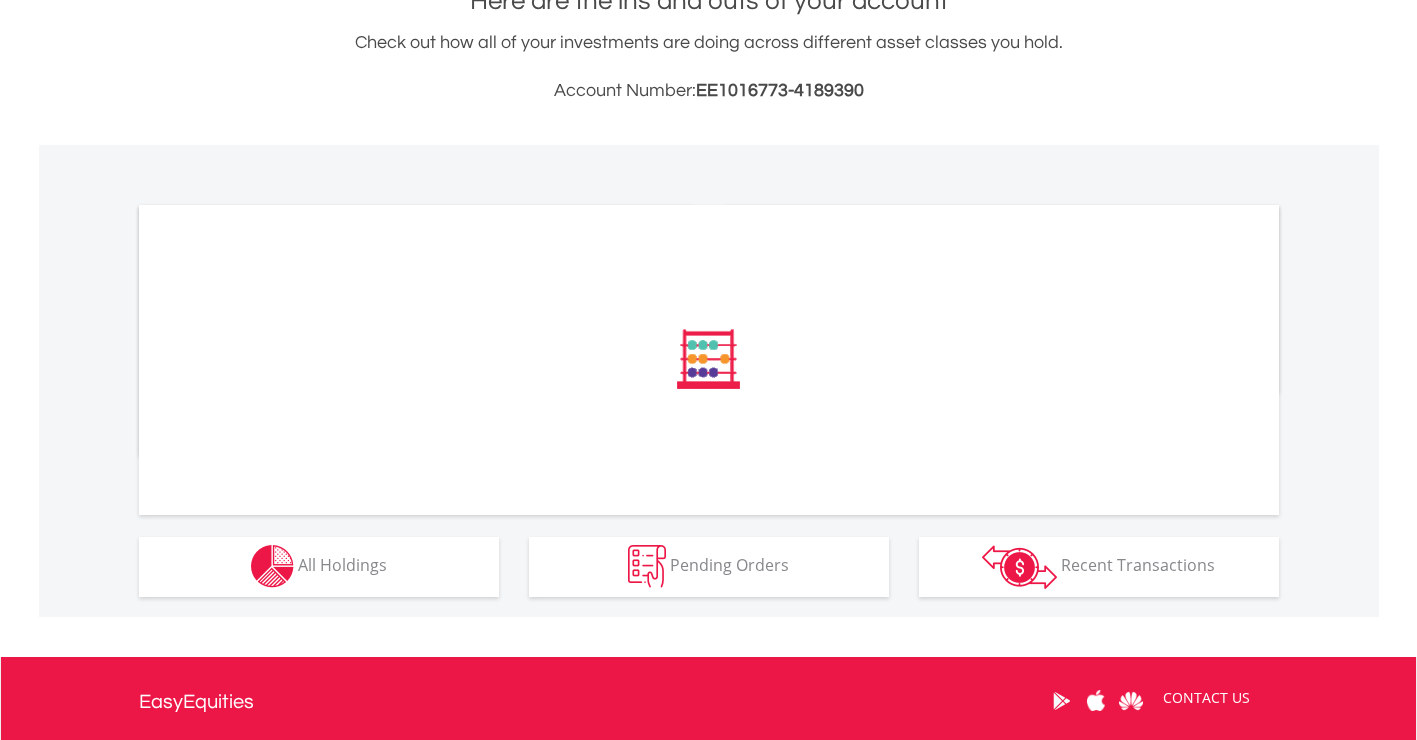 scroll, scrollTop: 500, scrollLeft: 0, axis: vertical 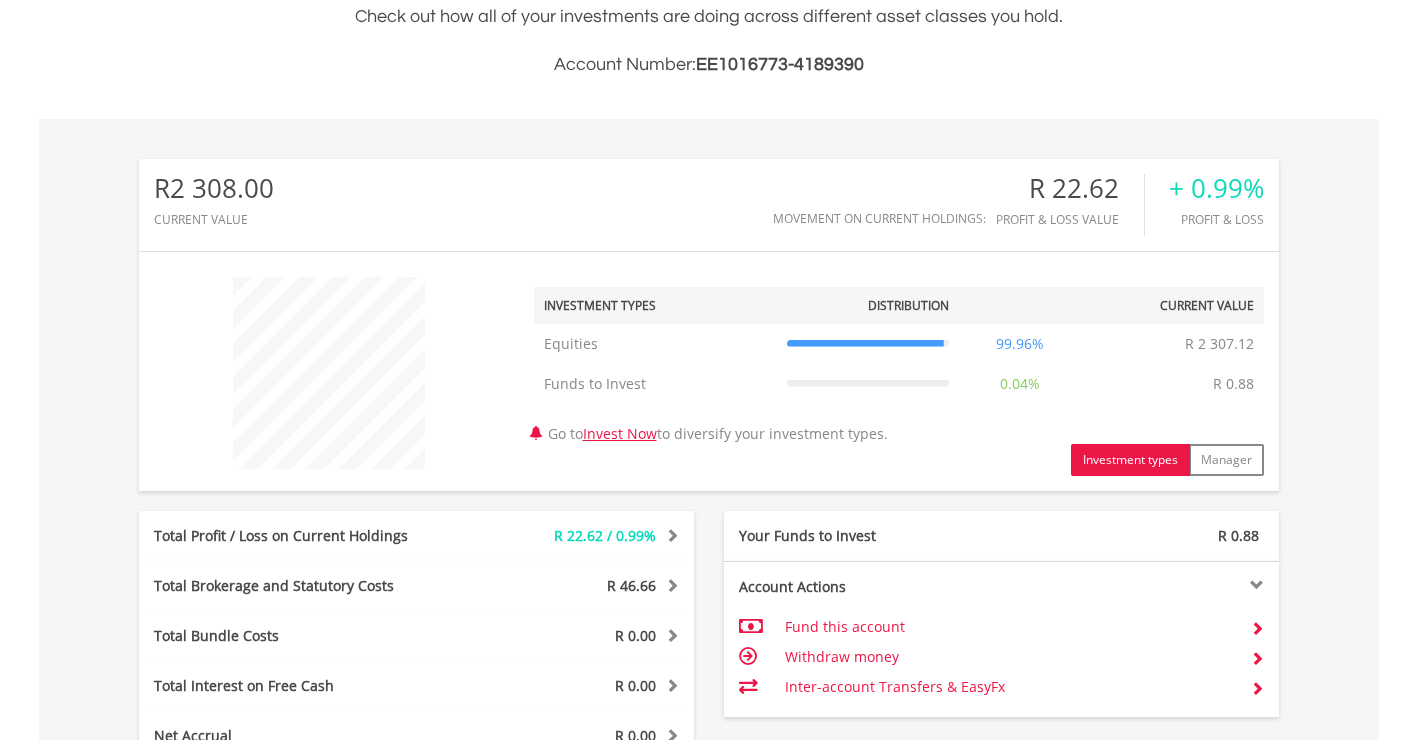 drag, startPoint x: 437, startPoint y: 554, endPoint x: 403, endPoint y: 553, distance: 34.0147 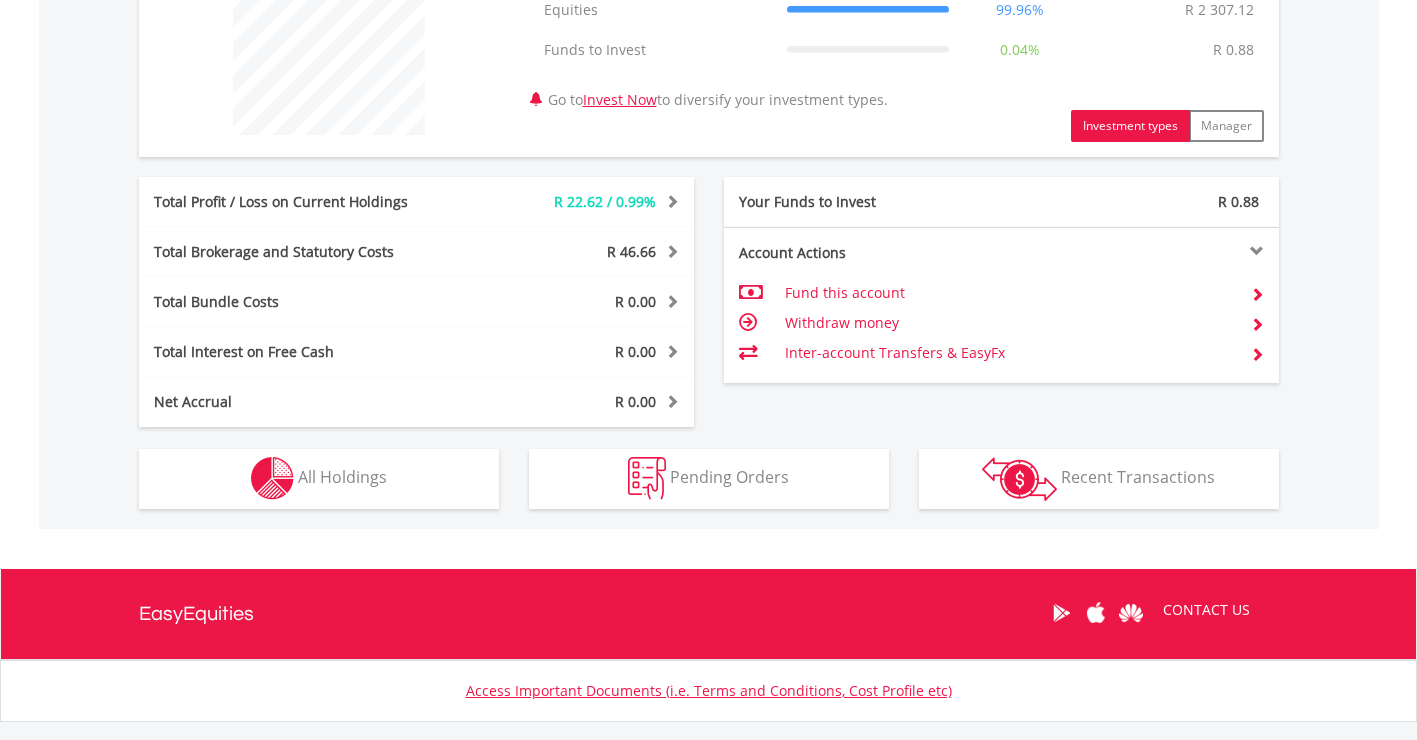scroll, scrollTop: 900, scrollLeft: 0, axis: vertical 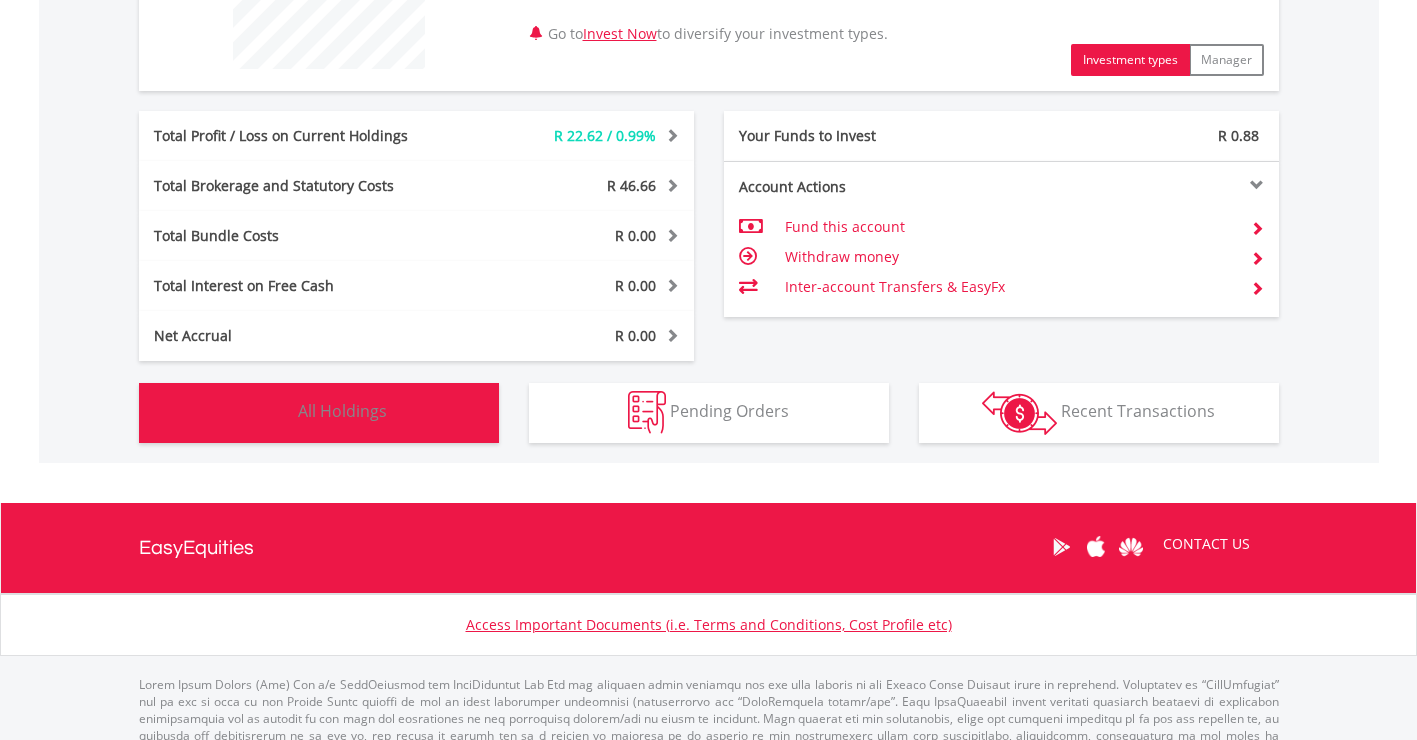 click on "Holdings
All Holdings" at bounding box center (319, 413) 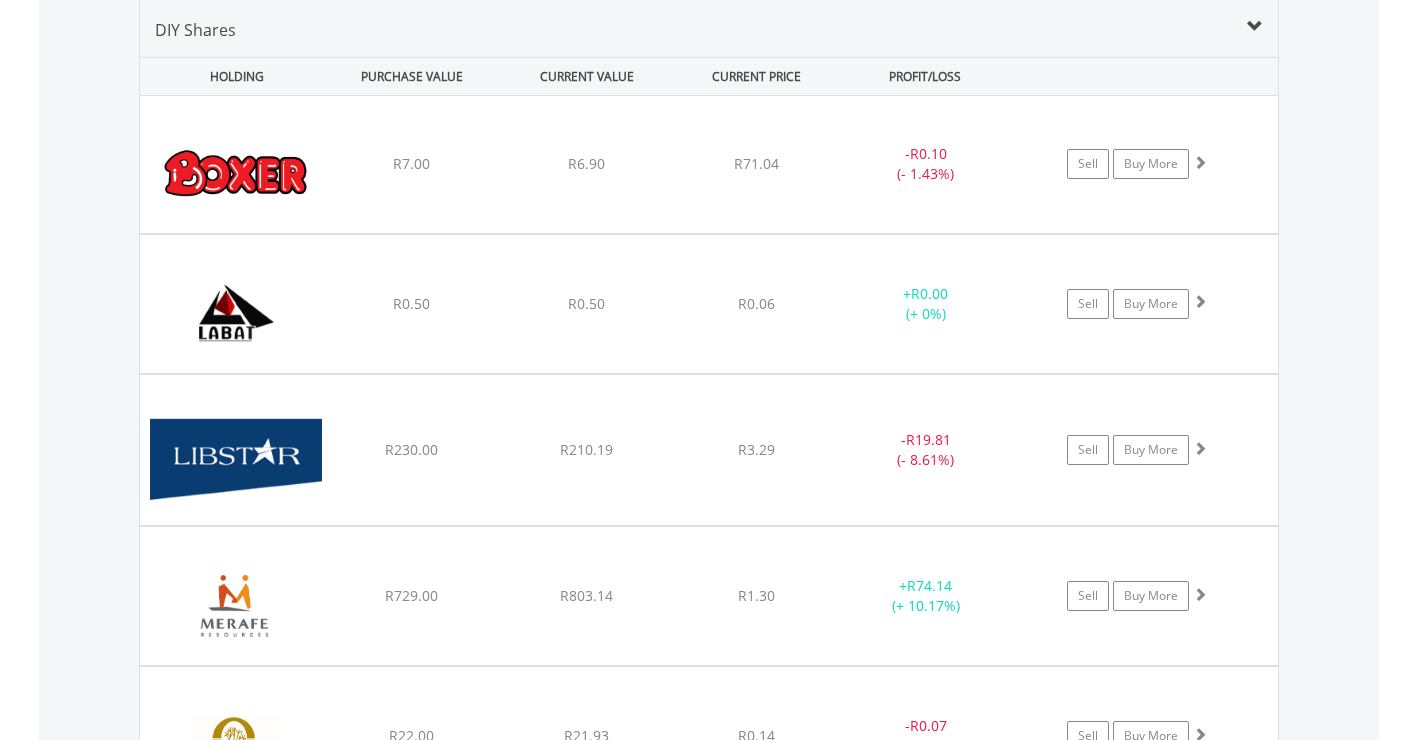 scroll, scrollTop: 1403, scrollLeft: 0, axis: vertical 